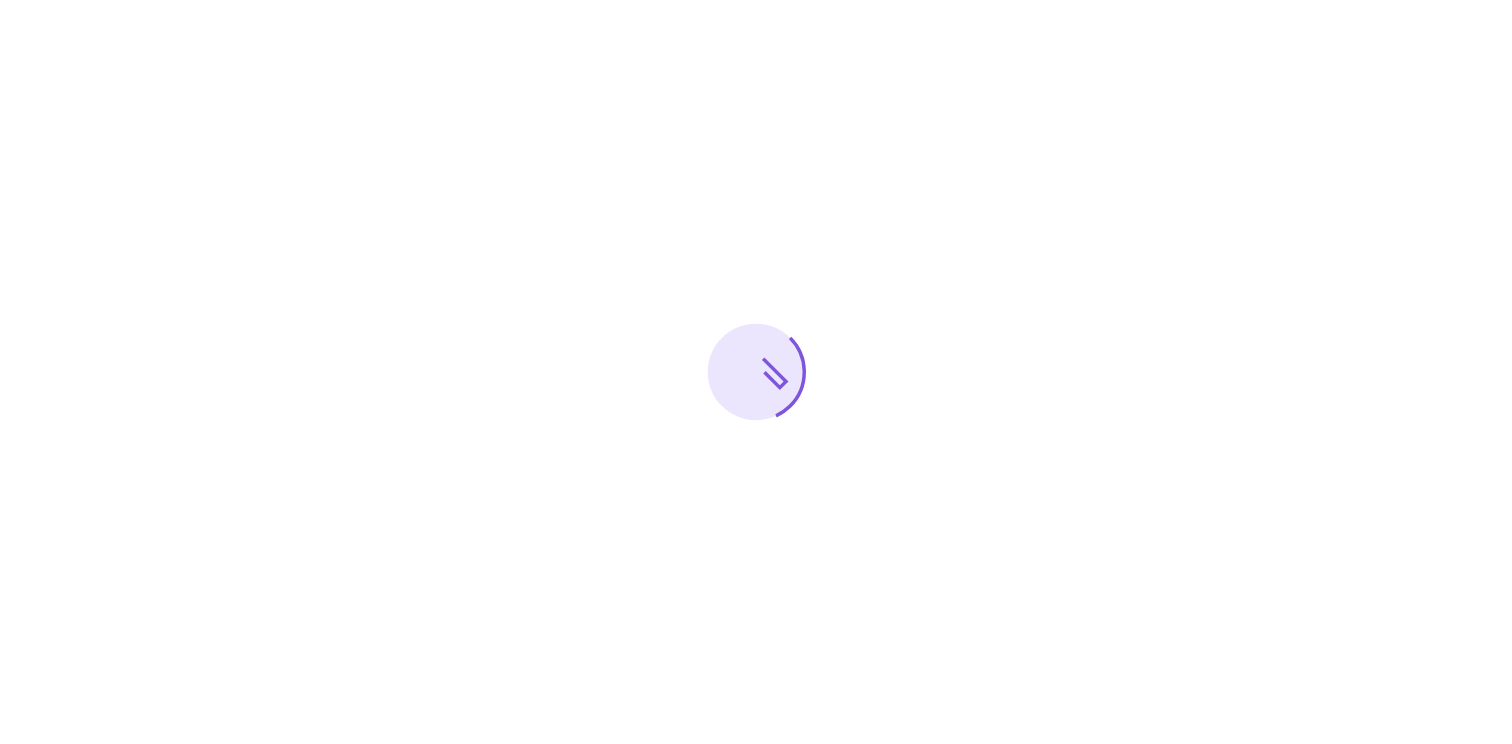 scroll, scrollTop: 0, scrollLeft: 0, axis: both 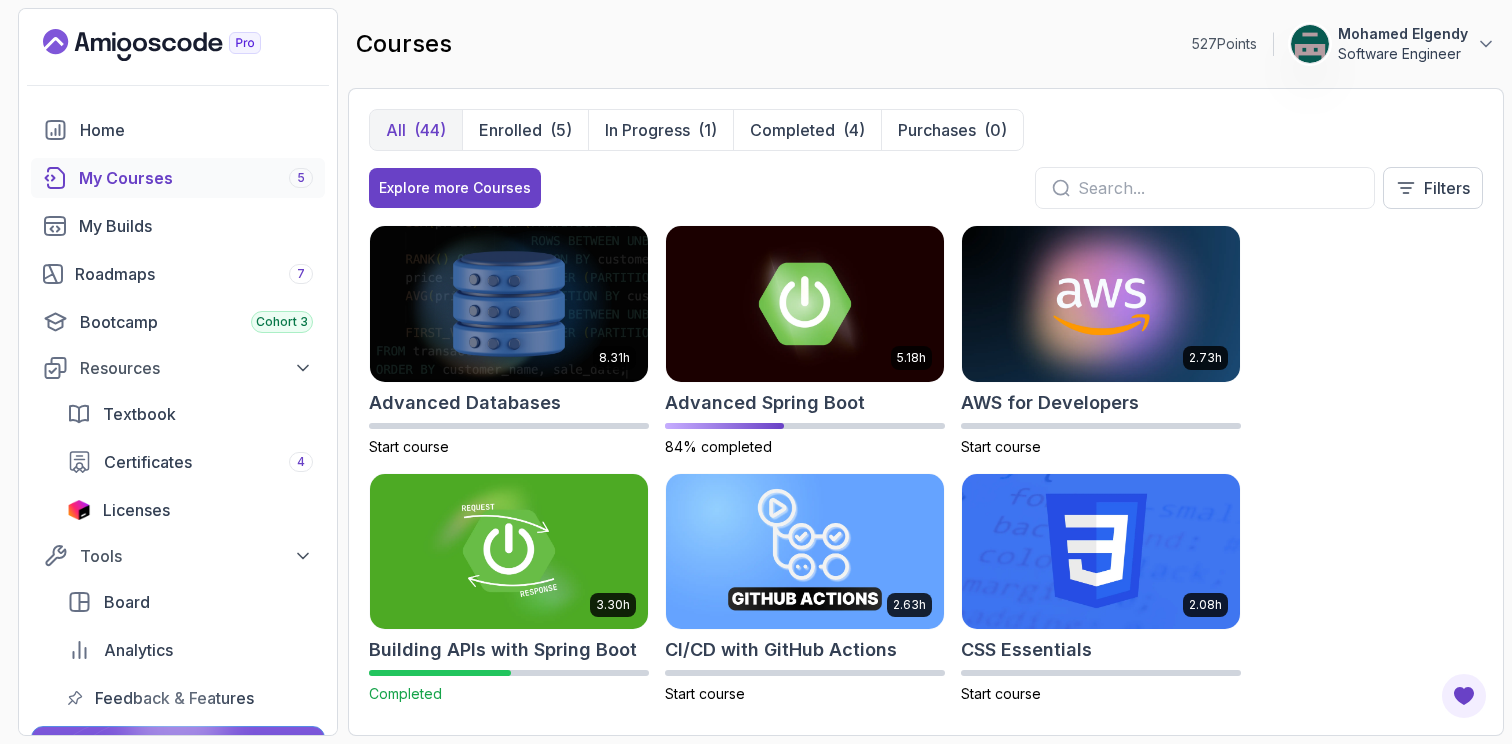 click on "My Courses 5" at bounding box center (196, 178) 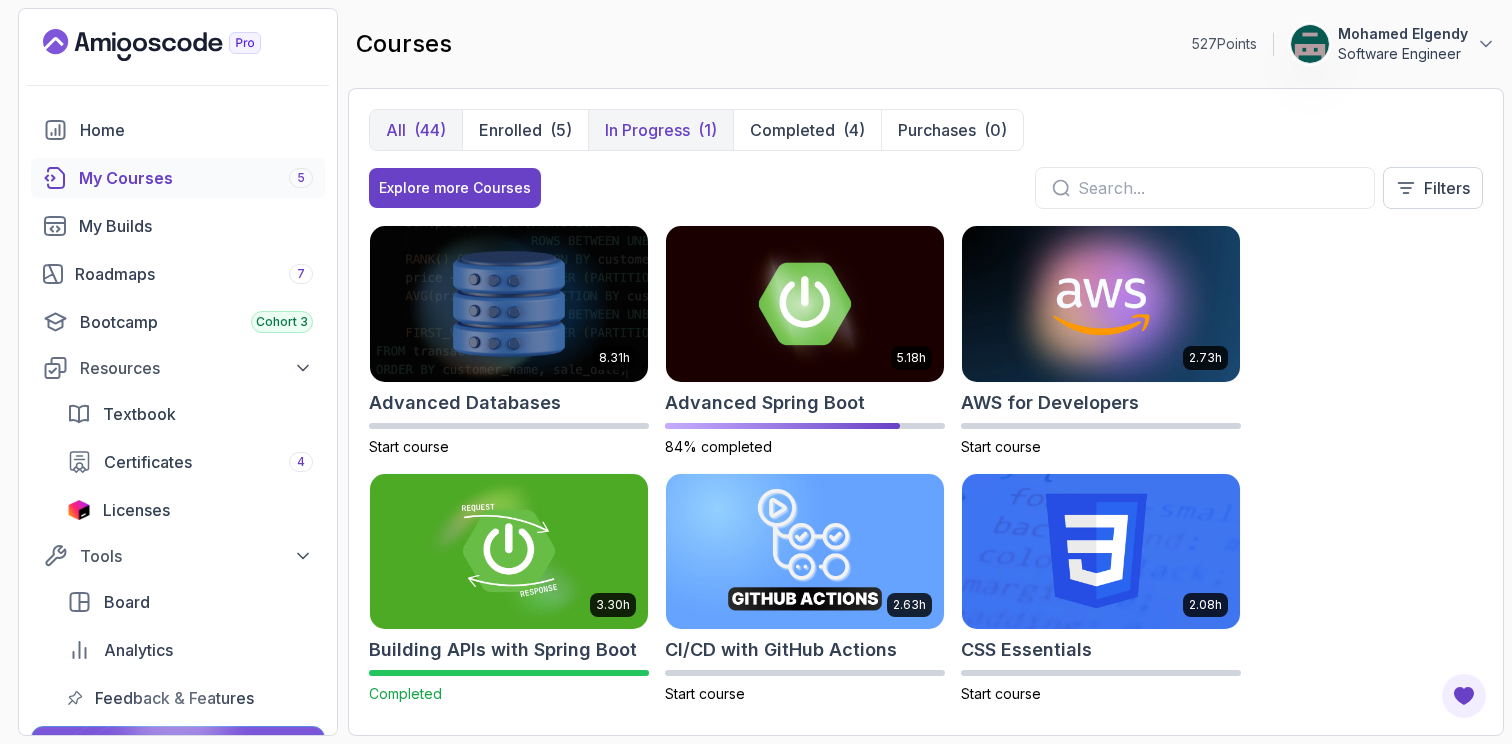 click on "In Progress" at bounding box center (647, 130) 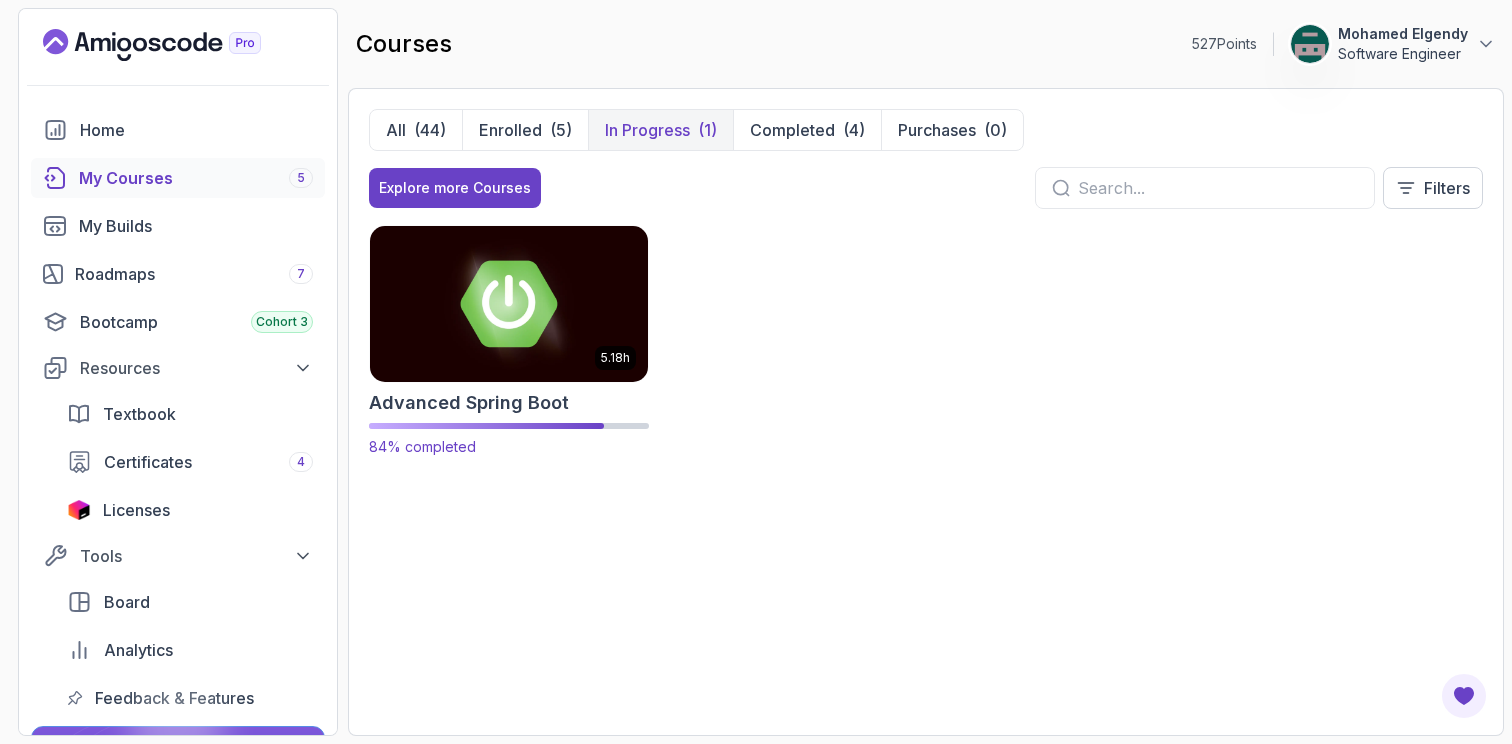 click at bounding box center [509, 303] 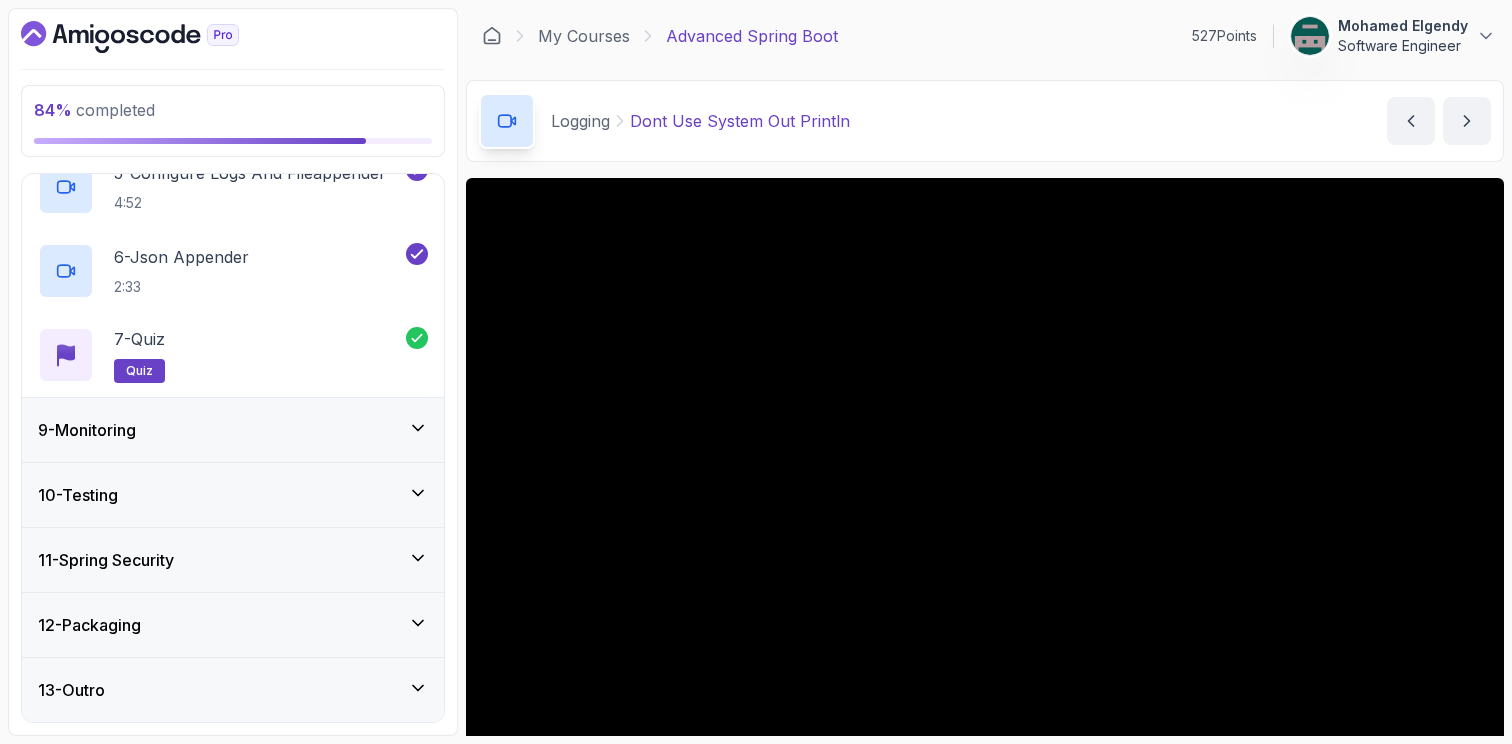 click on "9  -  Monitoring" at bounding box center (233, 430) 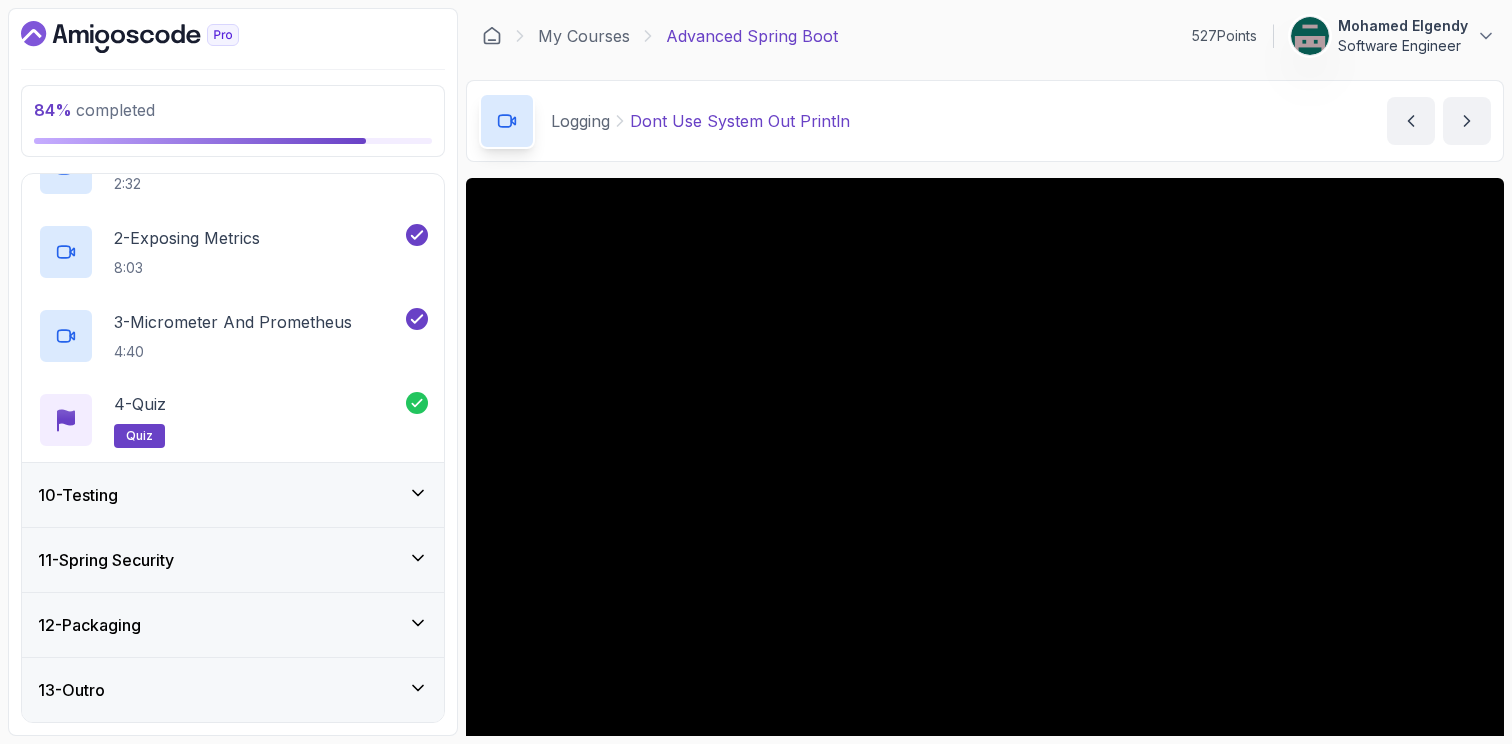 click on "10  -  Testing" at bounding box center [233, 495] 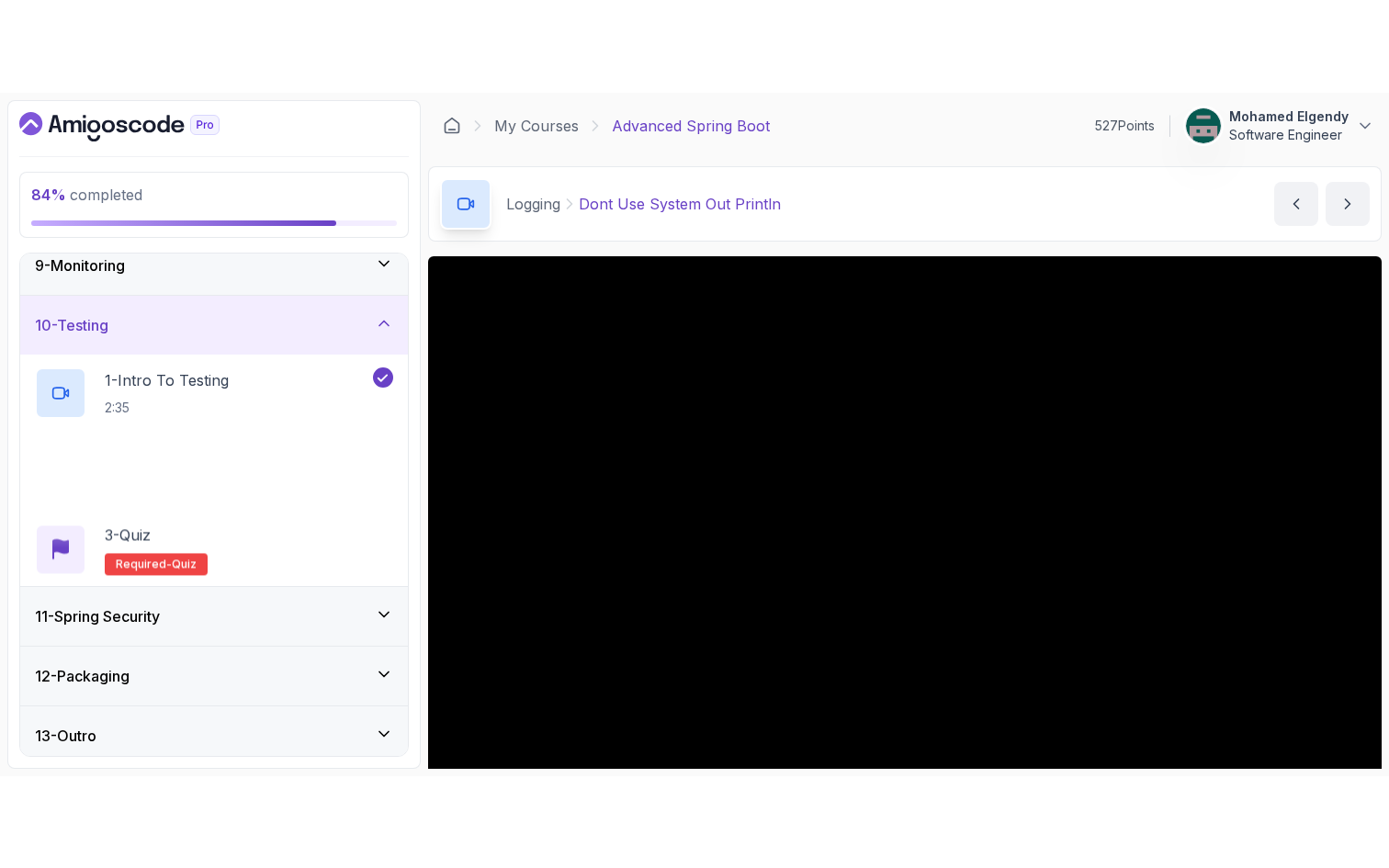 scroll, scrollTop: 503, scrollLeft: 0, axis: vertical 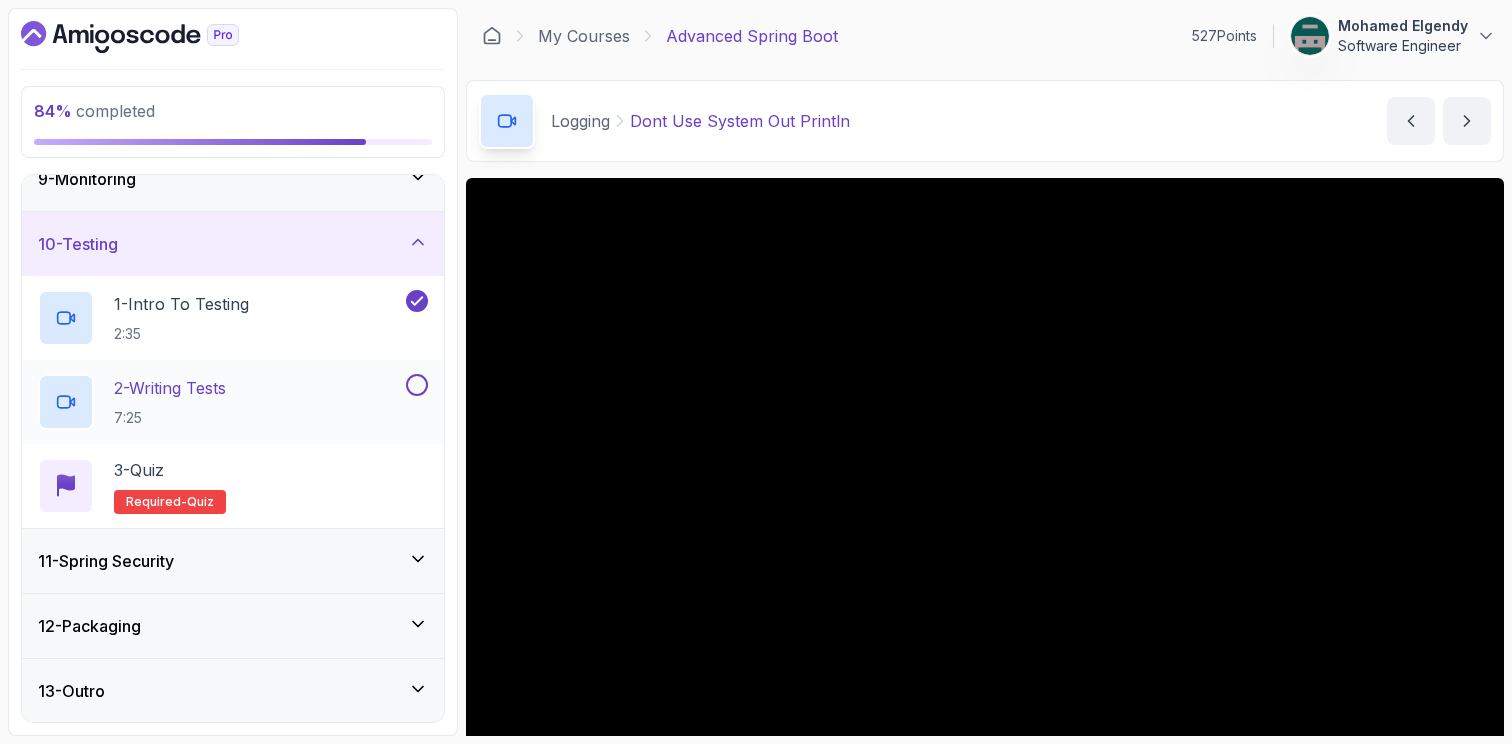 click on "2  -  Writing Tests 7:25" at bounding box center [220, 402] 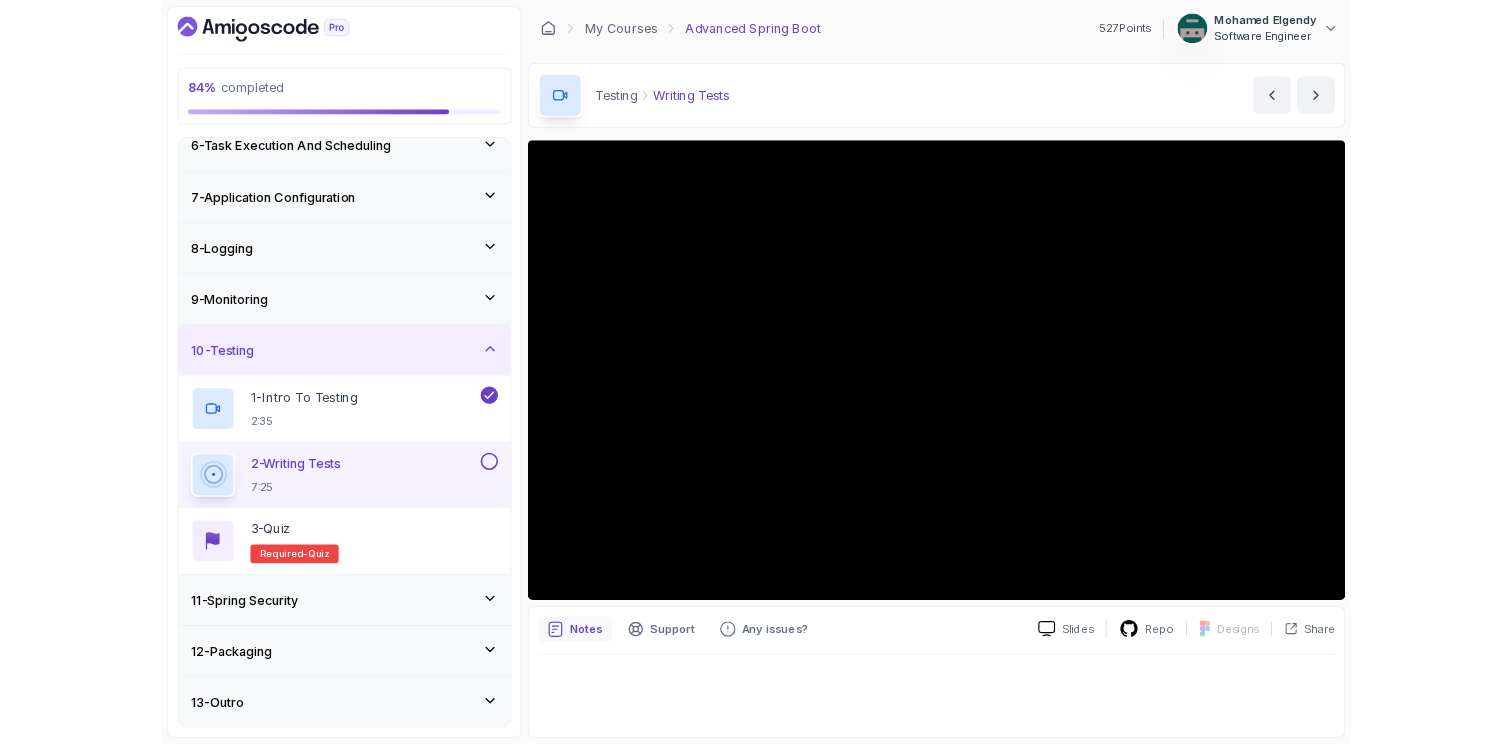 scroll, scrollTop: 548, scrollLeft: 0, axis: vertical 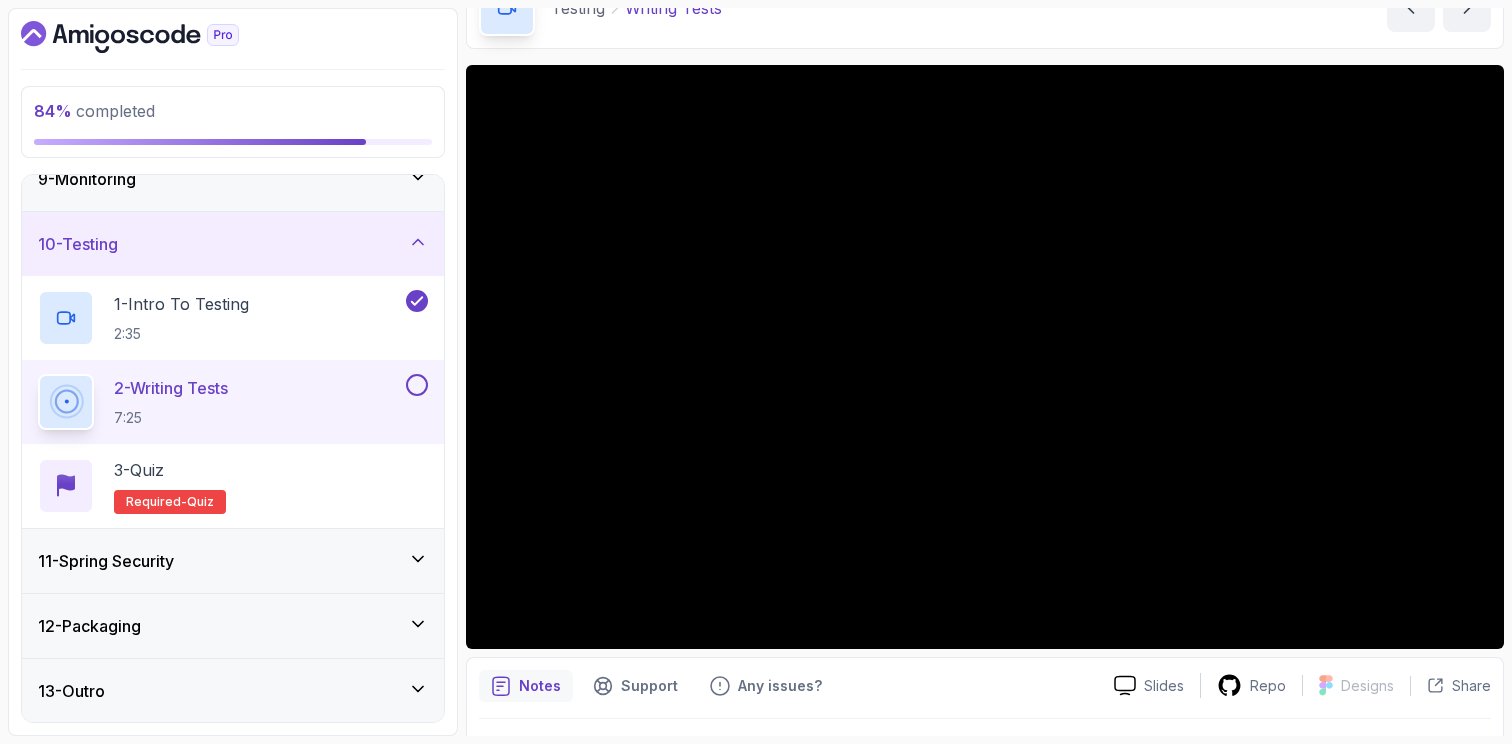 click on "Notes Support Any issues? Slides Repo Designs Design not available Share" at bounding box center (985, 722) 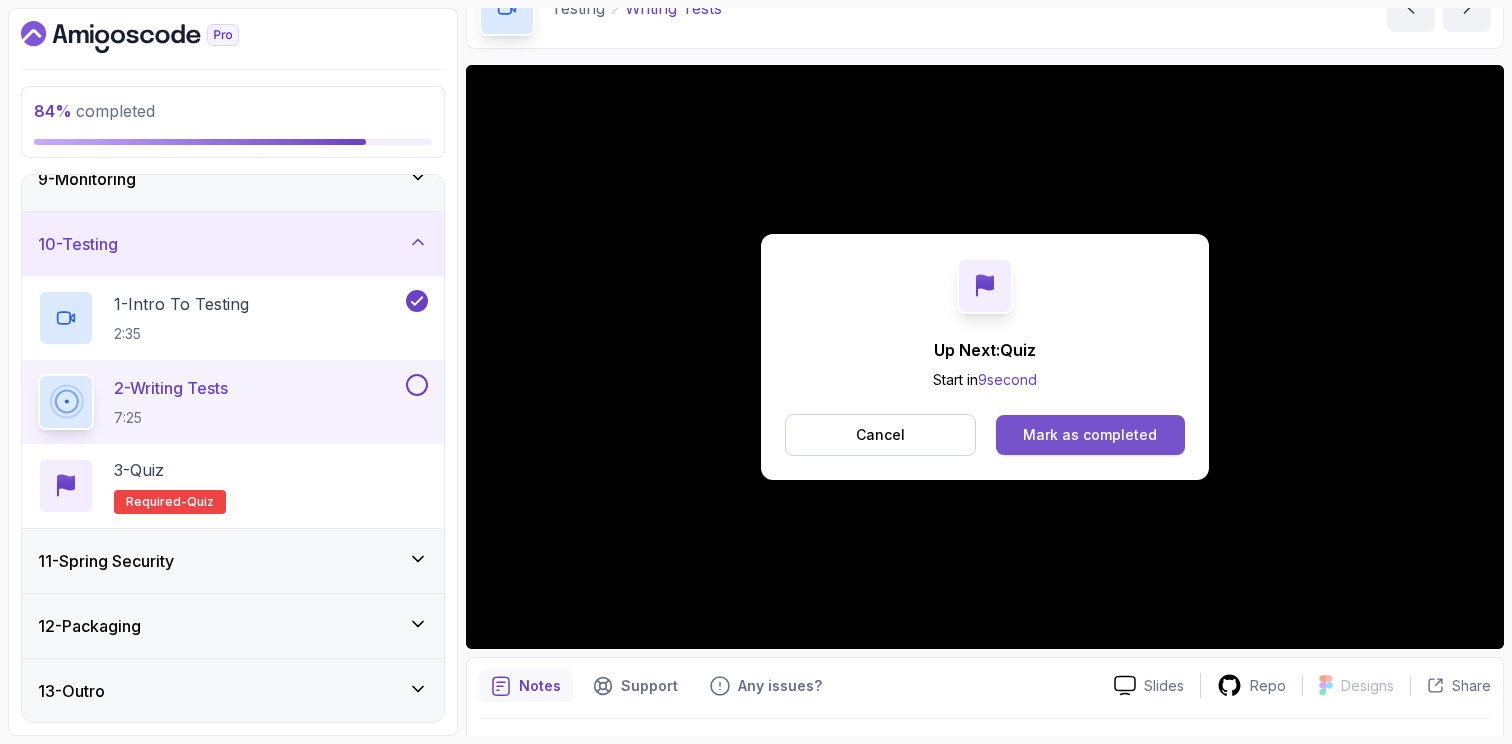 click on "Mark as completed" at bounding box center (1090, 435) 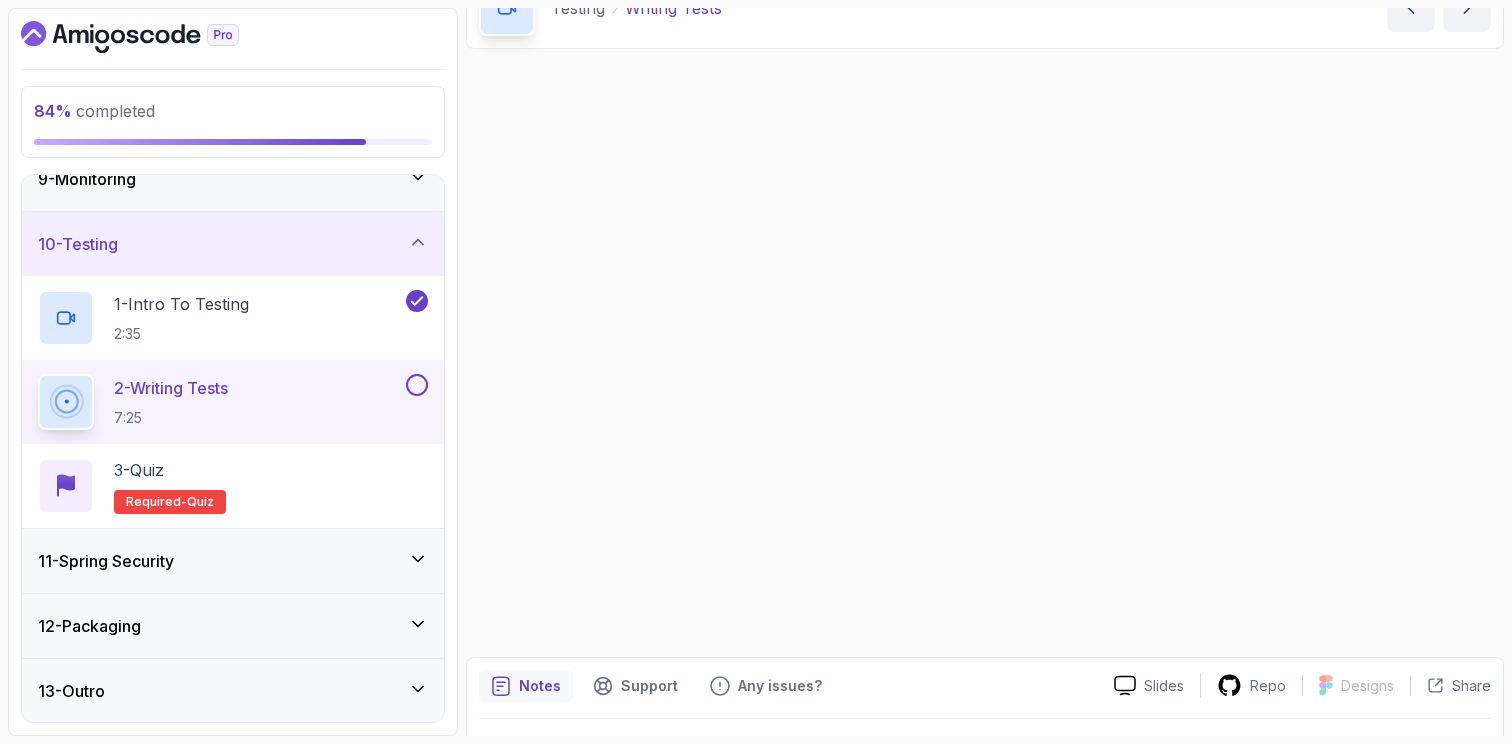 scroll, scrollTop: 0, scrollLeft: 0, axis: both 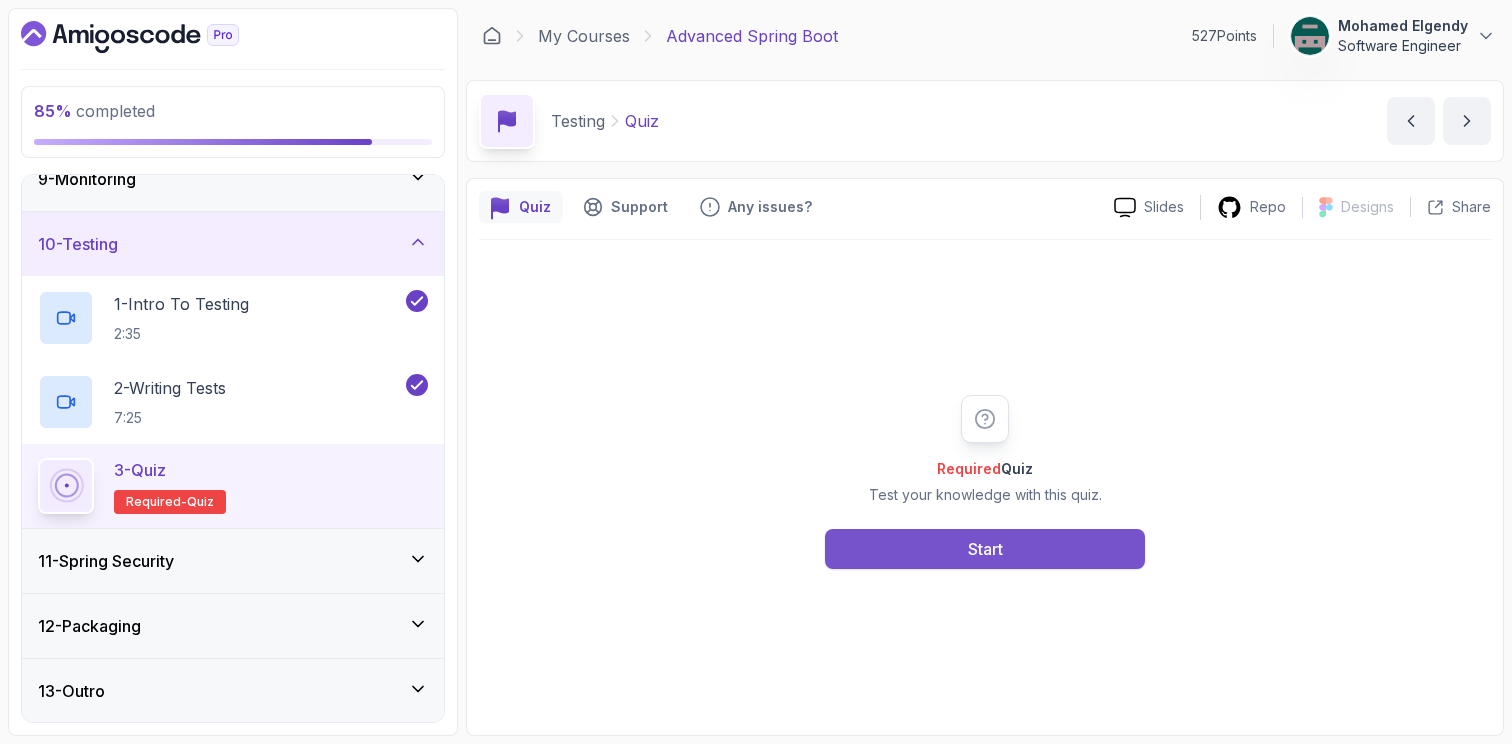 click on "Start" at bounding box center (985, 549) 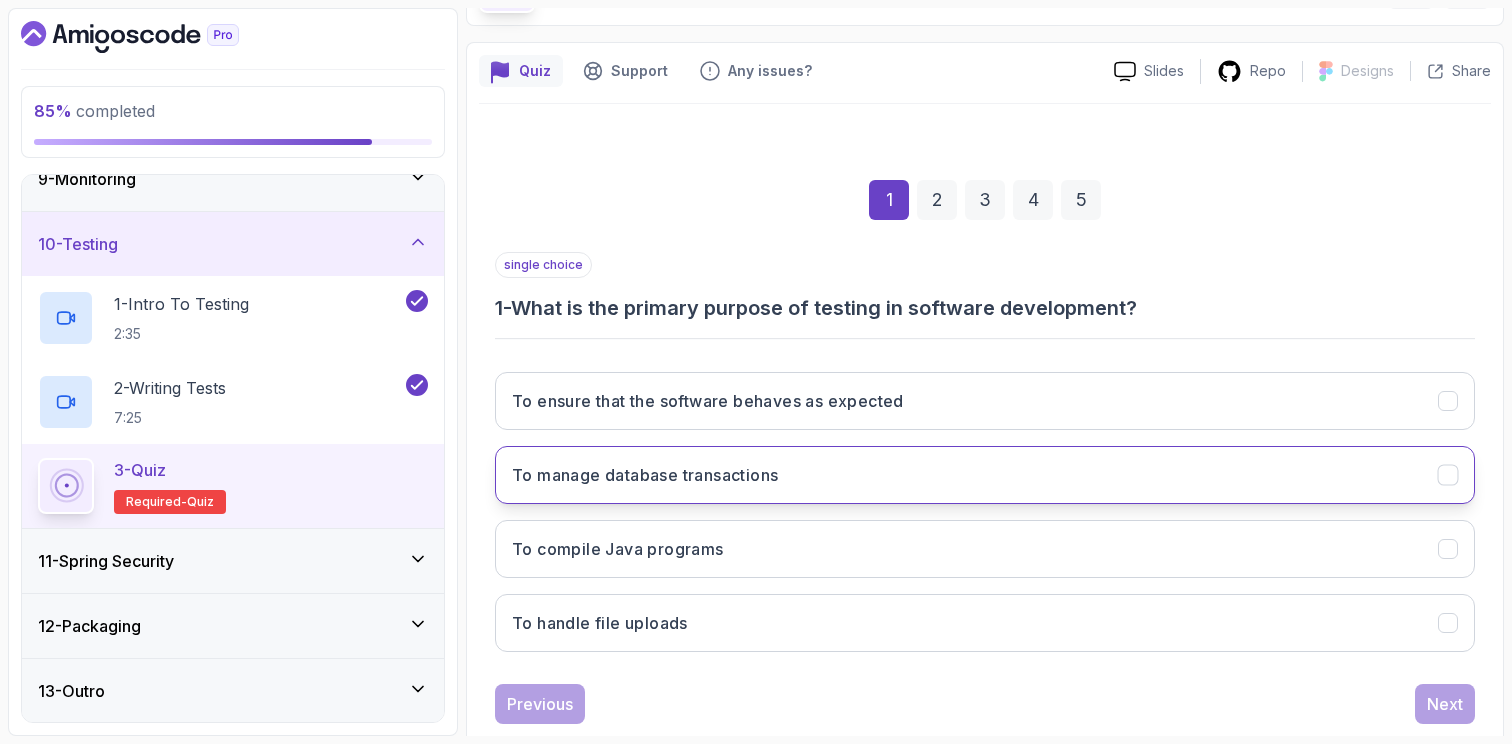 scroll, scrollTop: 181, scrollLeft: 0, axis: vertical 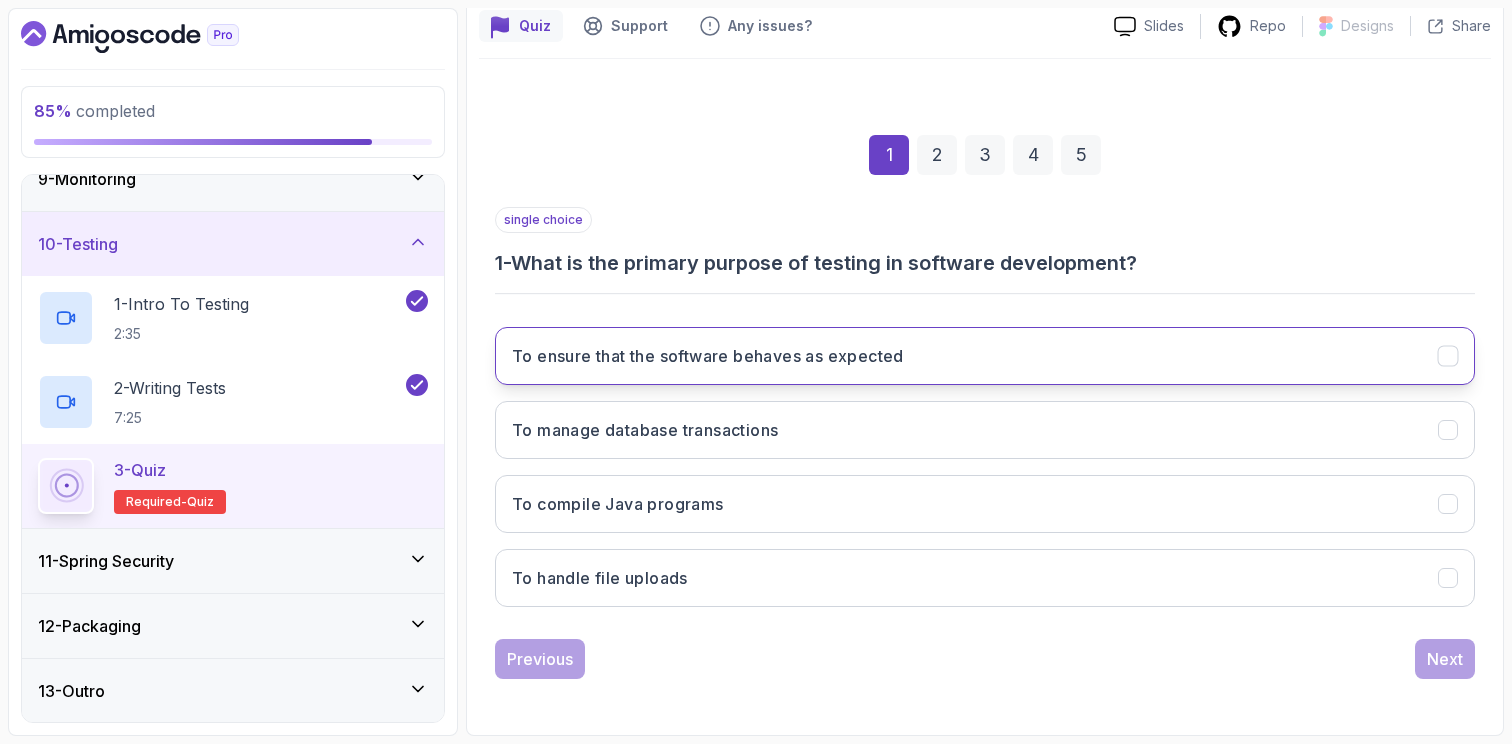 click on "To ensure that the software behaves as expected" at bounding box center [985, 356] 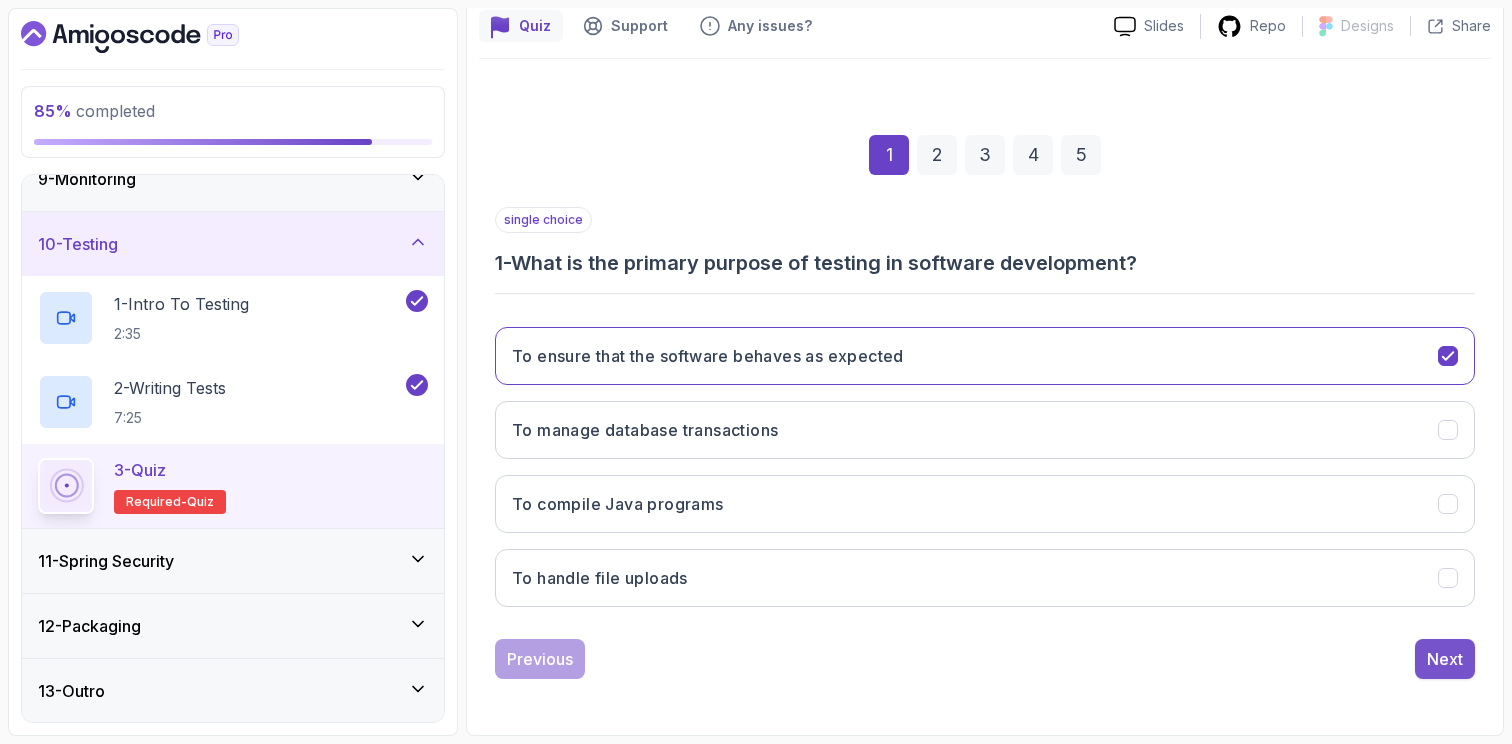 click on "Next" at bounding box center [1445, 659] 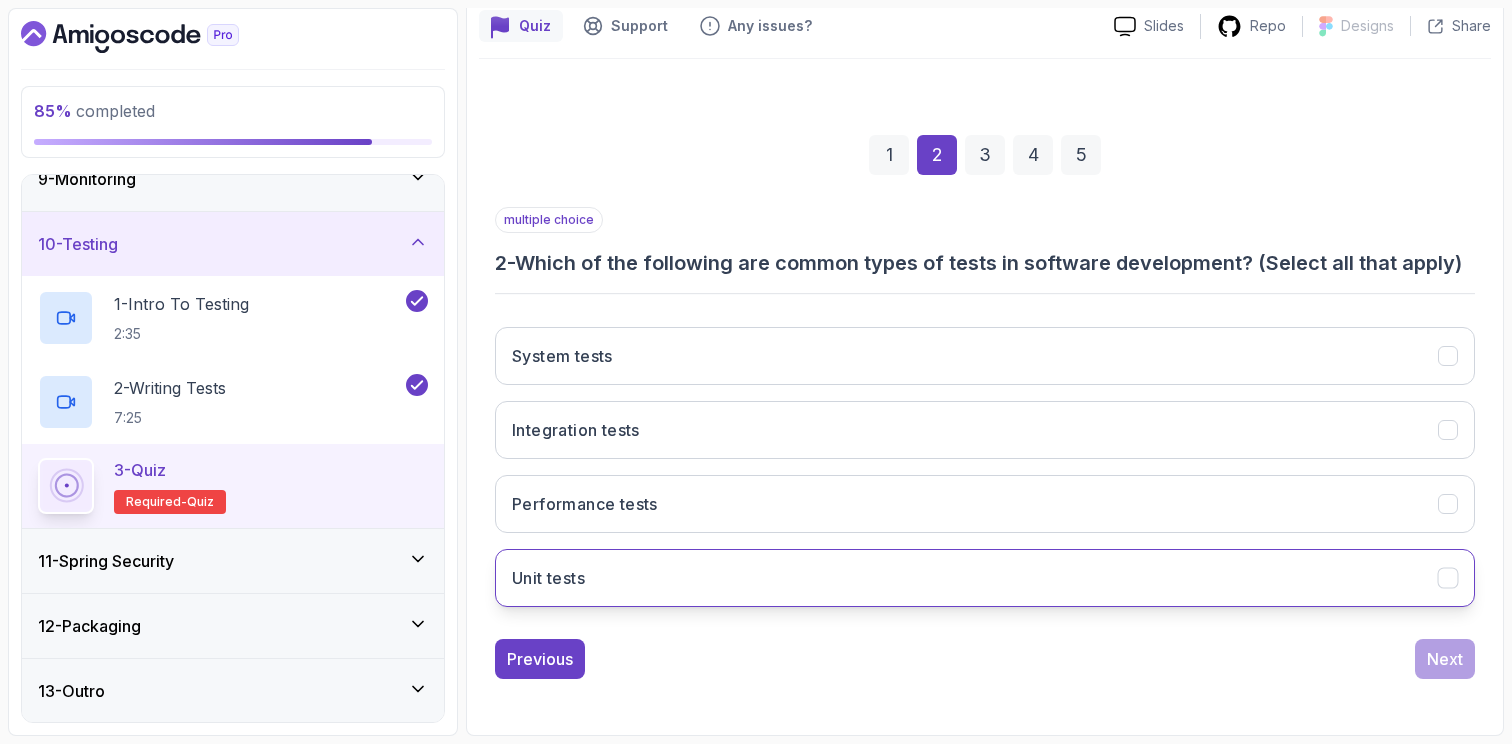 click on "Unit tests" at bounding box center [985, 578] 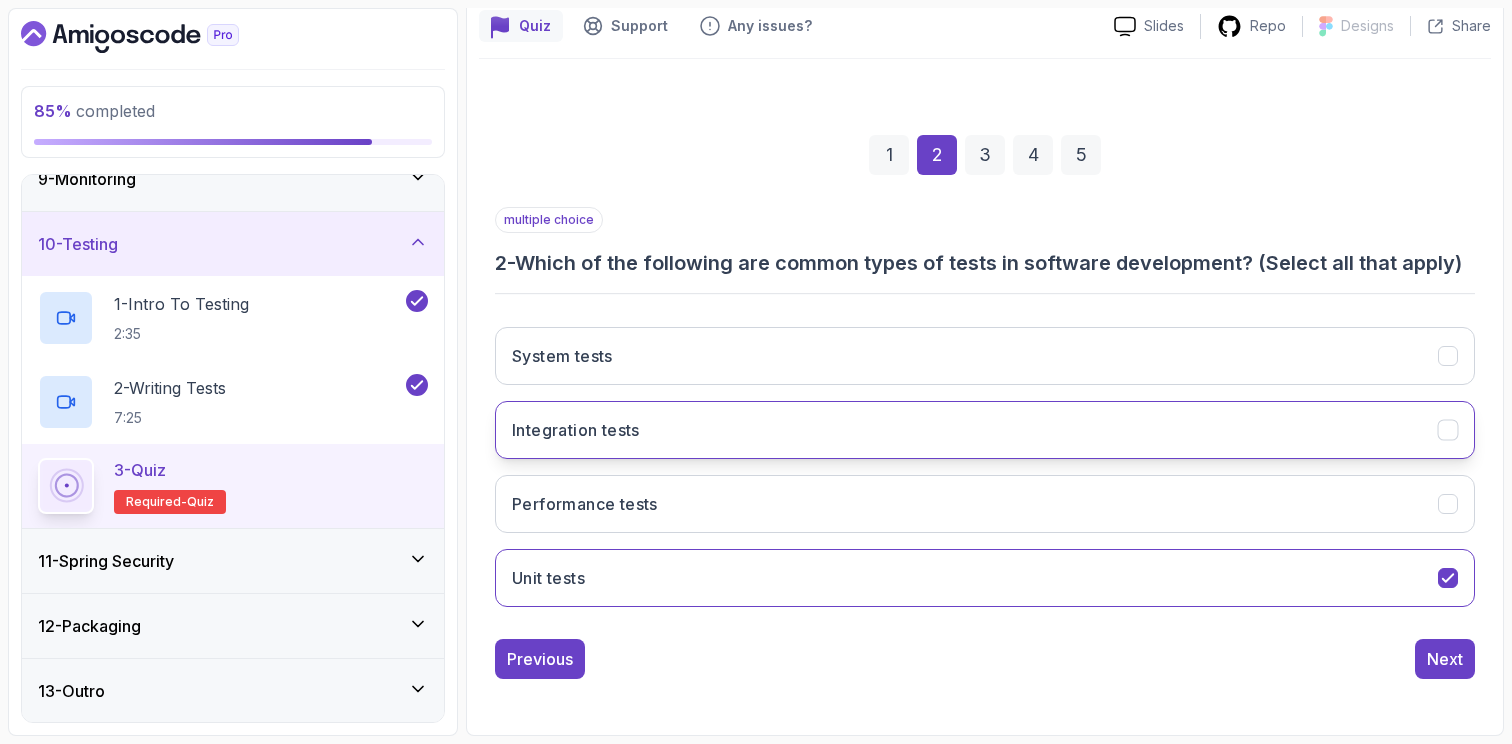 click on "Integration tests" at bounding box center (985, 430) 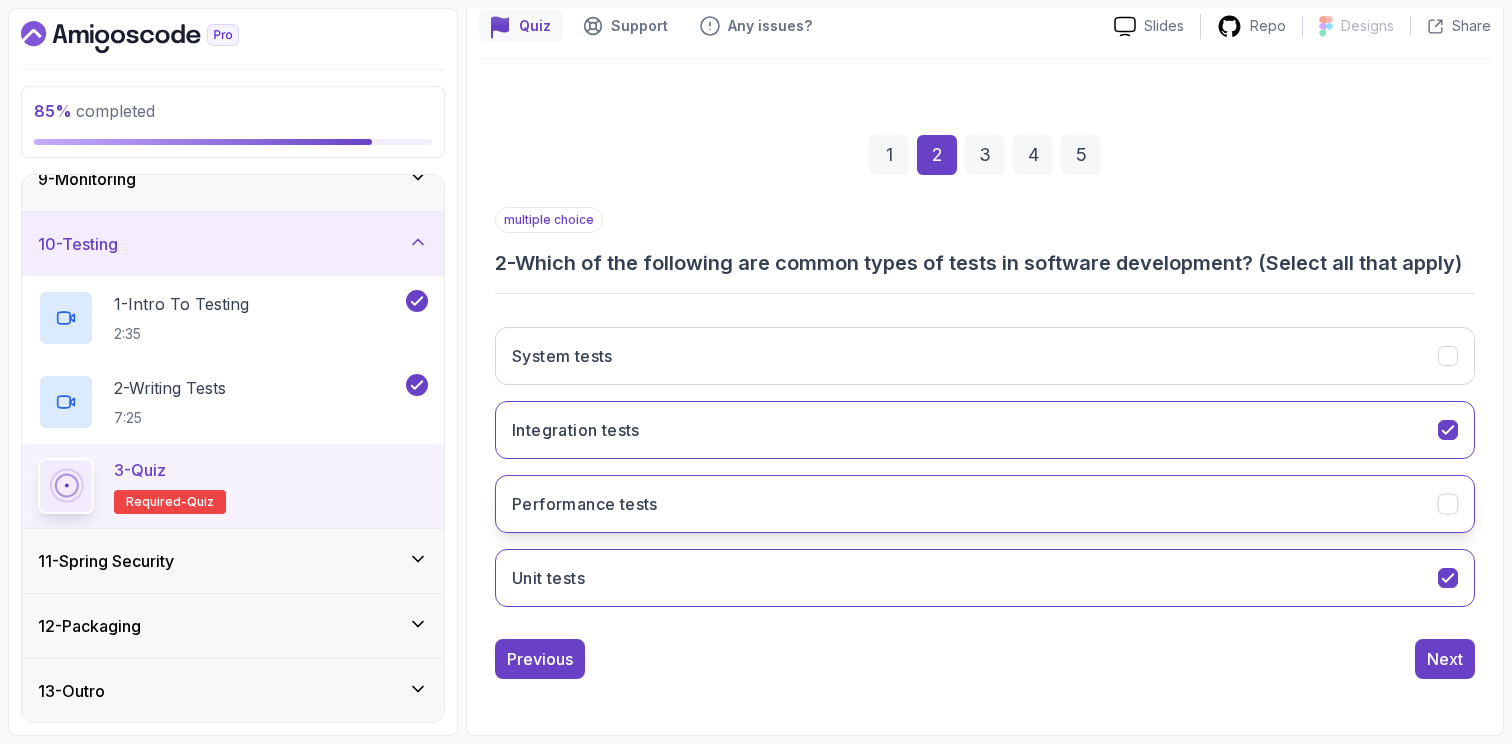 click on "Performance tests" at bounding box center (985, 504) 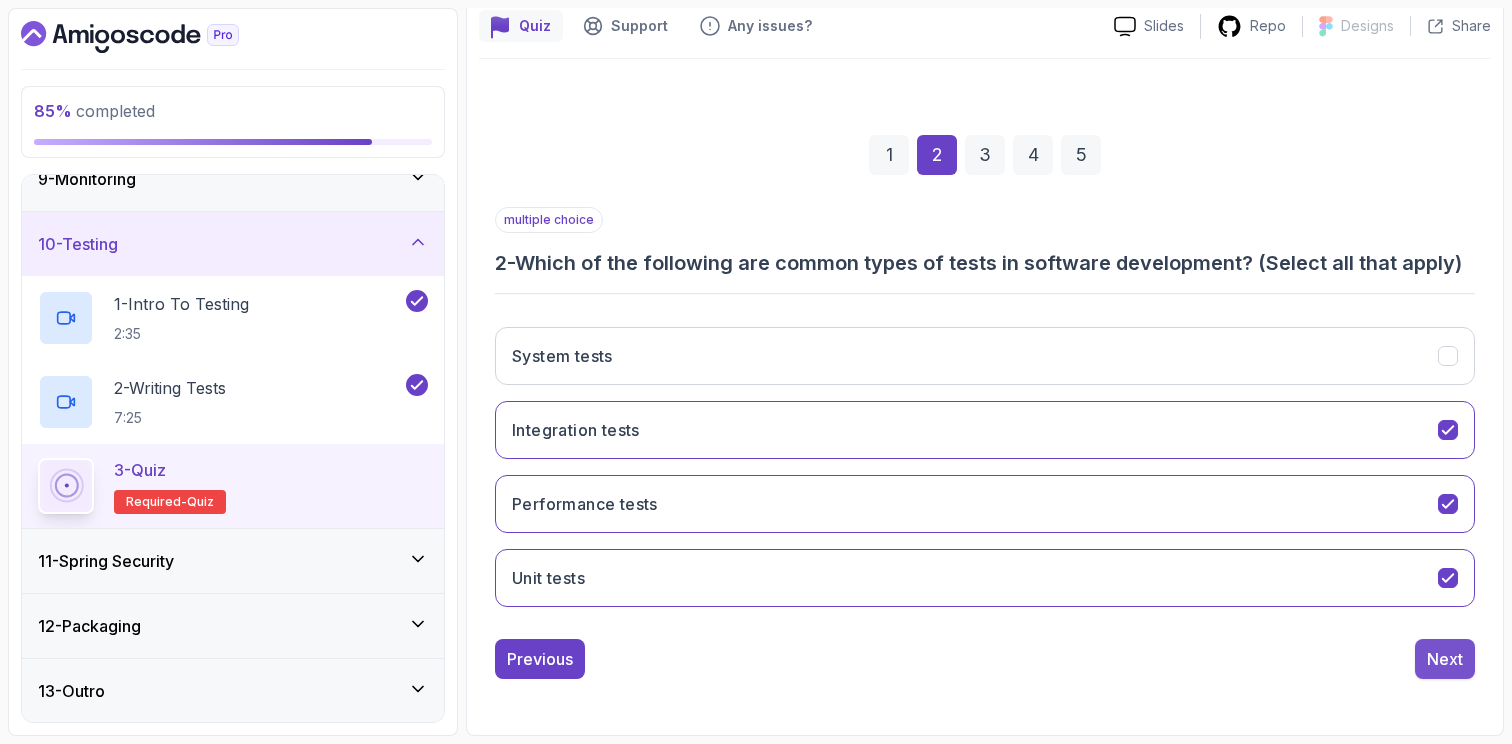 click on "Next" at bounding box center (1445, 659) 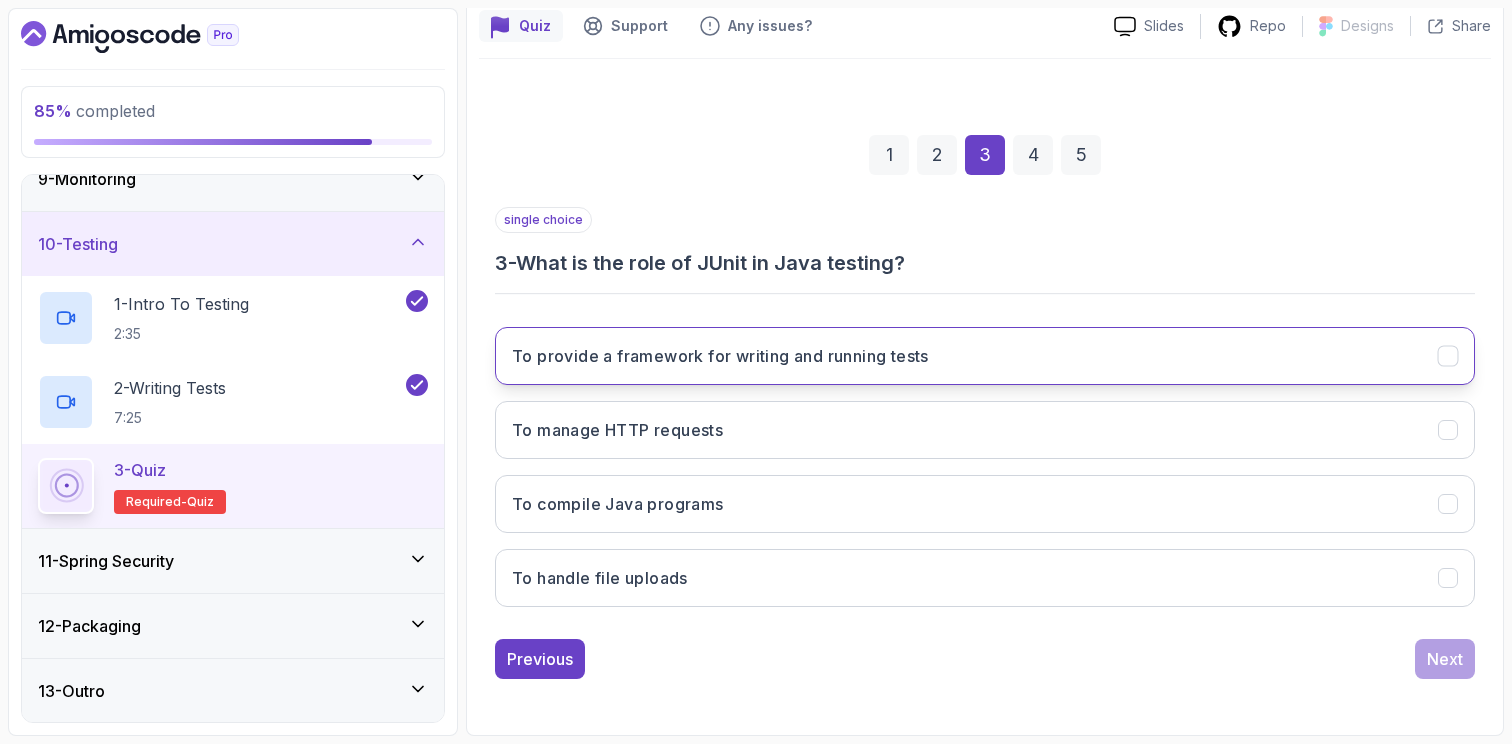 click on "To provide a framework for writing and running tests" at bounding box center (985, 356) 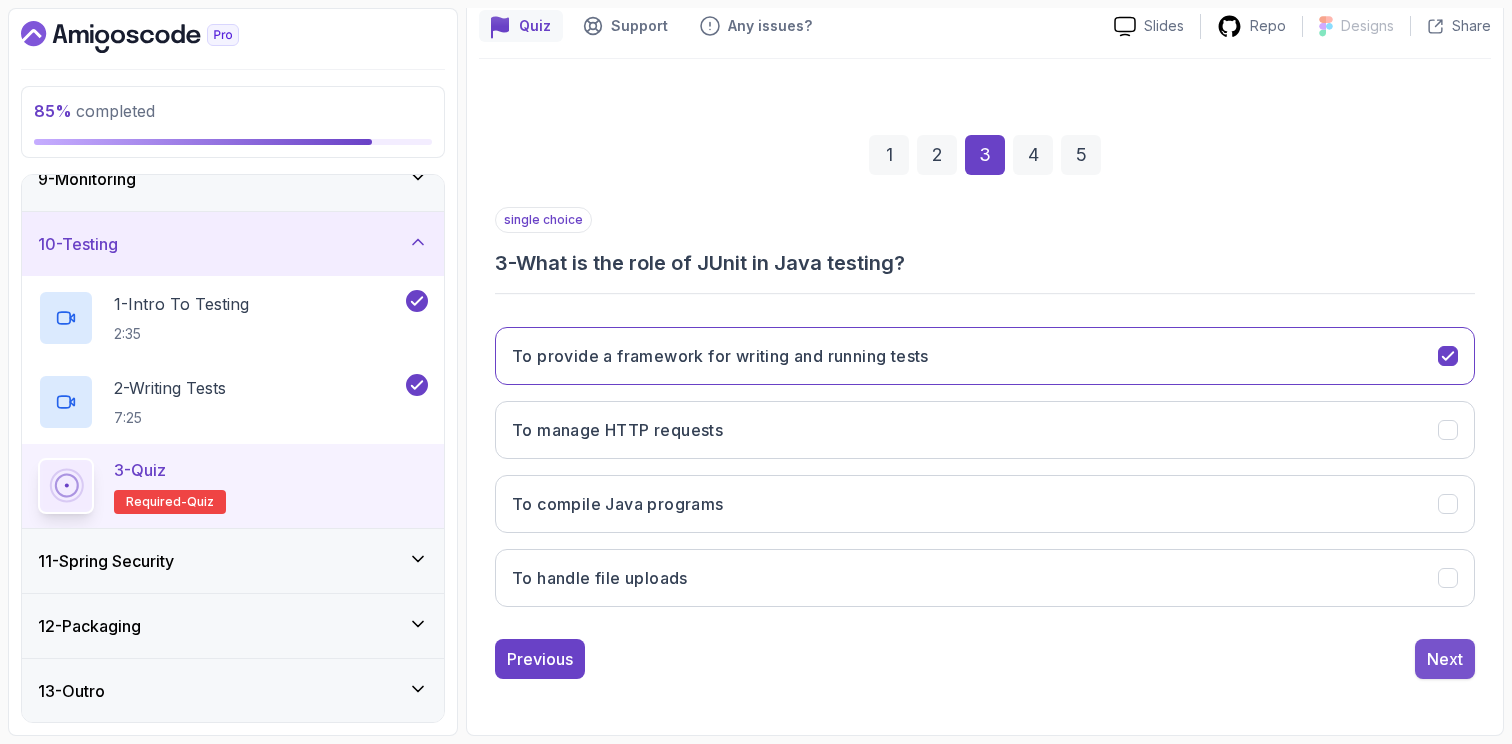 click on "Next" at bounding box center [1445, 659] 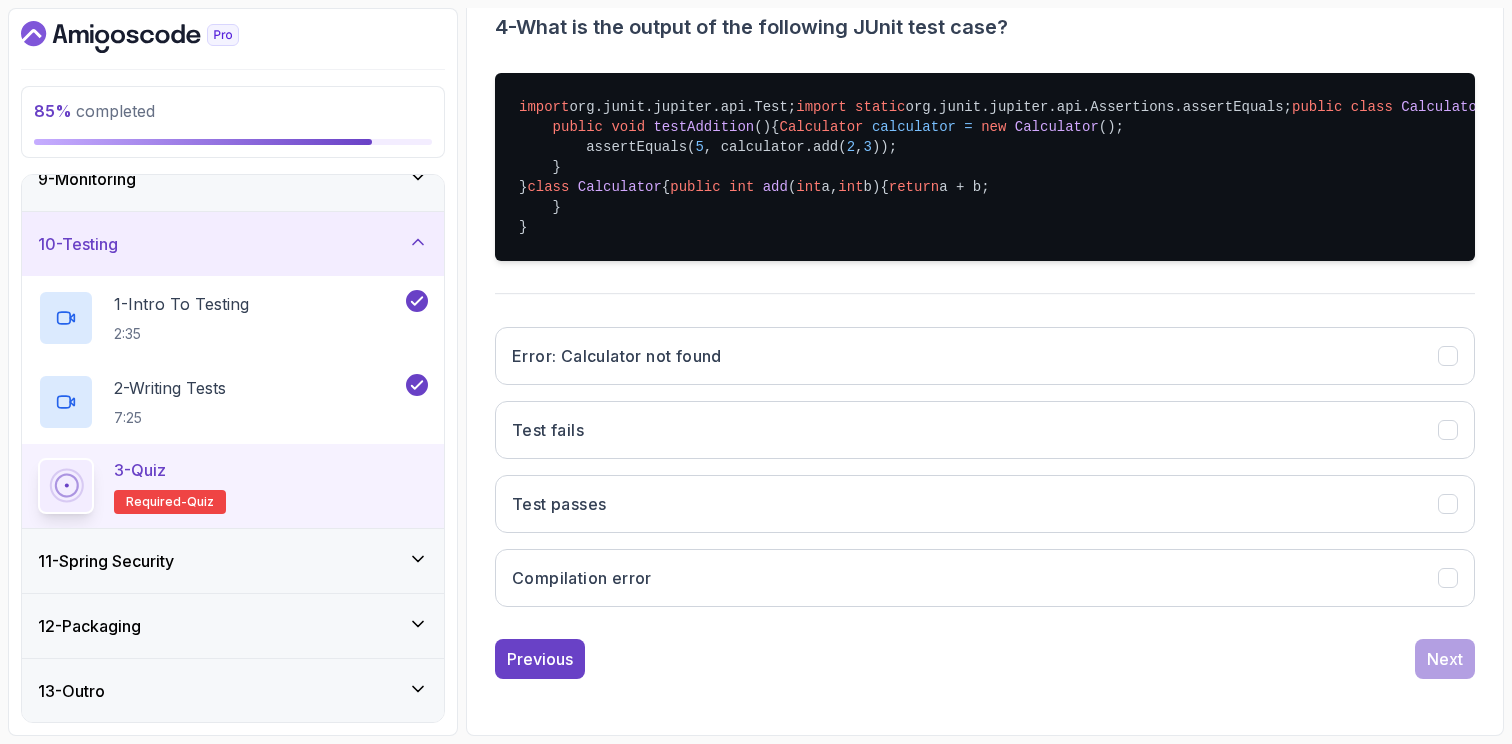 scroll, scrollTop: 509, scrollLeft: 0, axis: vertical 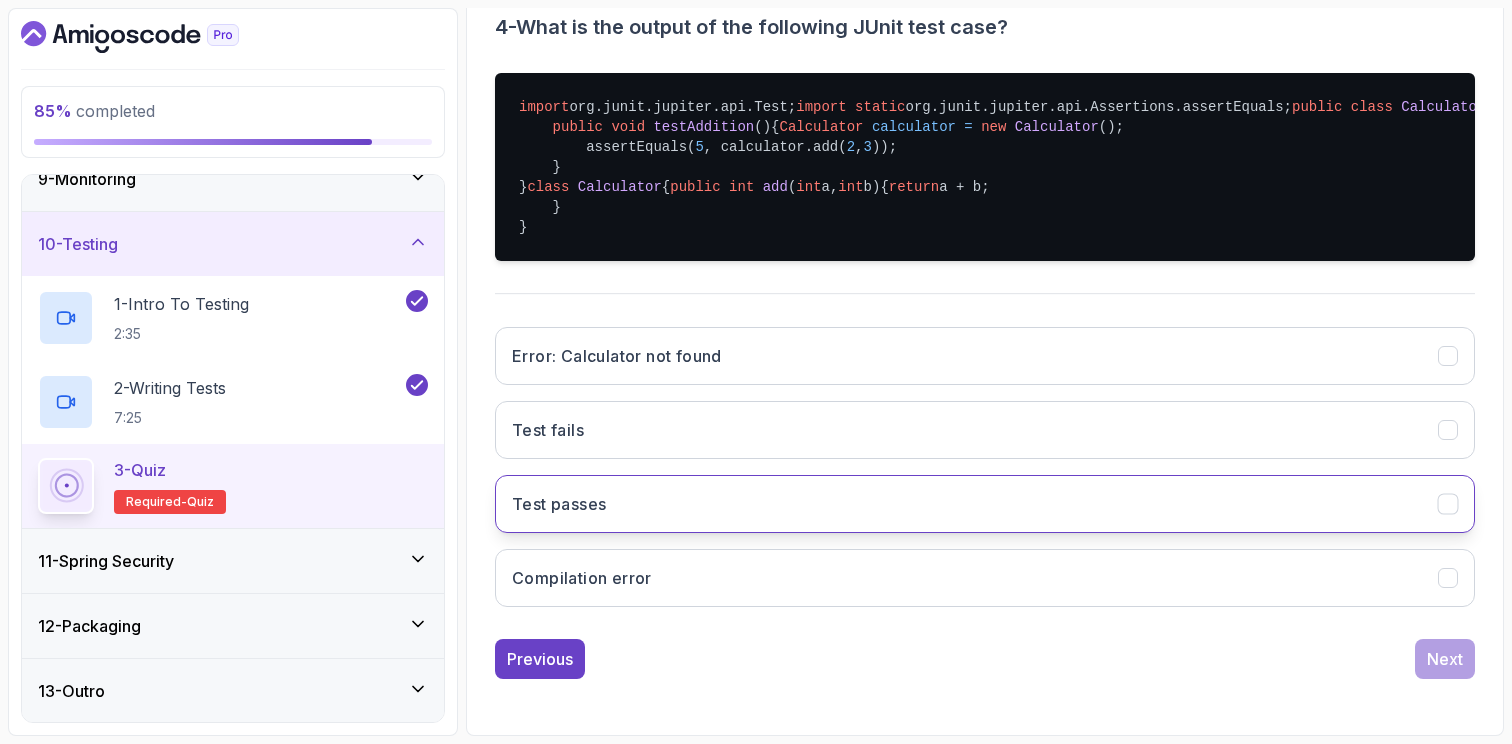 click on "Test passes" at bounding box center [985, 504] 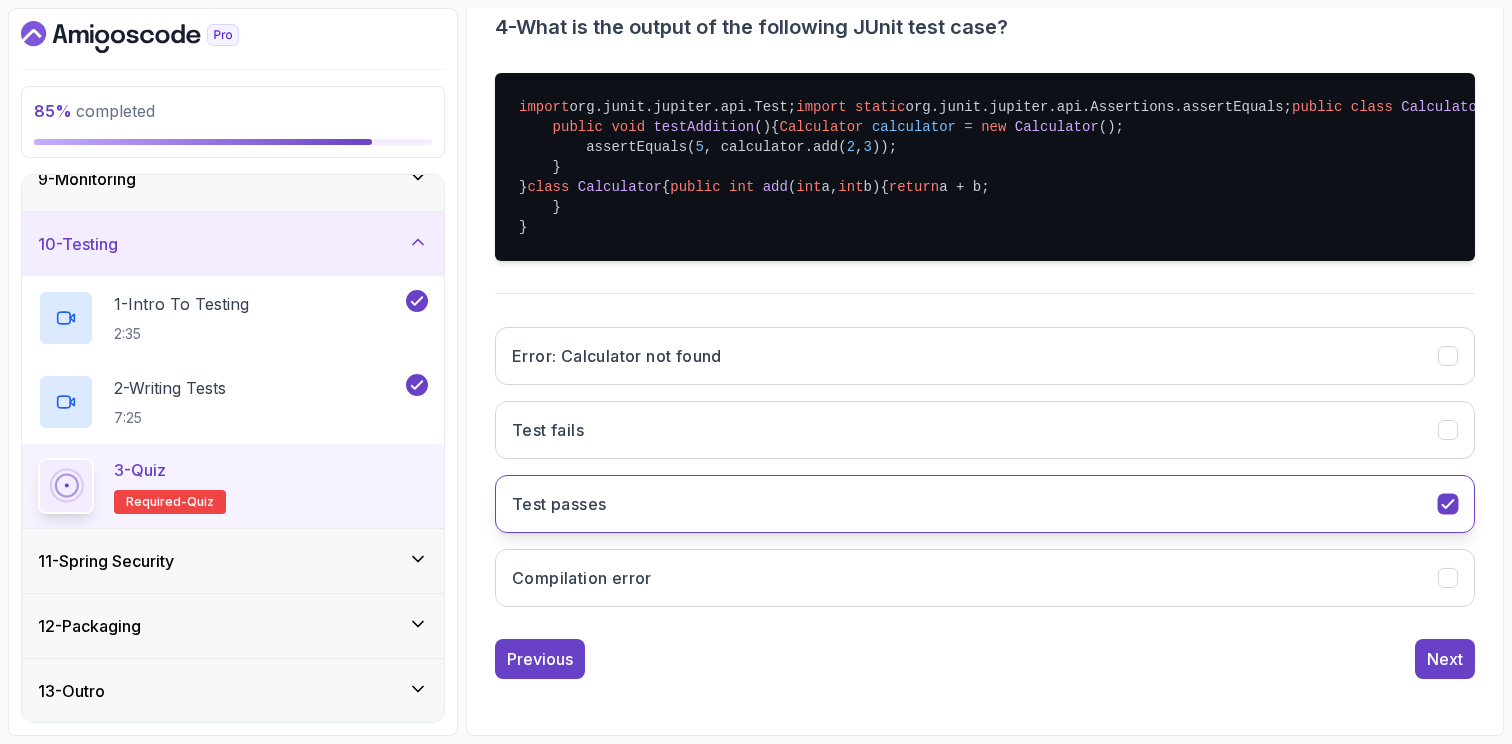 scroll, scrollTop: 617, scrollLeft: 0, axis: vertical 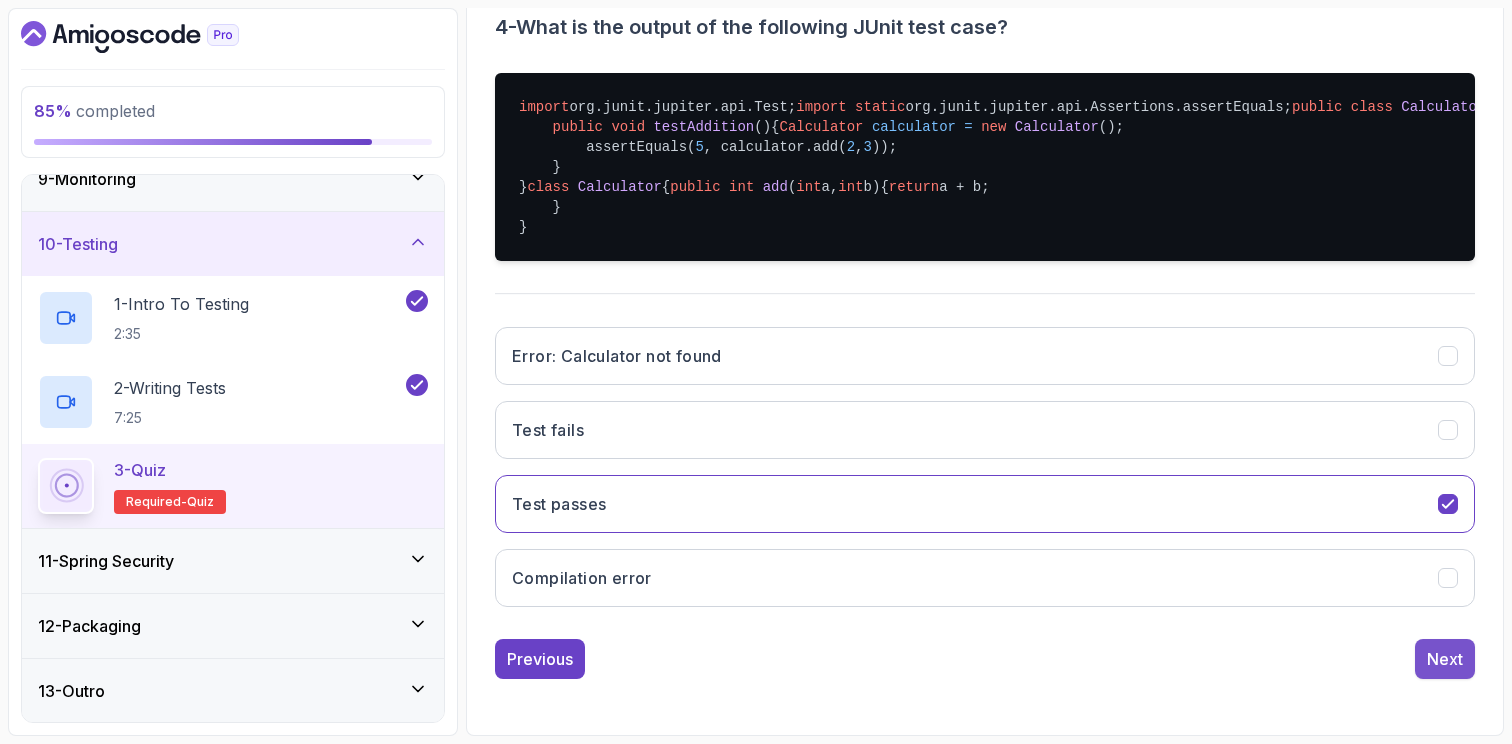 click on "Next" at bounding box center (1445, 659) 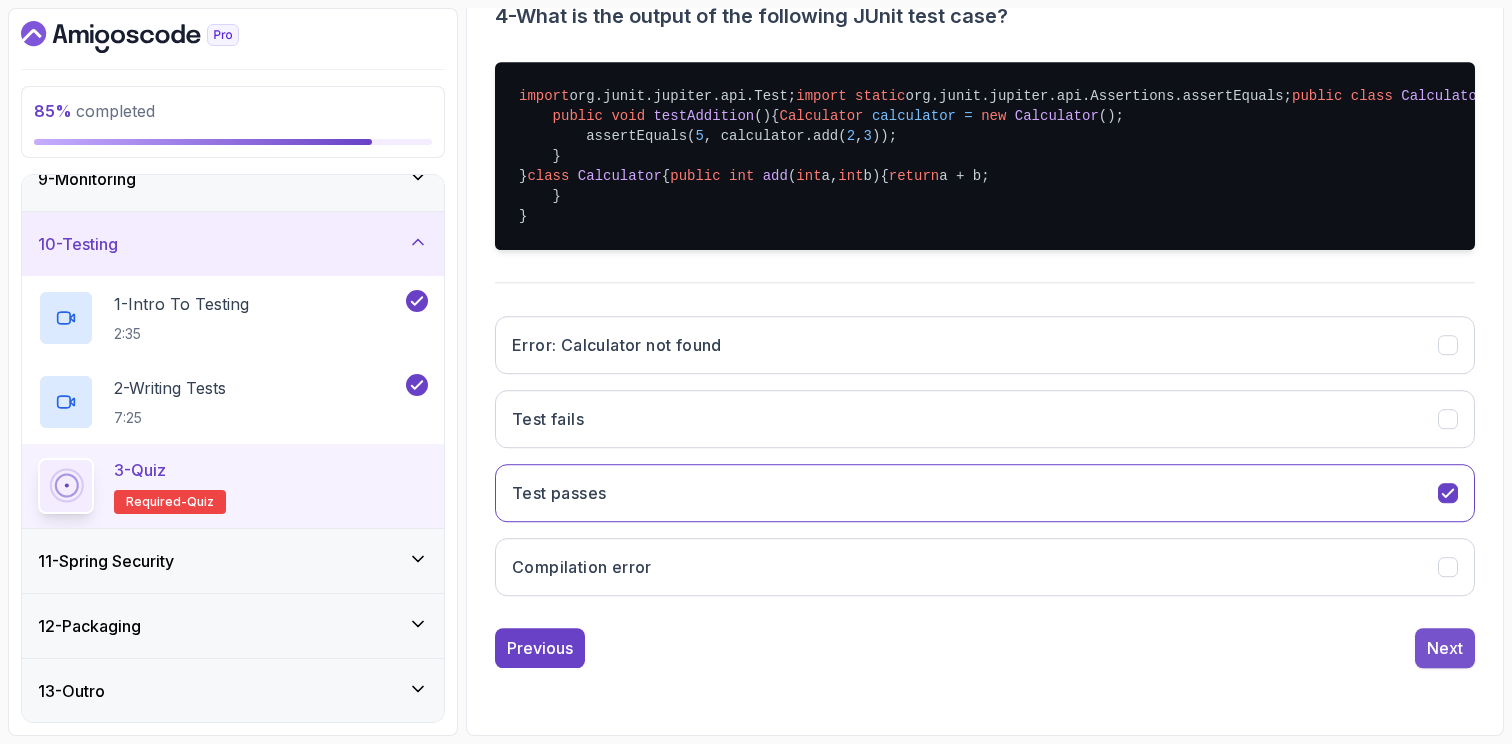 scroll, scrollTop: 181, scrollLeft: 0, axis: vertical 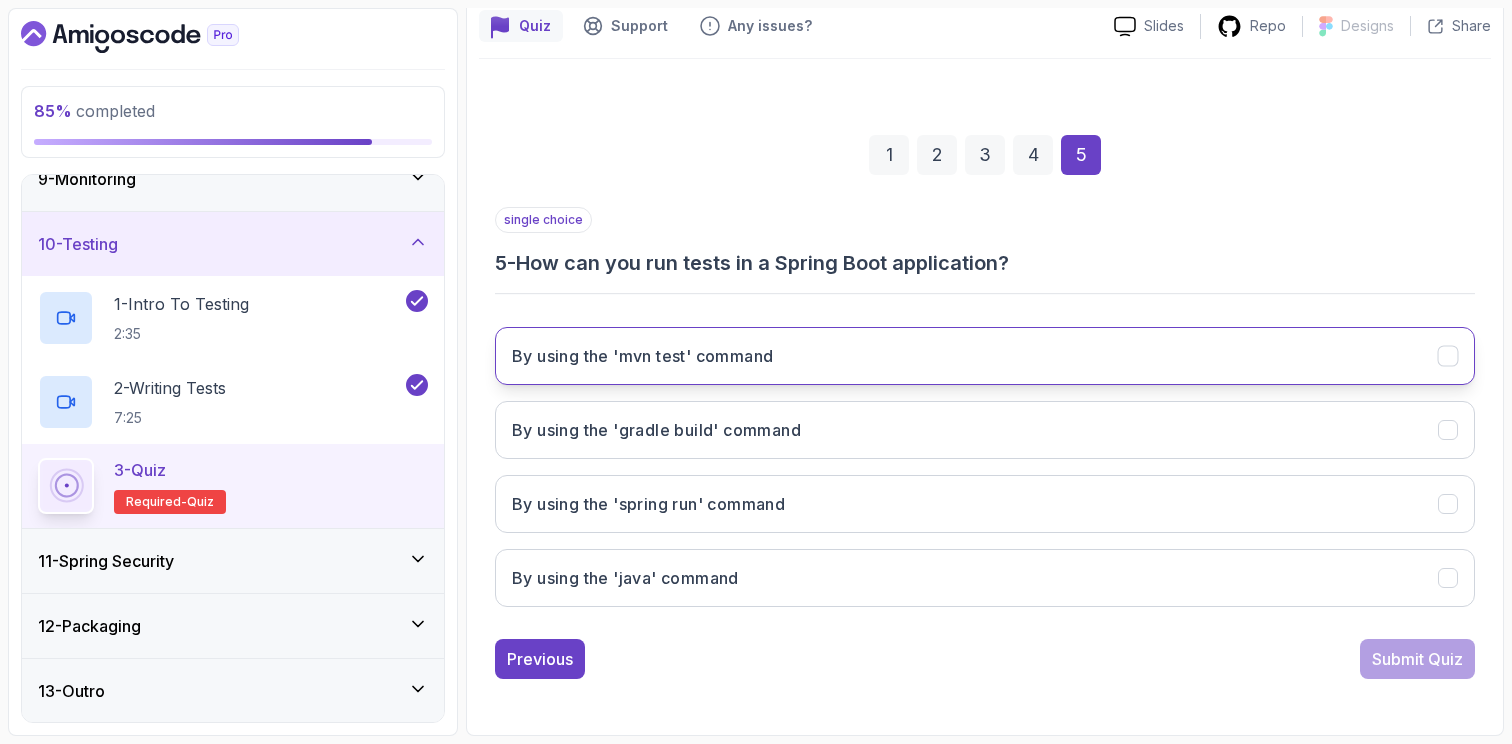 click on "By using the 'mvn test' command" at bounding box center [985, 356] 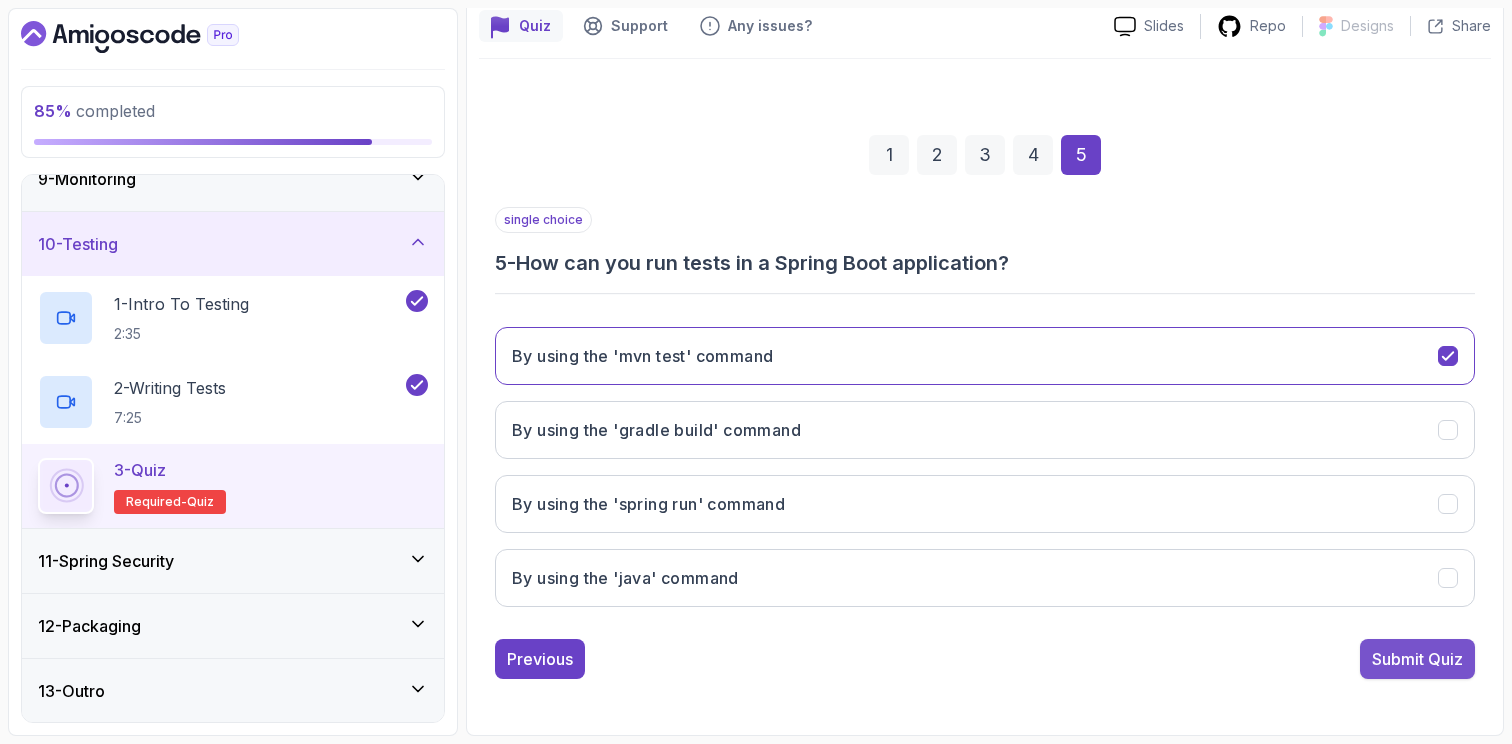 click on "Submit Quiz" at bounding box center (1417, 659) 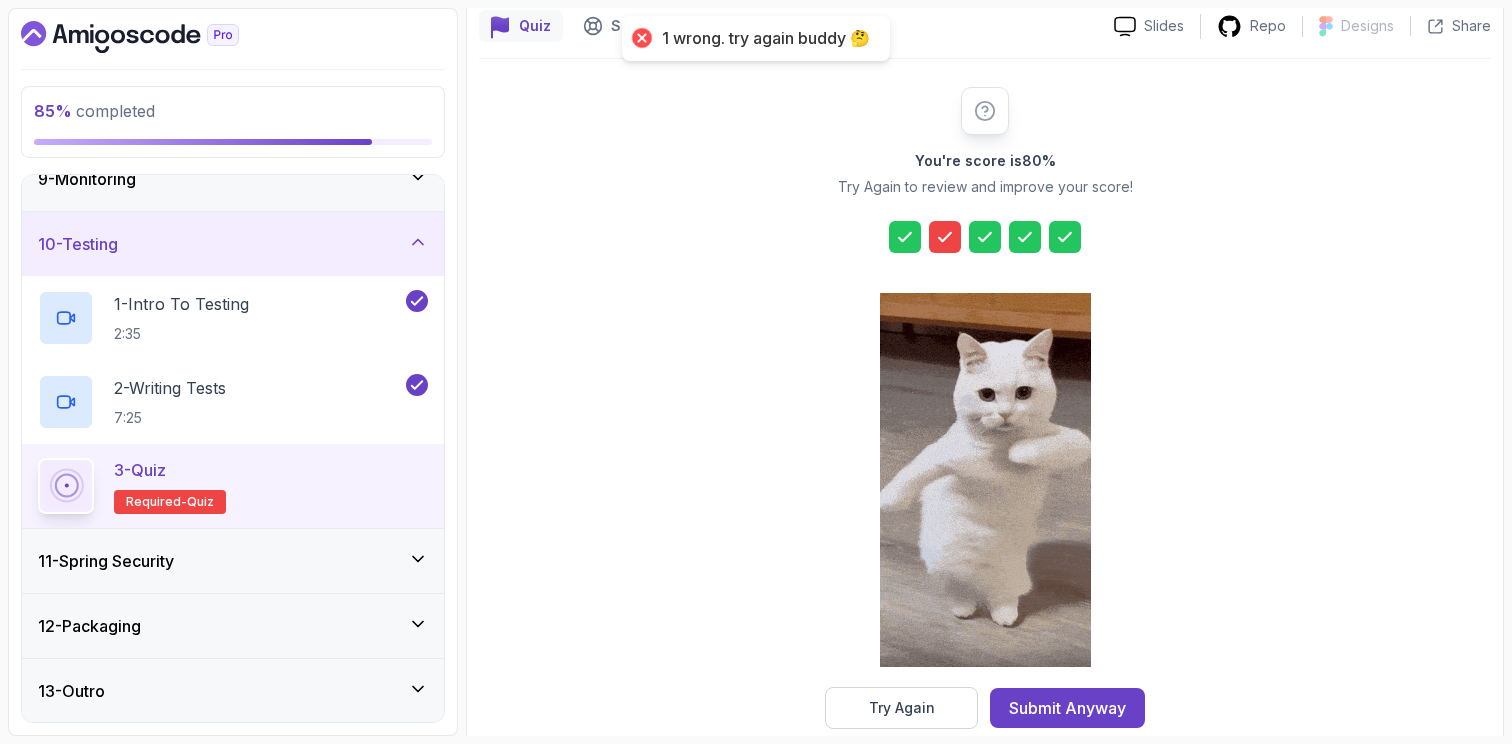 click 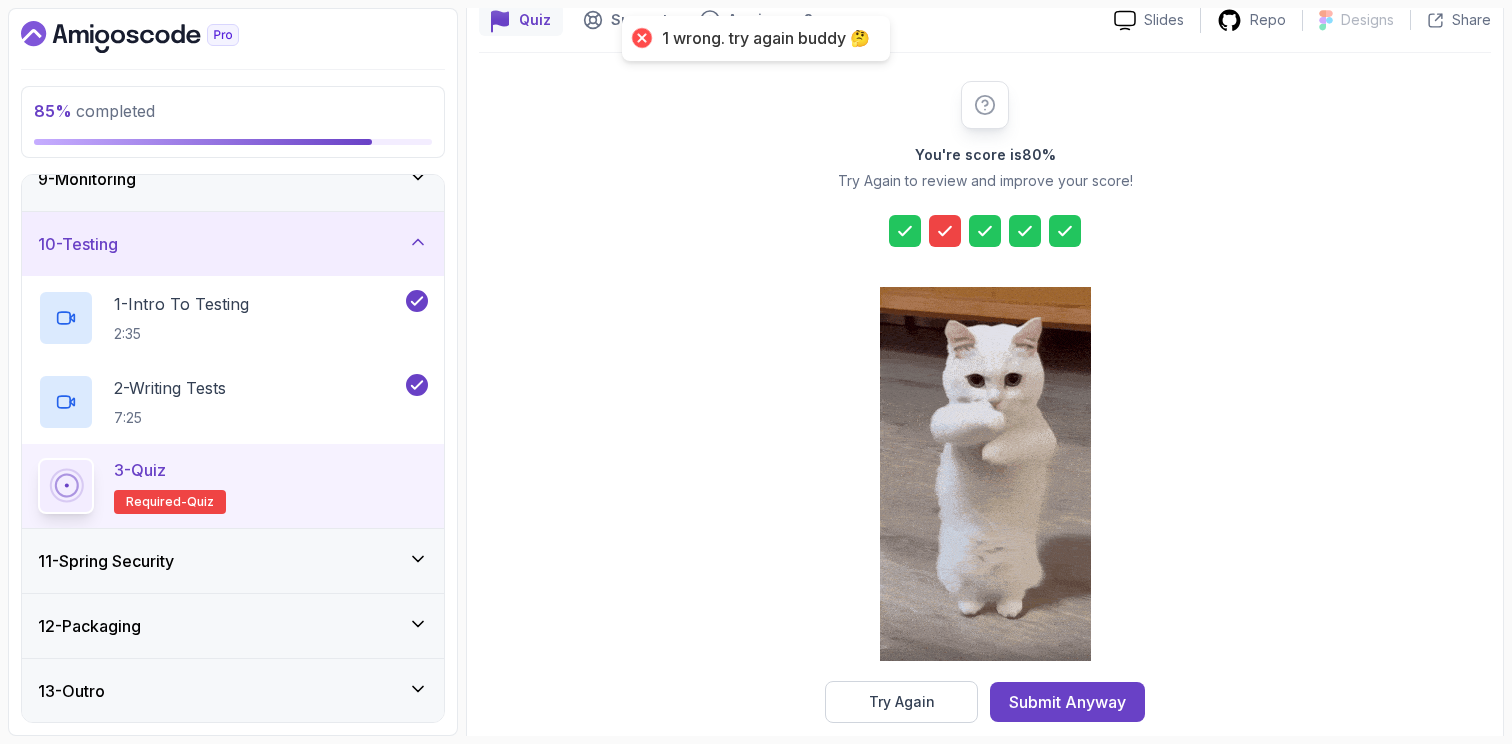 scroll, scrollTop: 215, scrollLeft: 0, axis: vertical 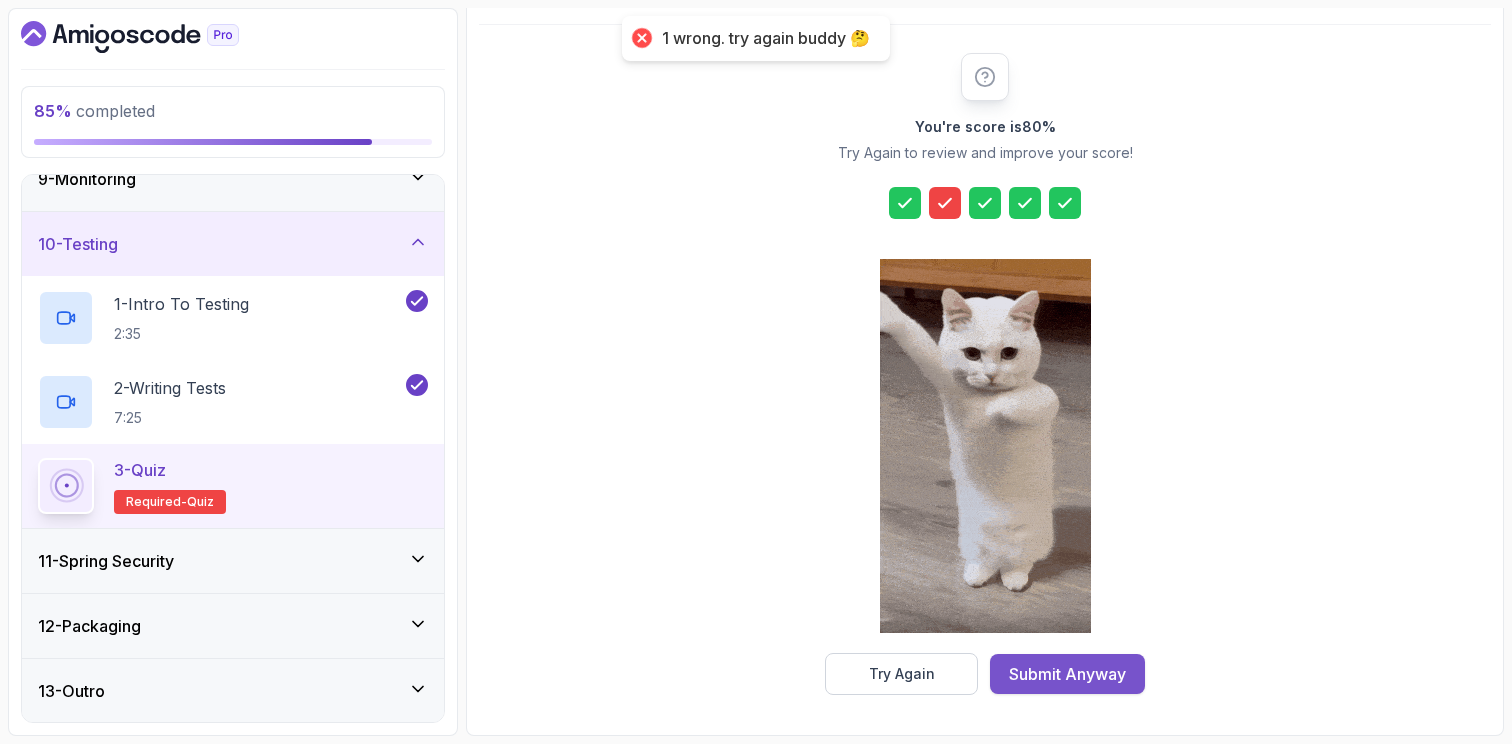 click on "Submit Anyway" at bounding box center [1067, 674] 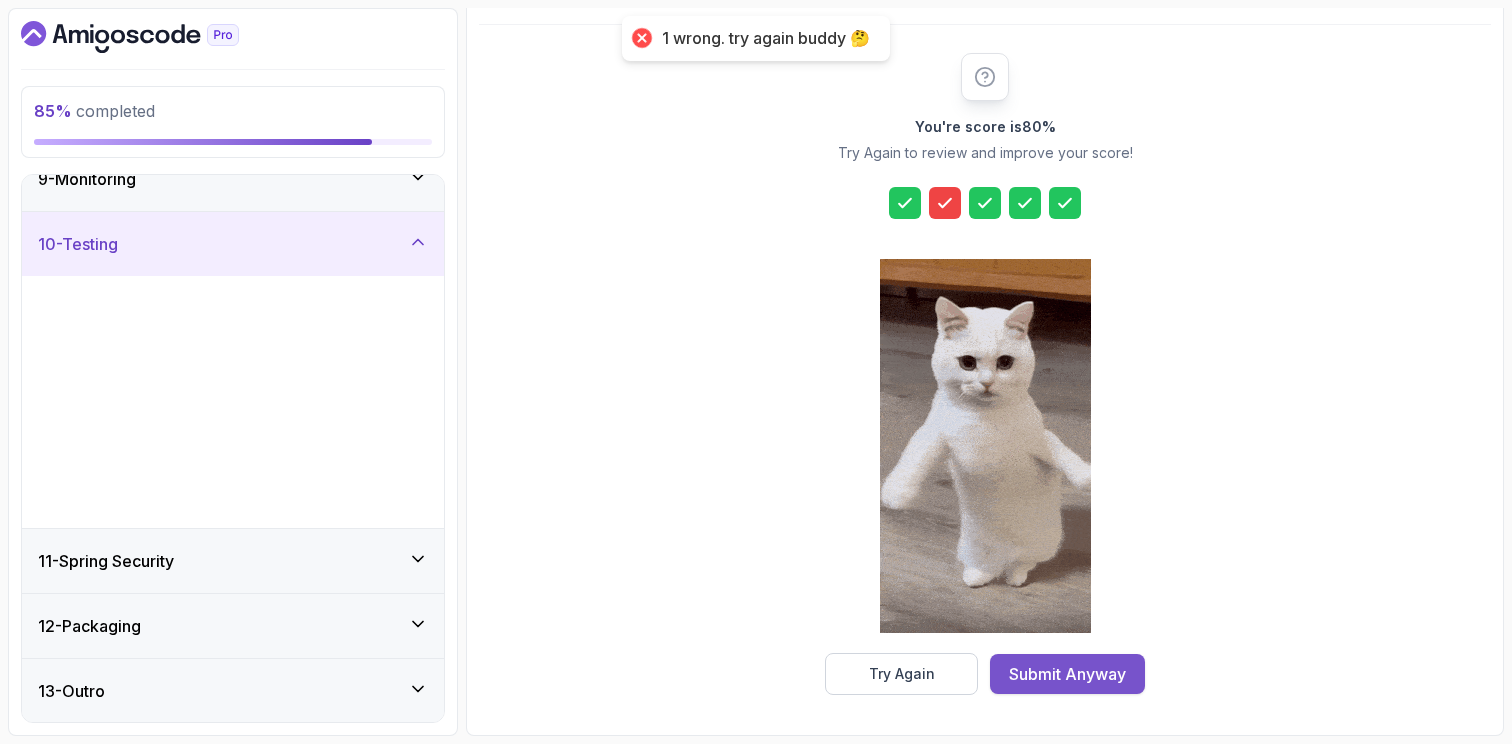 scroll, scrollTop: 0, scrollLeft: 0, axis: both 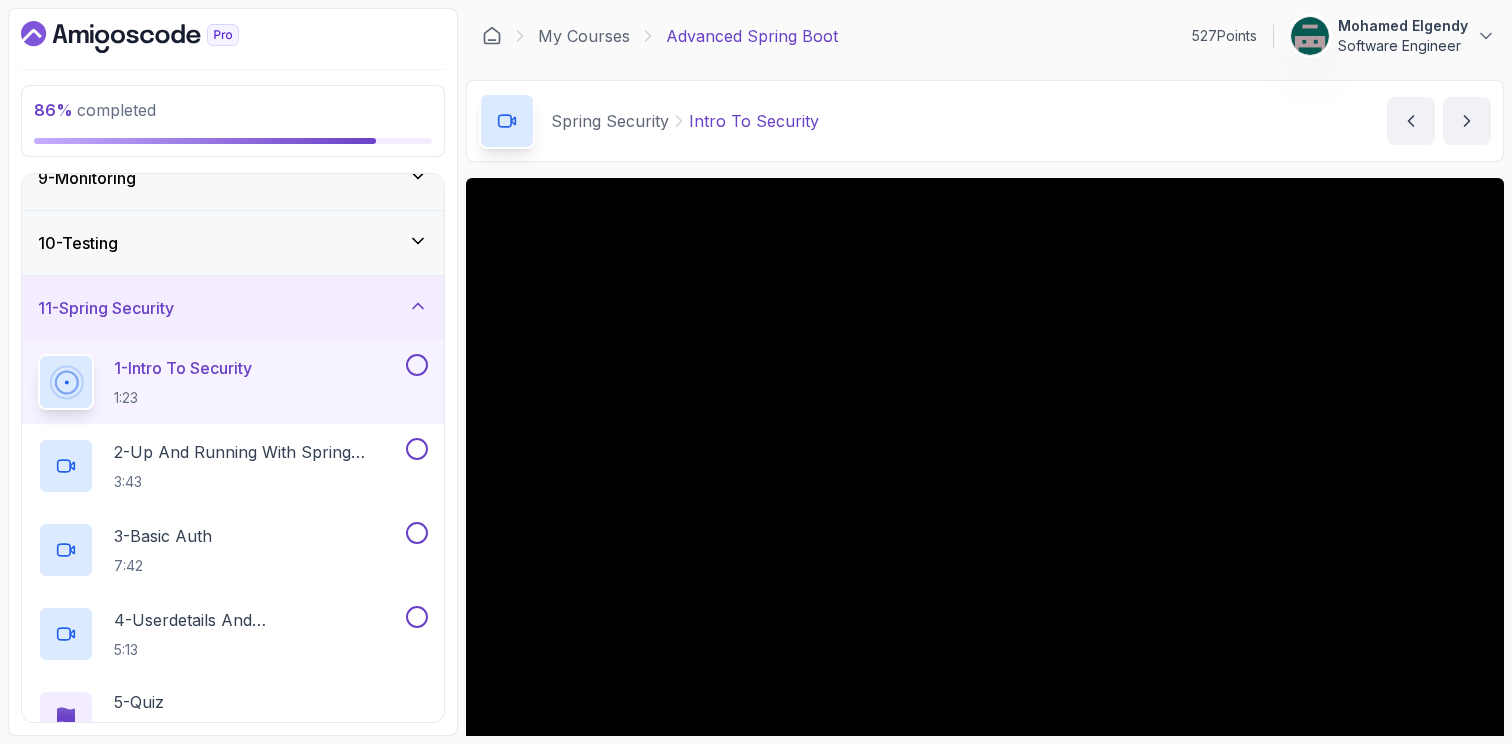 click on "10  -  Testing" at bounding box center (233, 243) 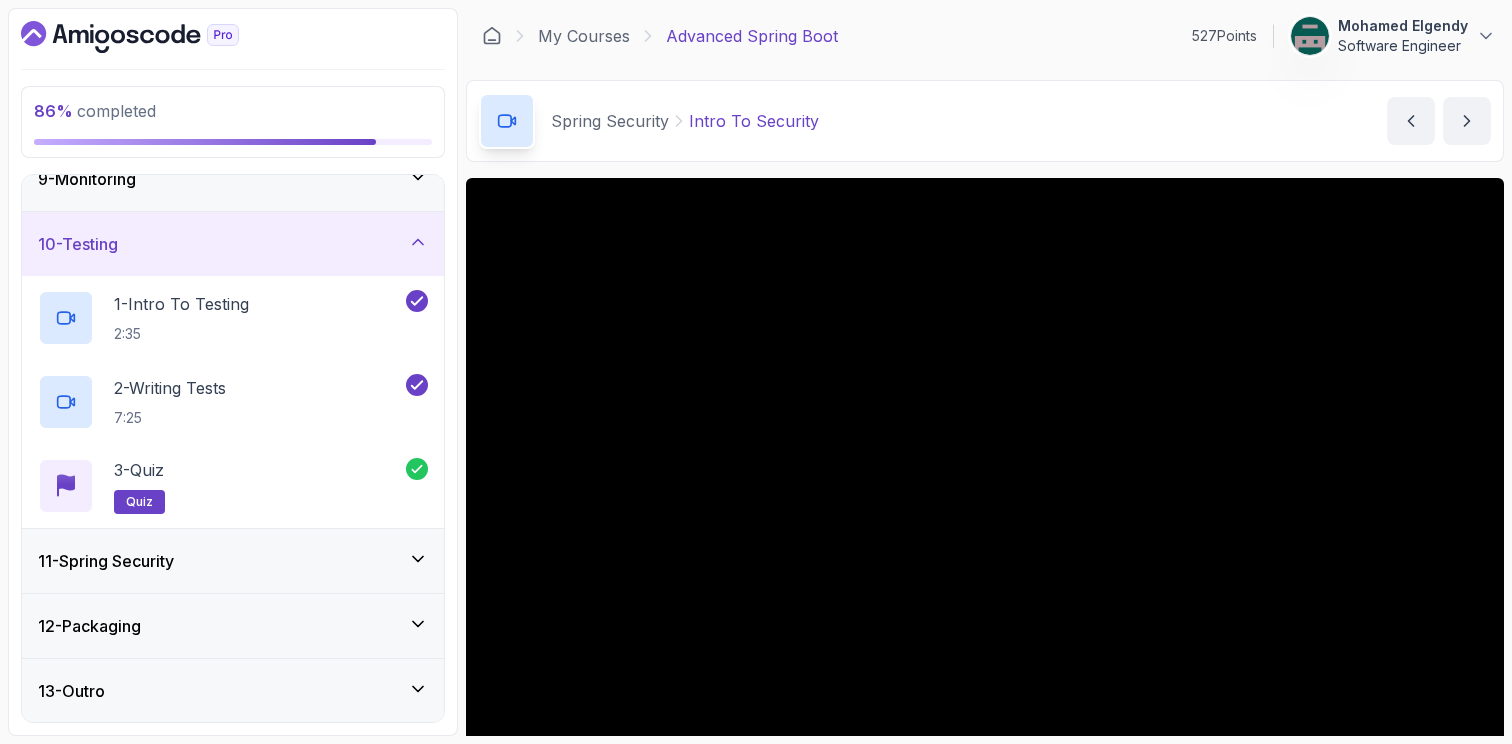 click on "11  -  Spring Security" at bounding box center [233, 561] 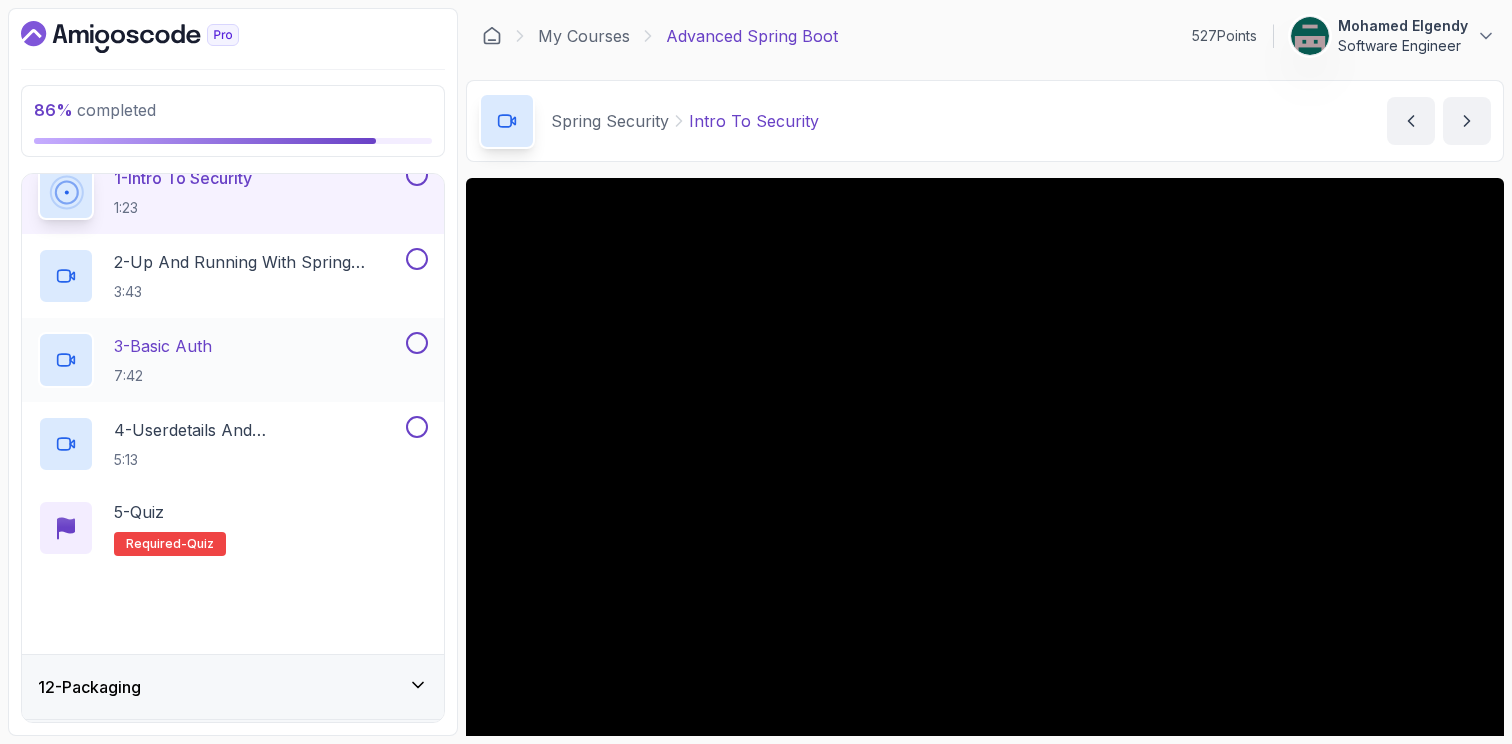 scroll, scrollTop: 800, scrollLeft: 0, axis: vertical 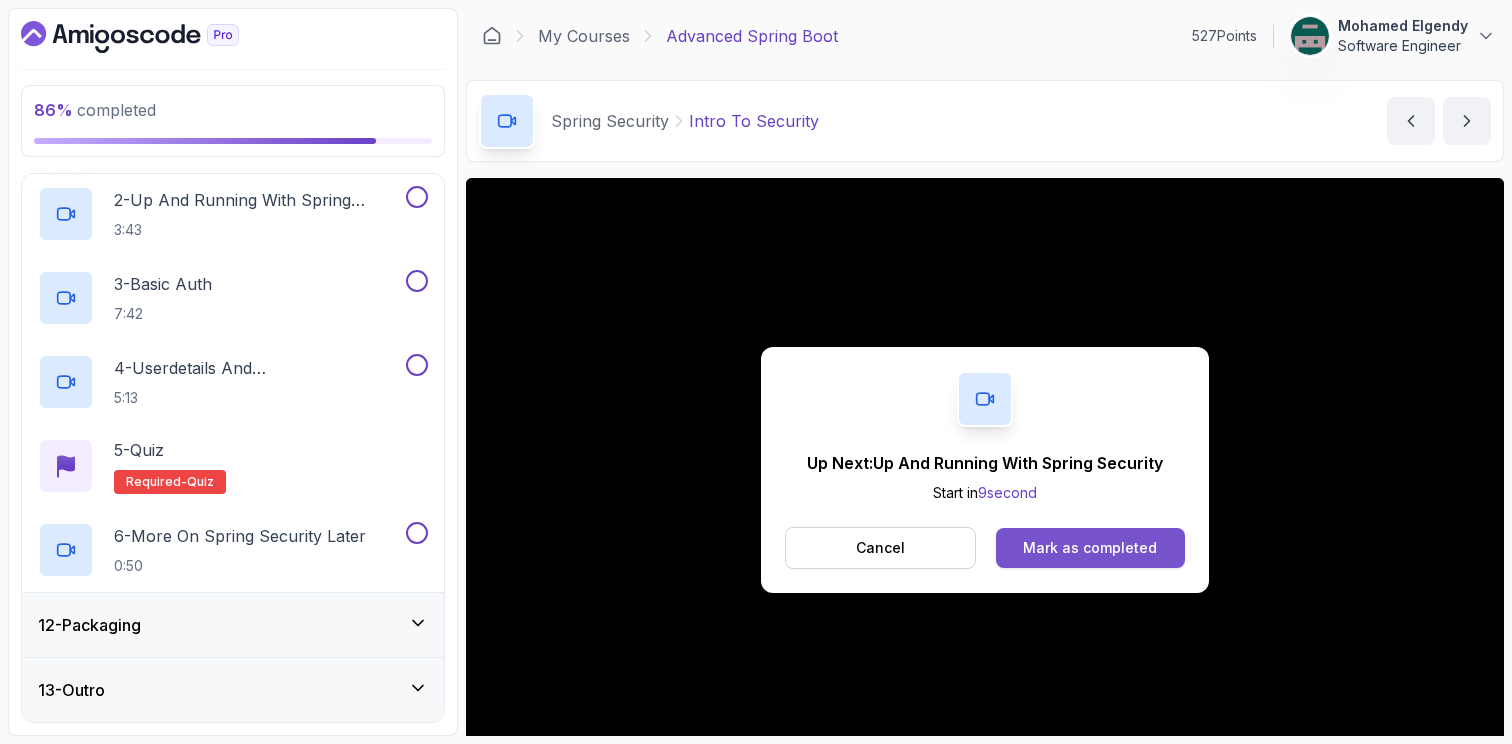 click on "Mark as completed" at bounding box center [1090, 548] 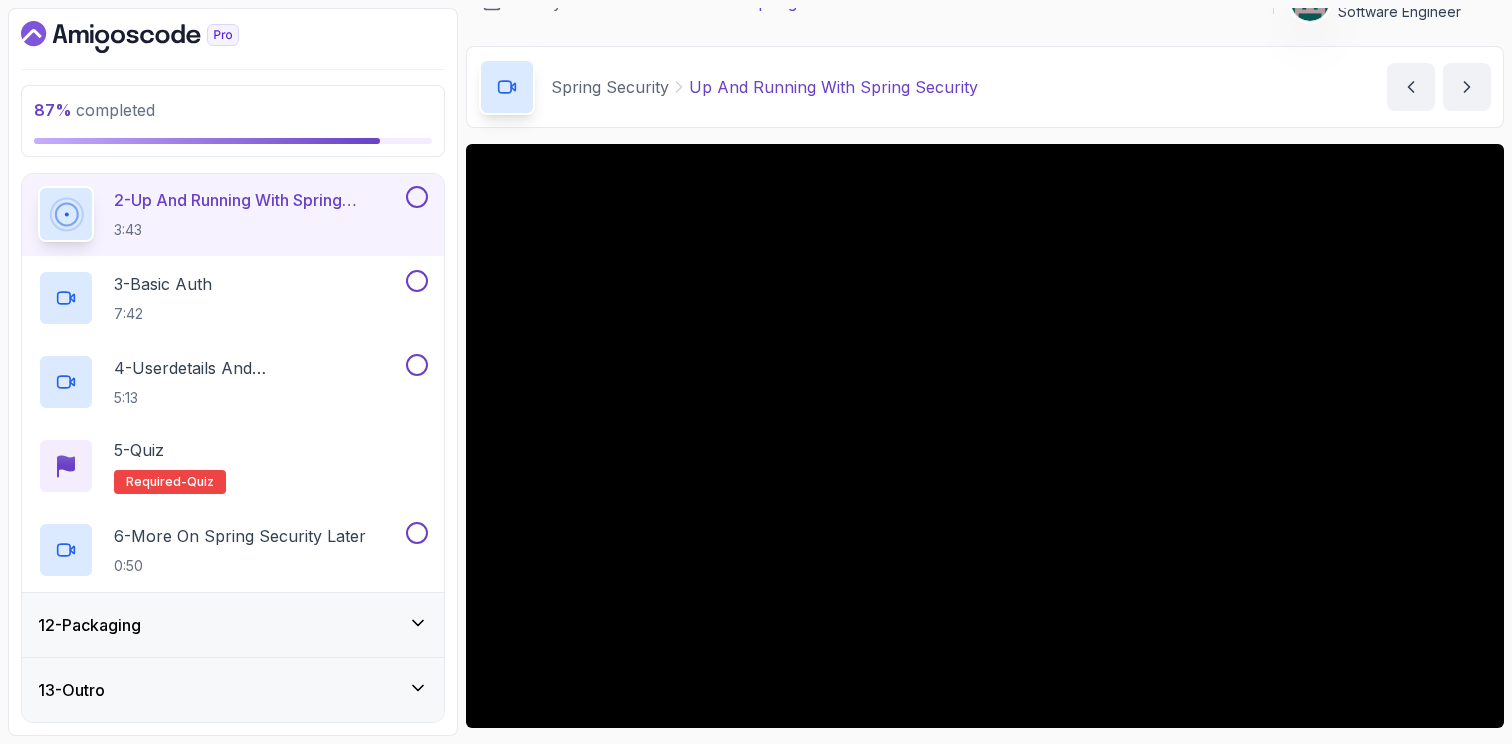 scroll, scrollTop: 0, scrollLeft: 0, axis: both 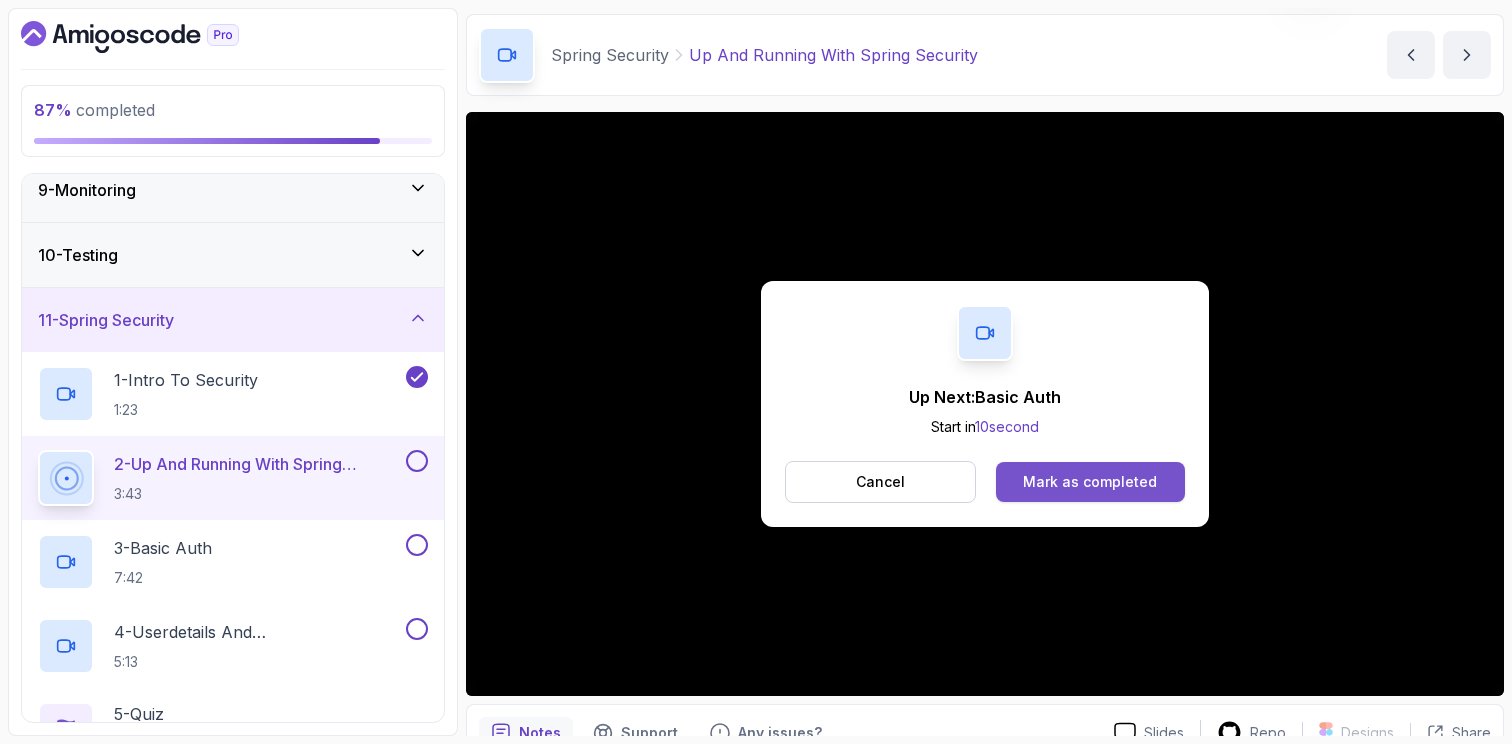 click on "Mark as completed" at bounding box center [1090, 482] 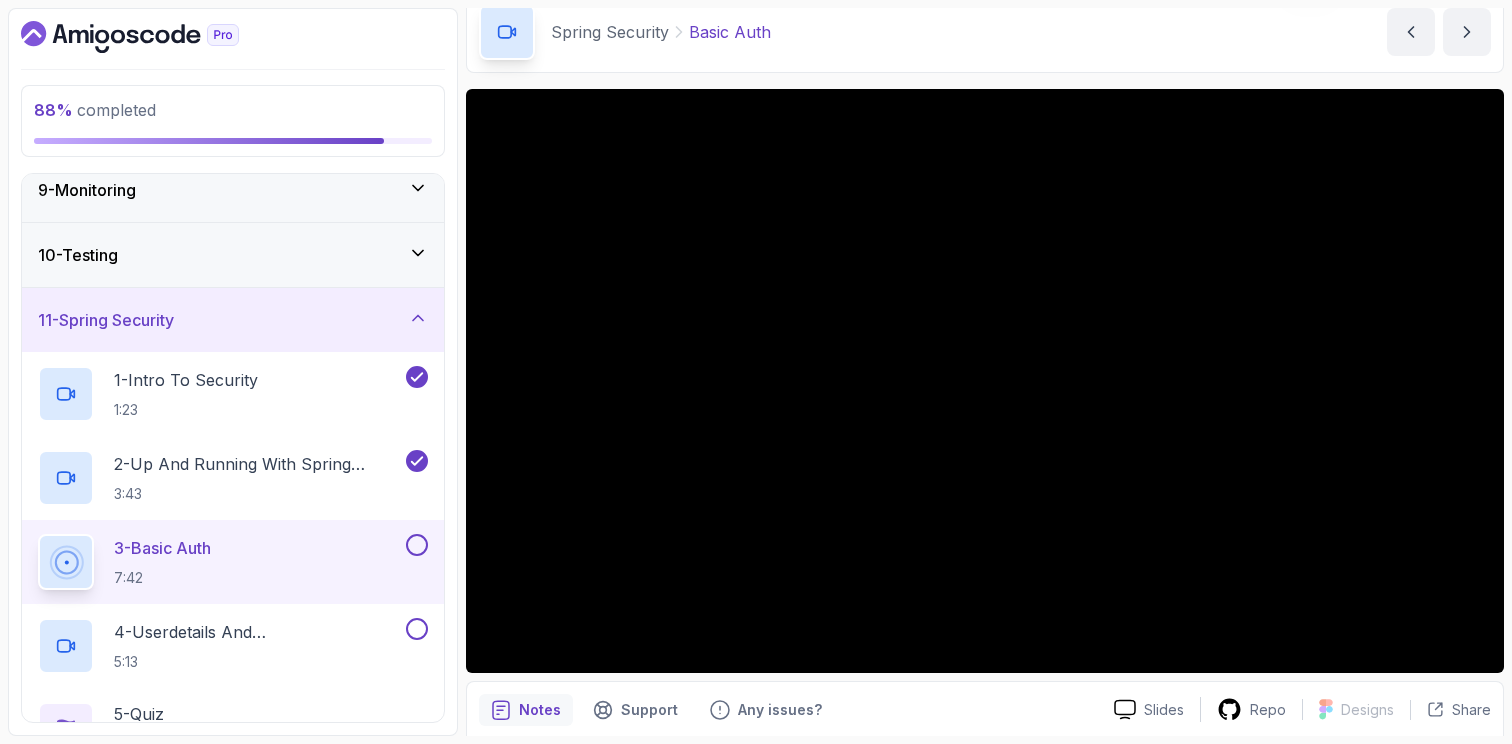 scroll, scrollTop: 109, scrollLeft: 0, axis: vertical 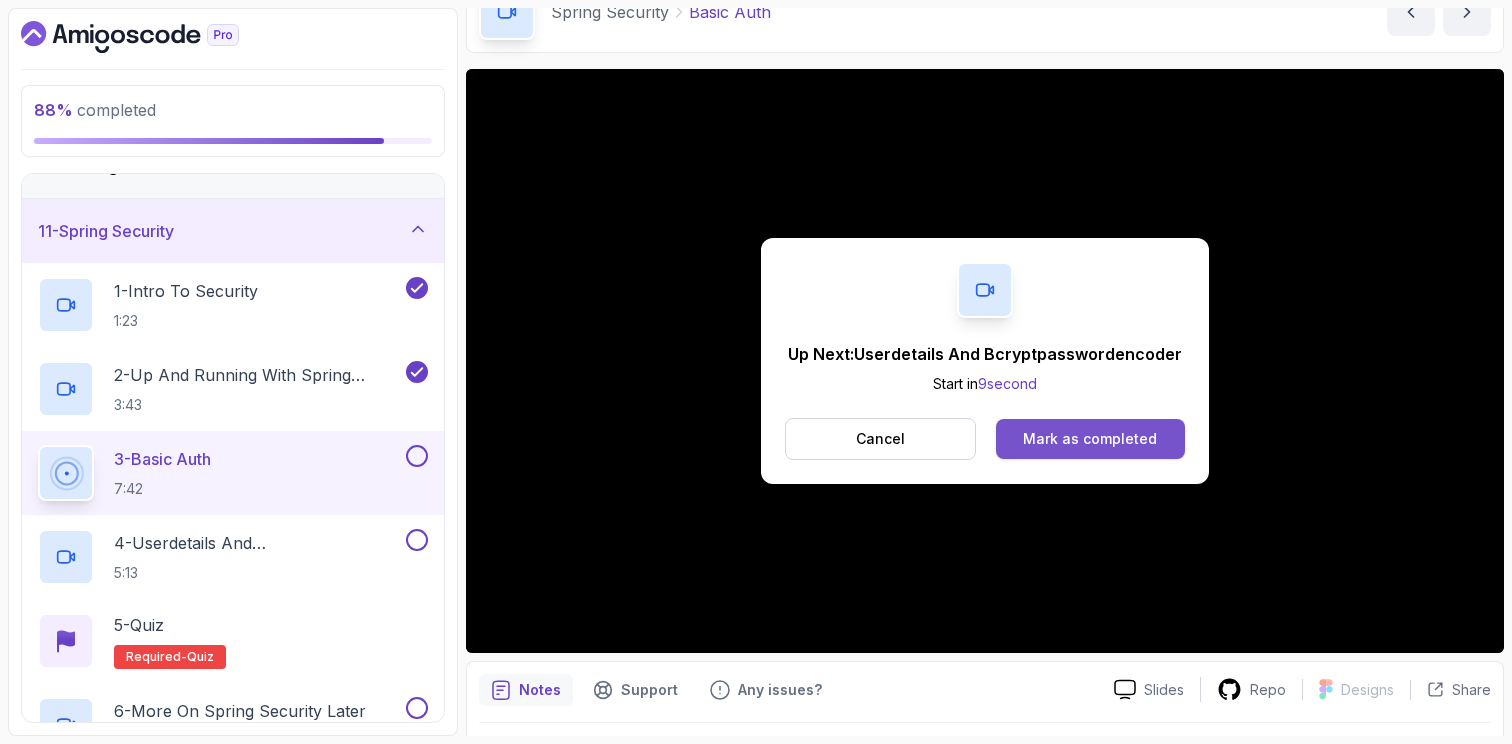 click on "Mark as completed" at bounding box center [1090, 439] 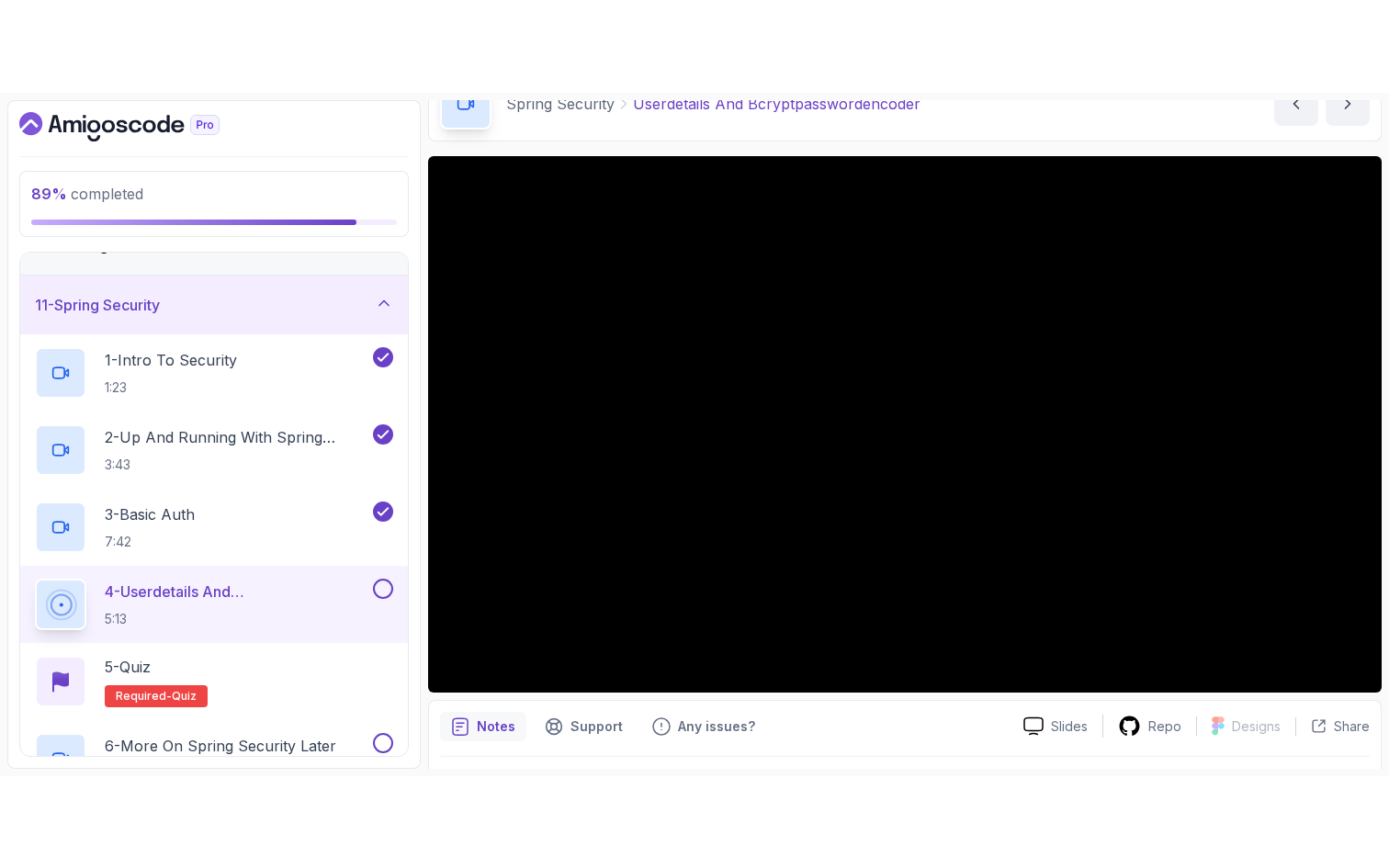 scroll, scrollTop: 0, scrollLeft: 0, axis: both 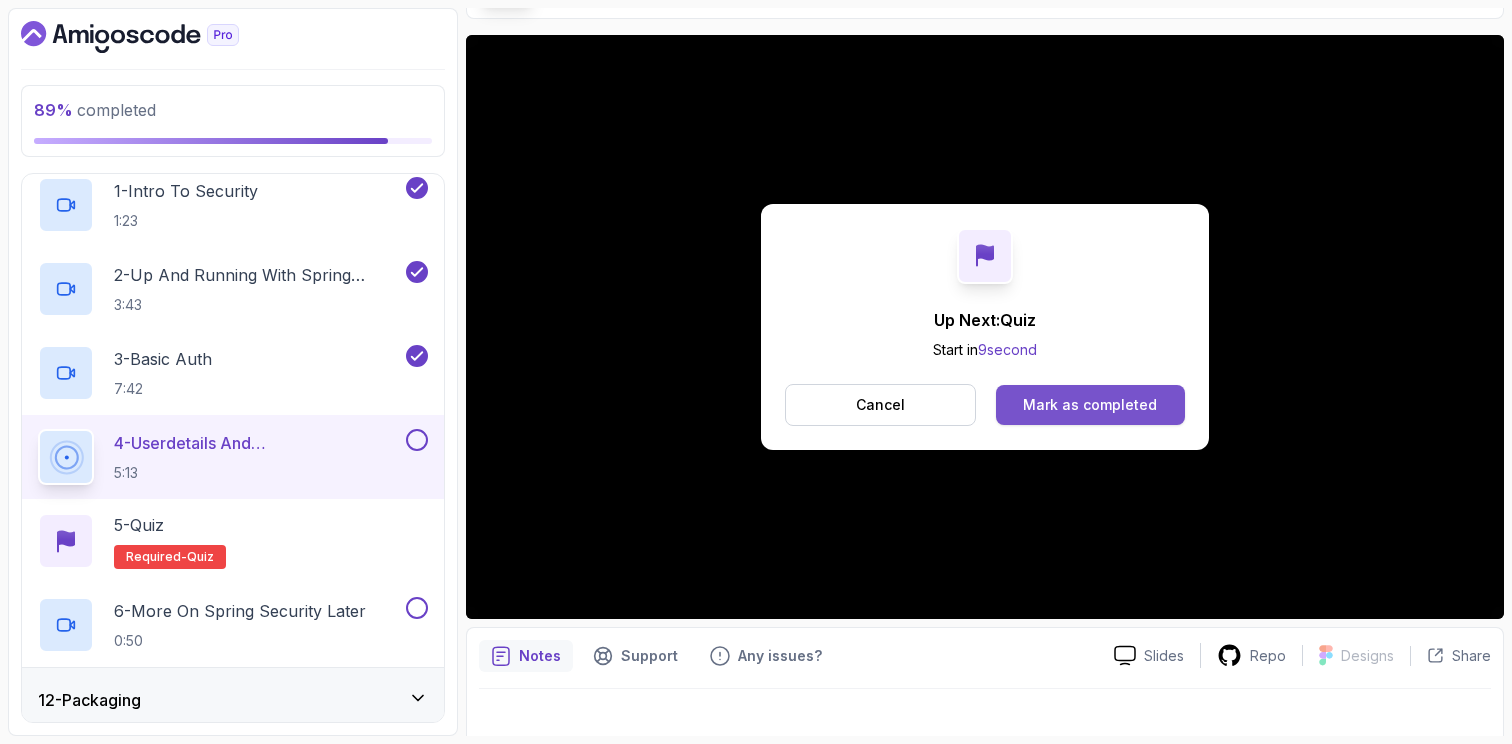 click on "Mark as completed" at bounding box center (1090, 405) 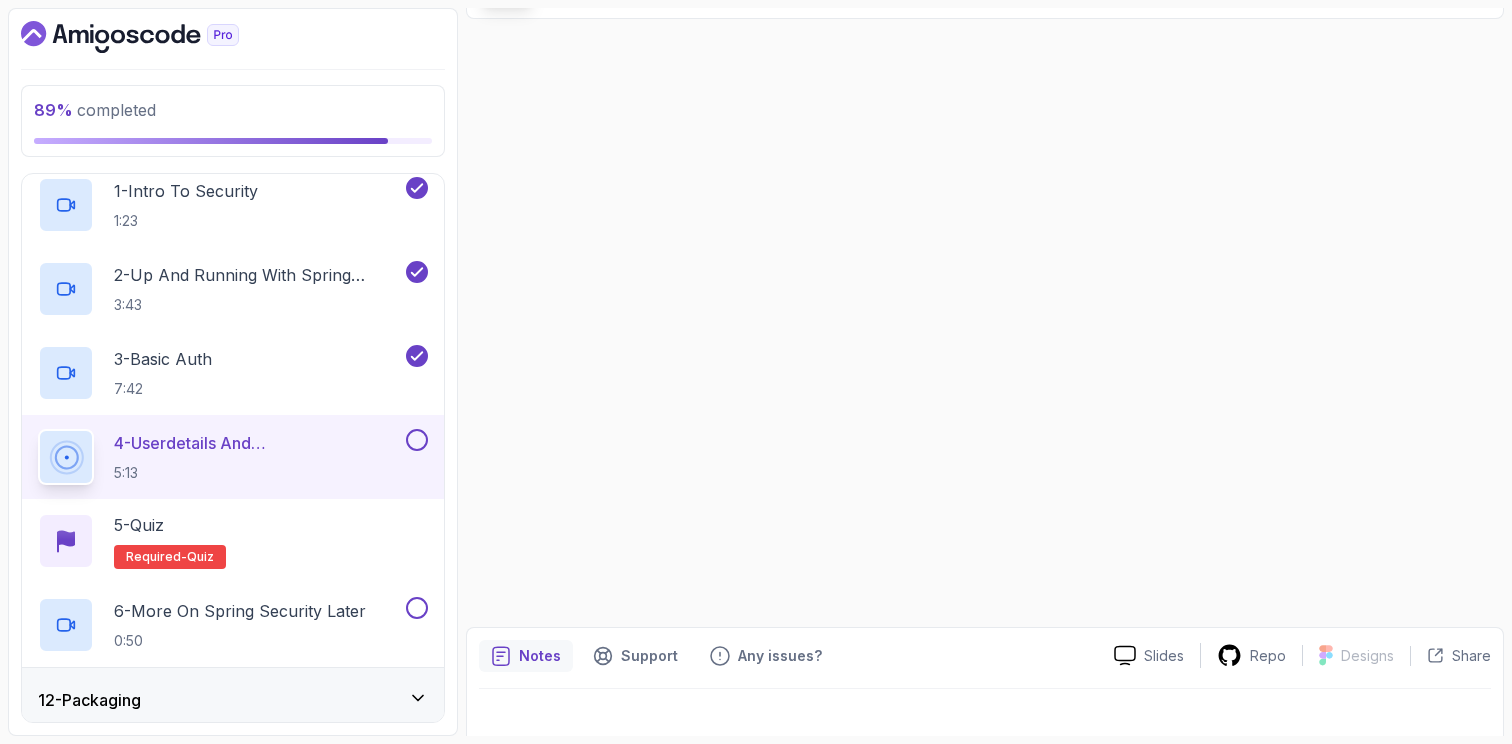 scroll, scrollTop: 0, scrollLeft: 0, axis: both 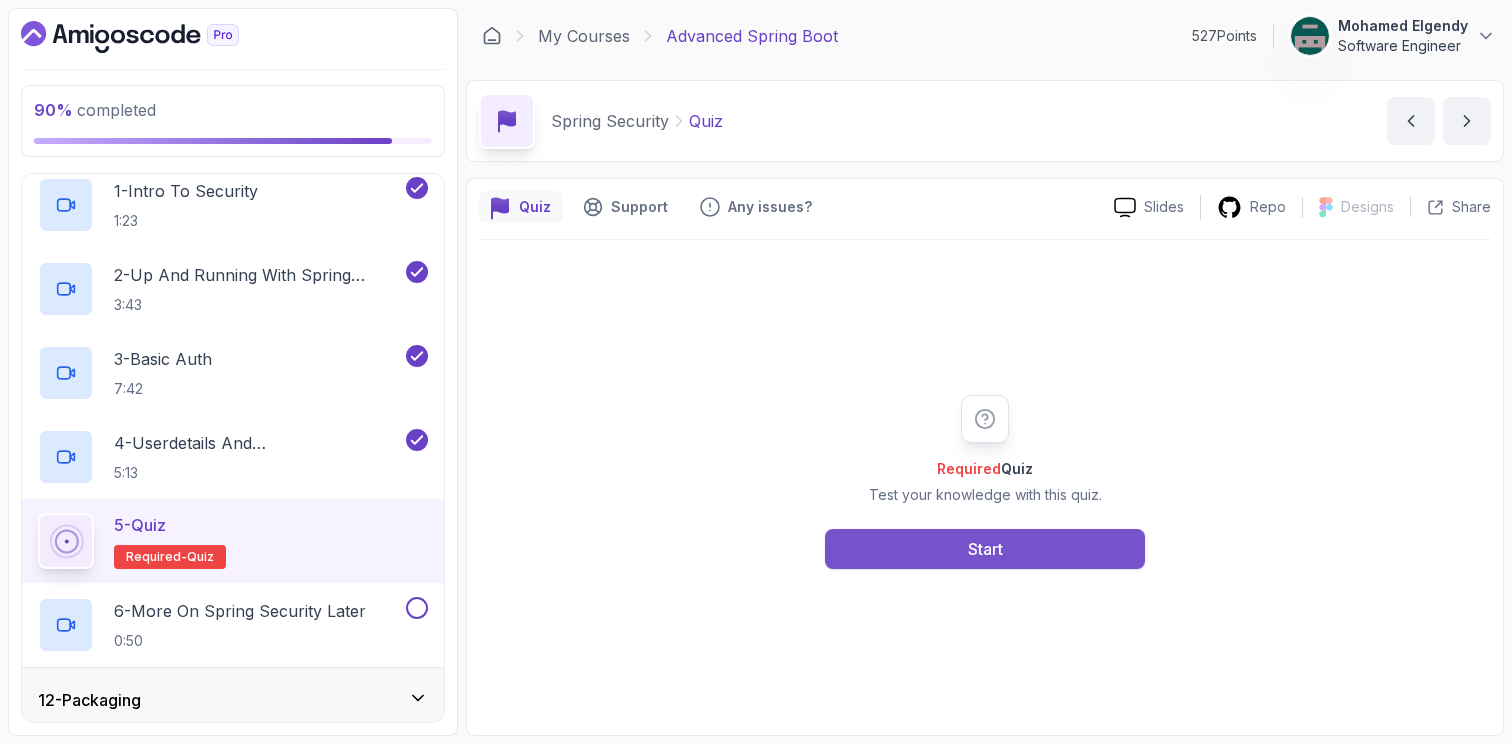 click on "Start" at bounding box center [985, 549] 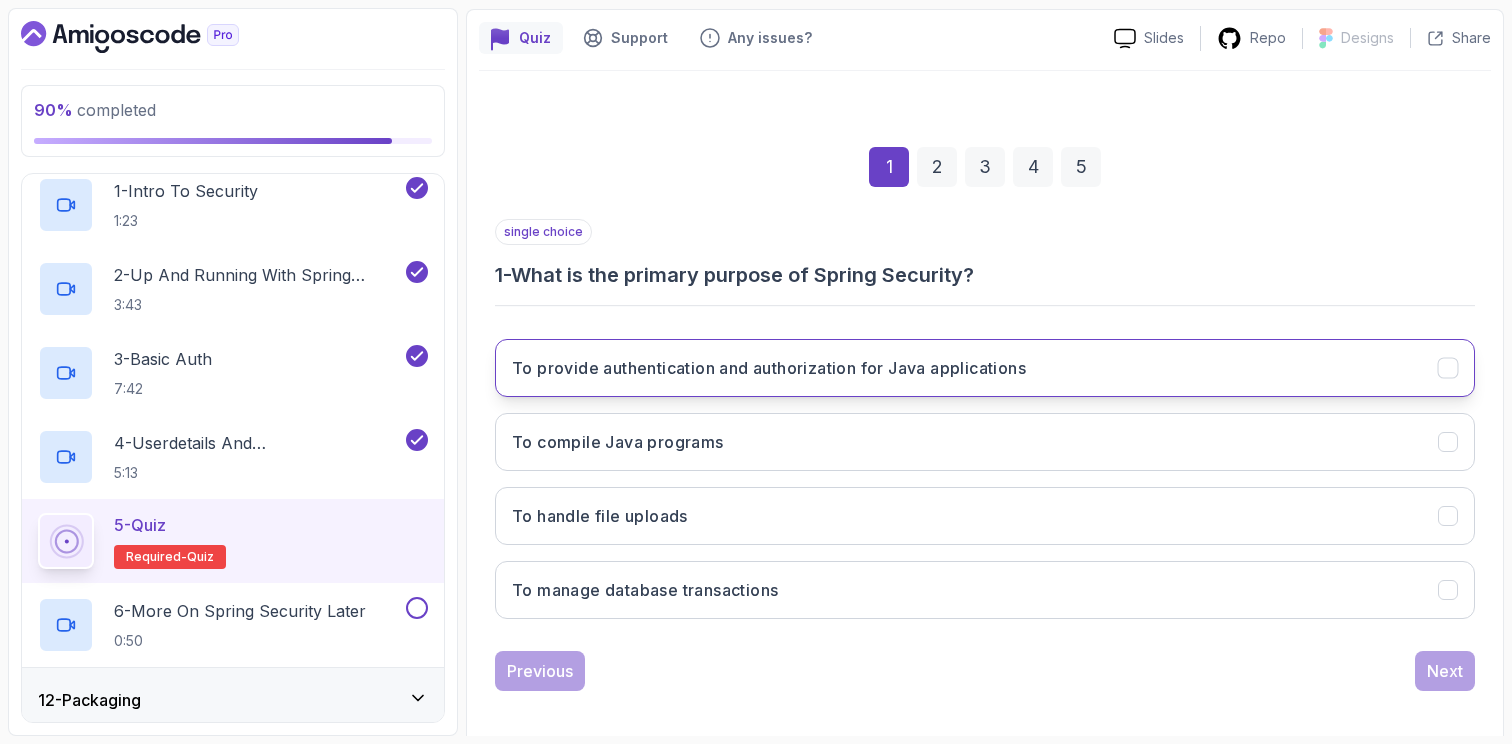 scroll, scrollTop: 181, scrollLeft: 0, axis: vertical 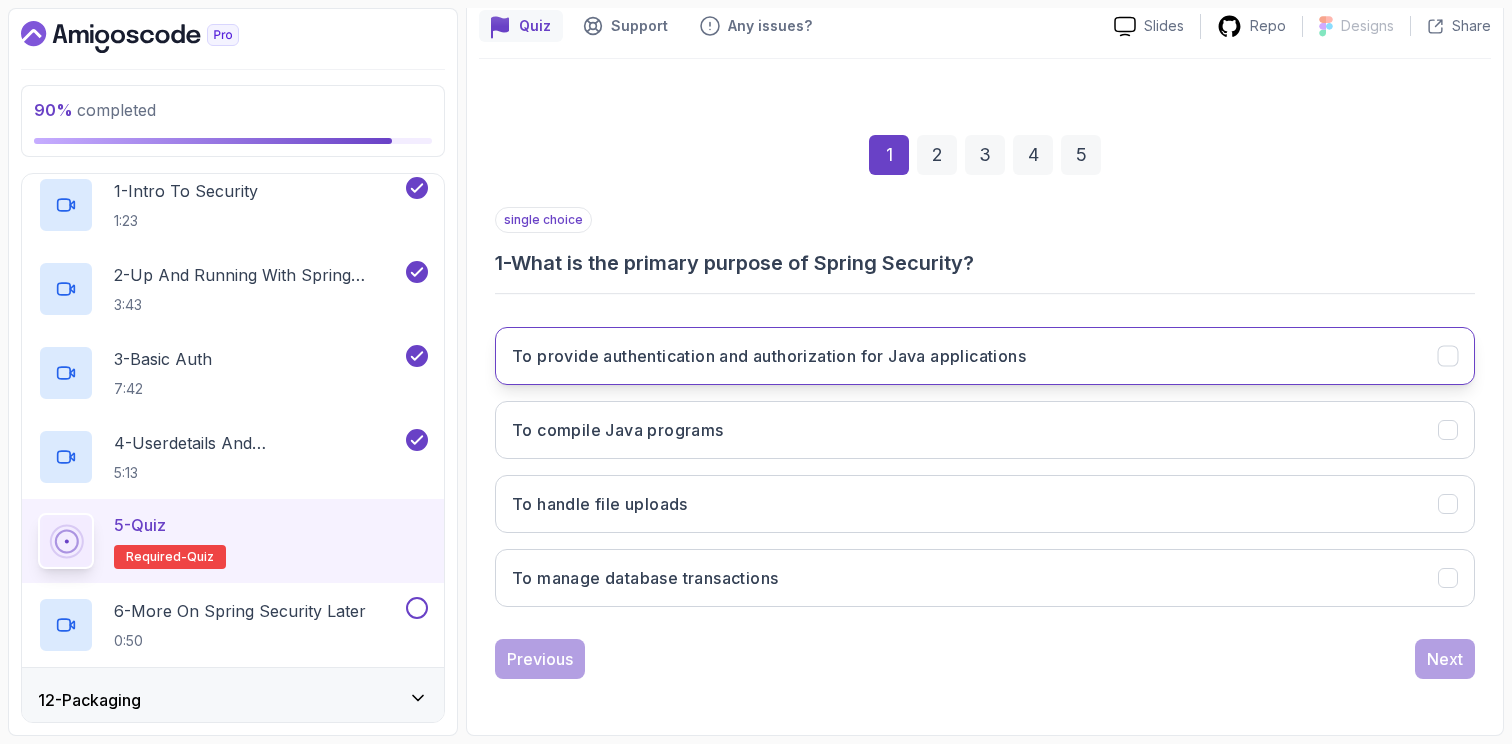 click on "To provide authentication and authorization for Java applications" at bounding box center (769, 356) 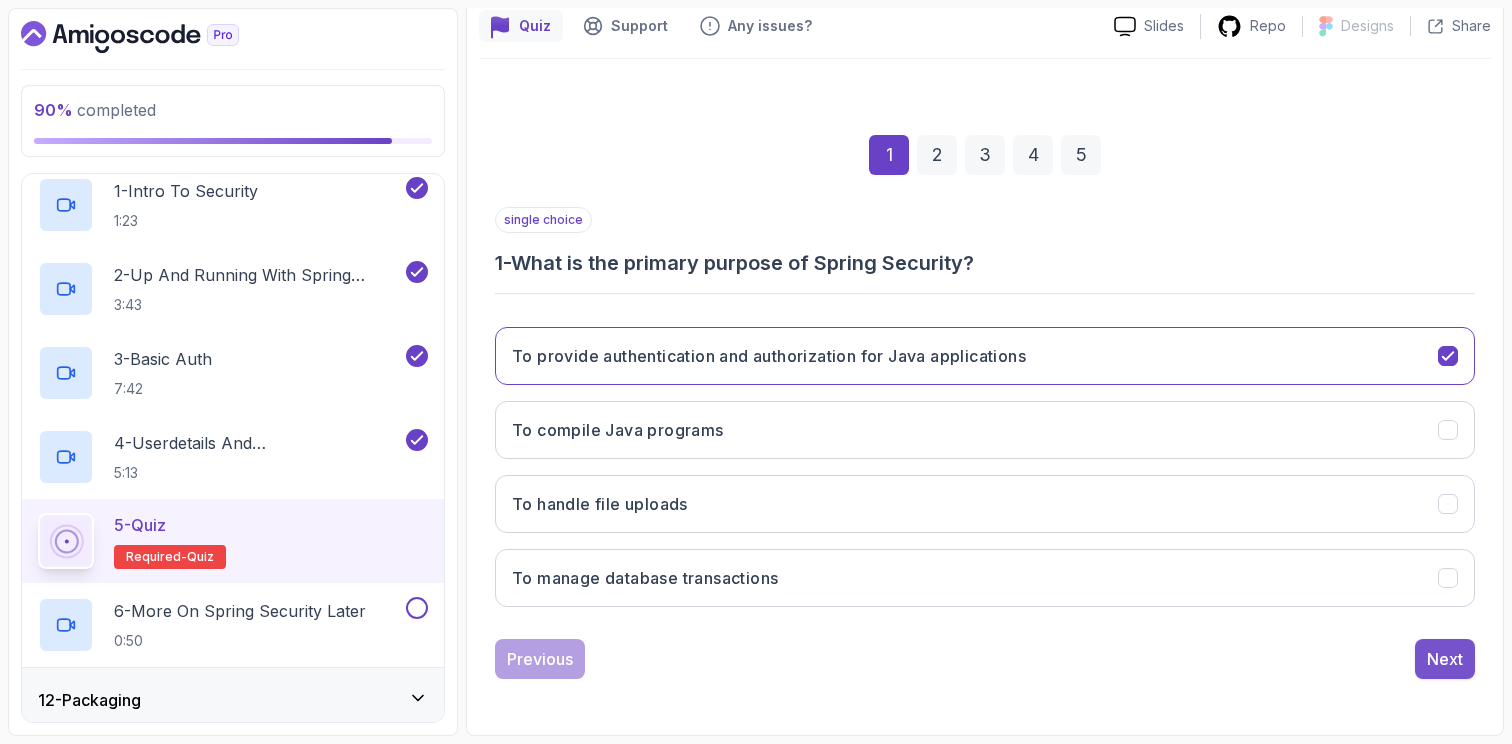 click on "Next" at bounding box center (1445, 659) 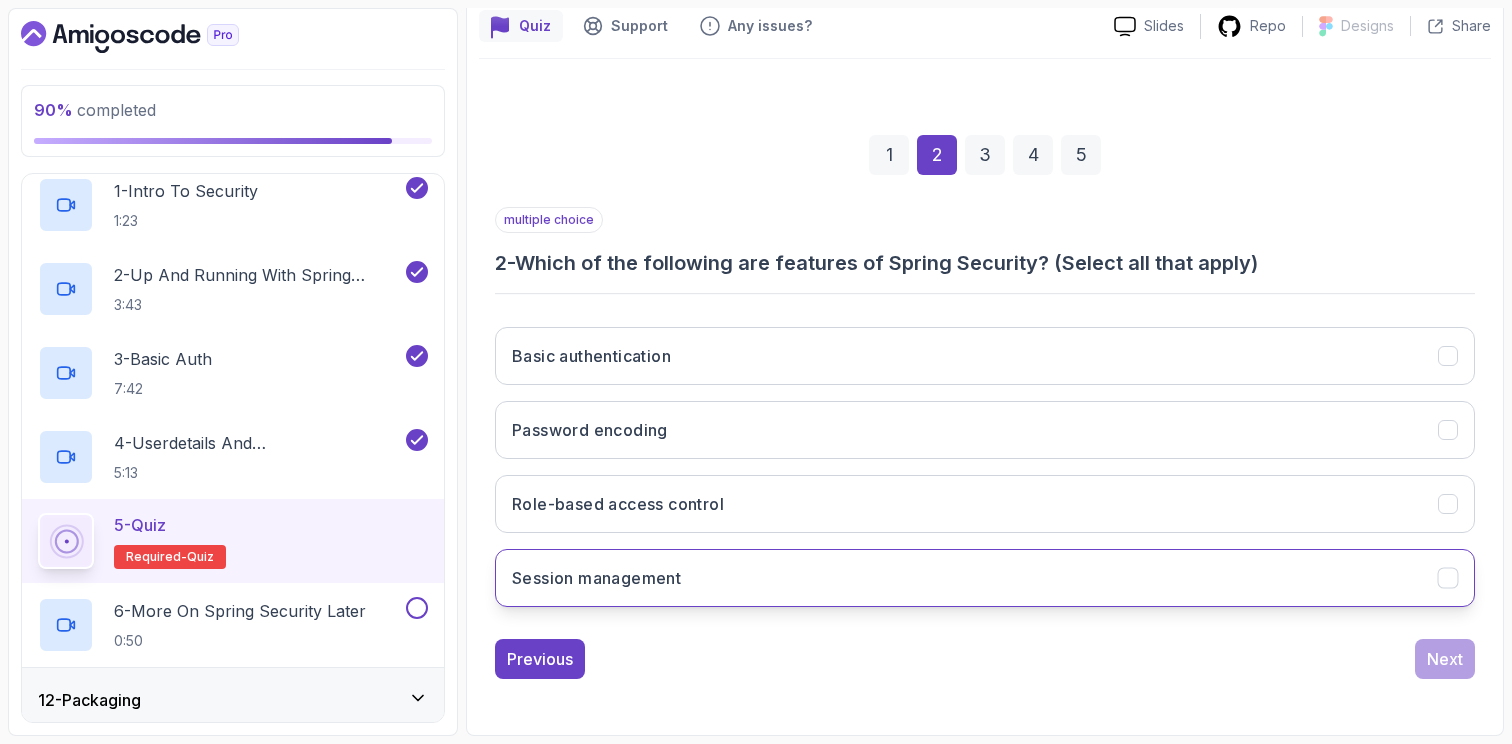 click on "Session management" at bounding box center (985, 578) 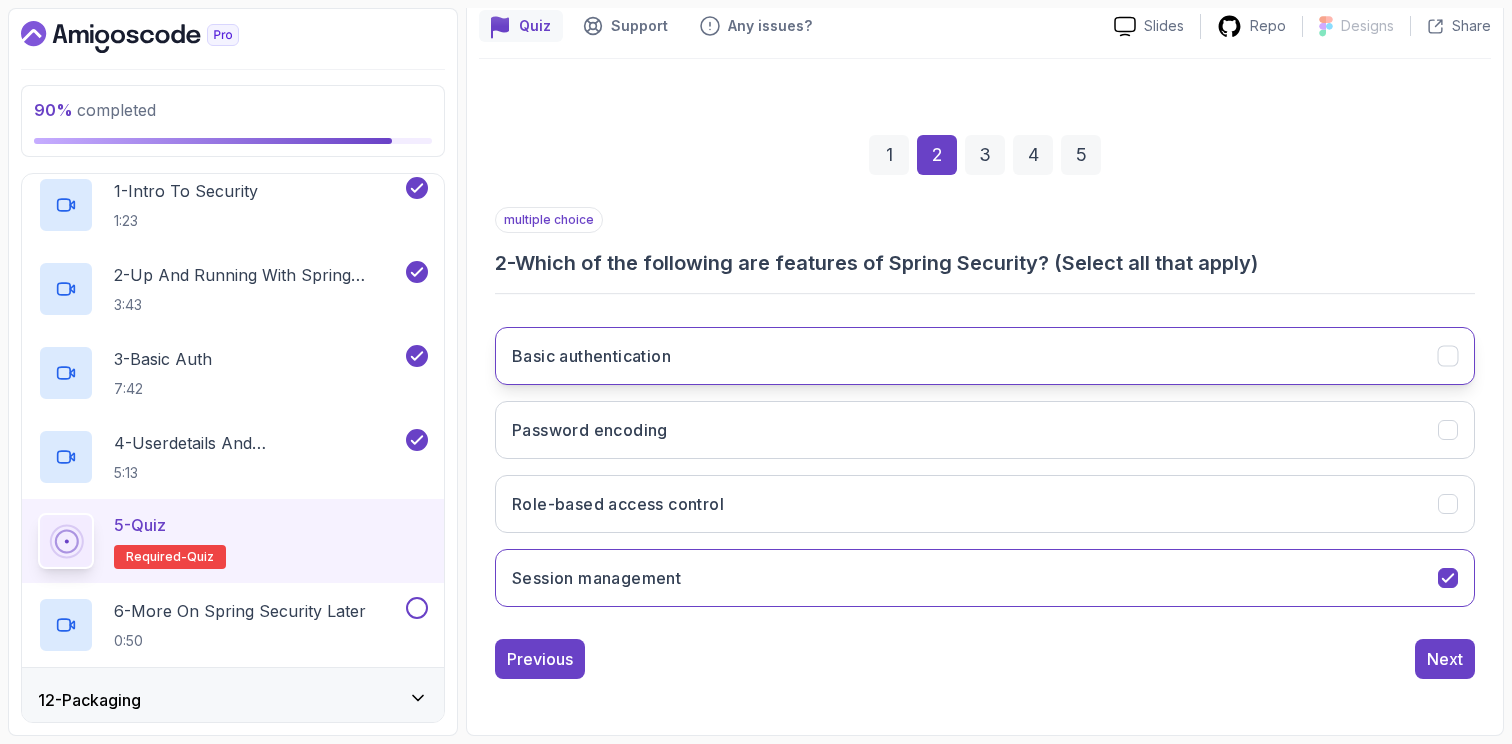 click on "Basic authentication" at bounding box center [985, 356] 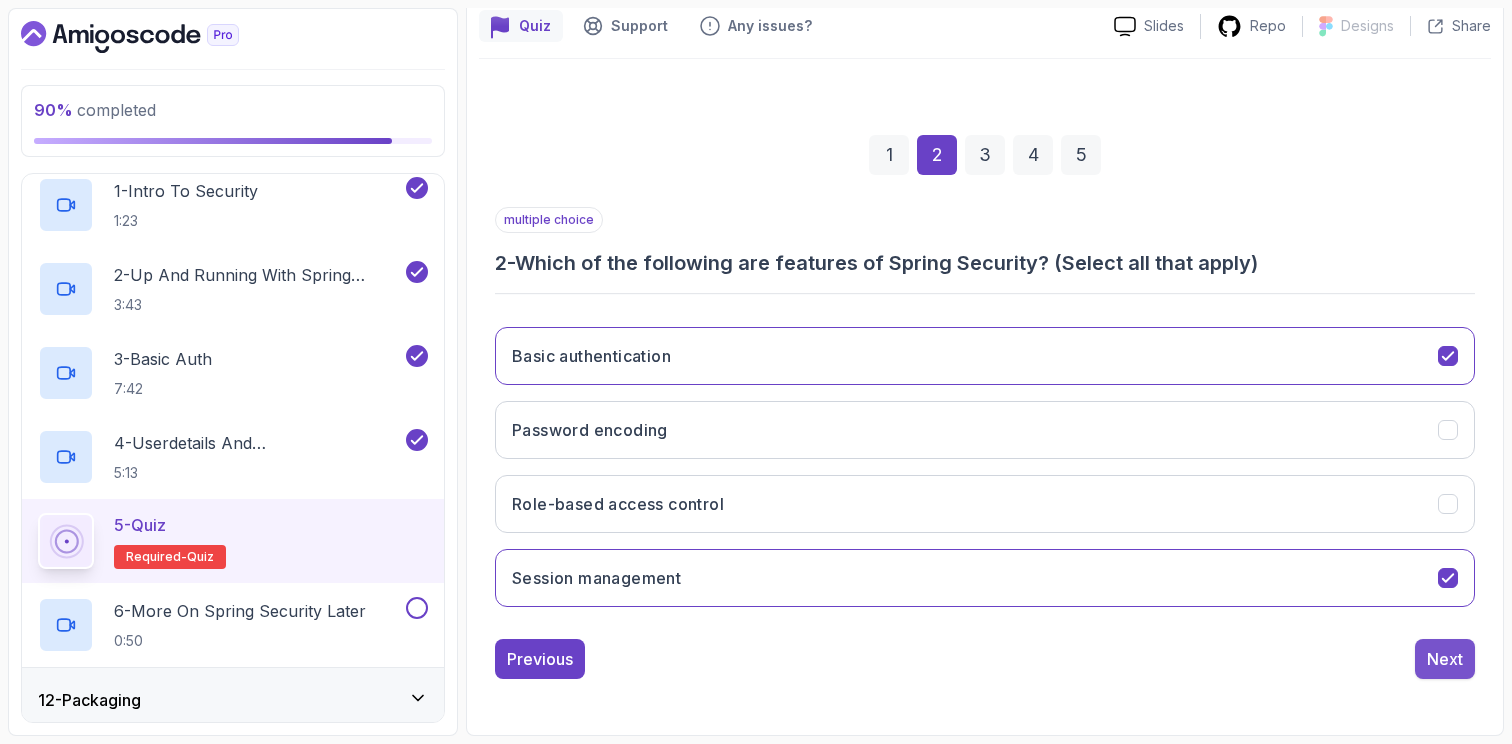 click on "Next" at bounding box center [1445, 659] 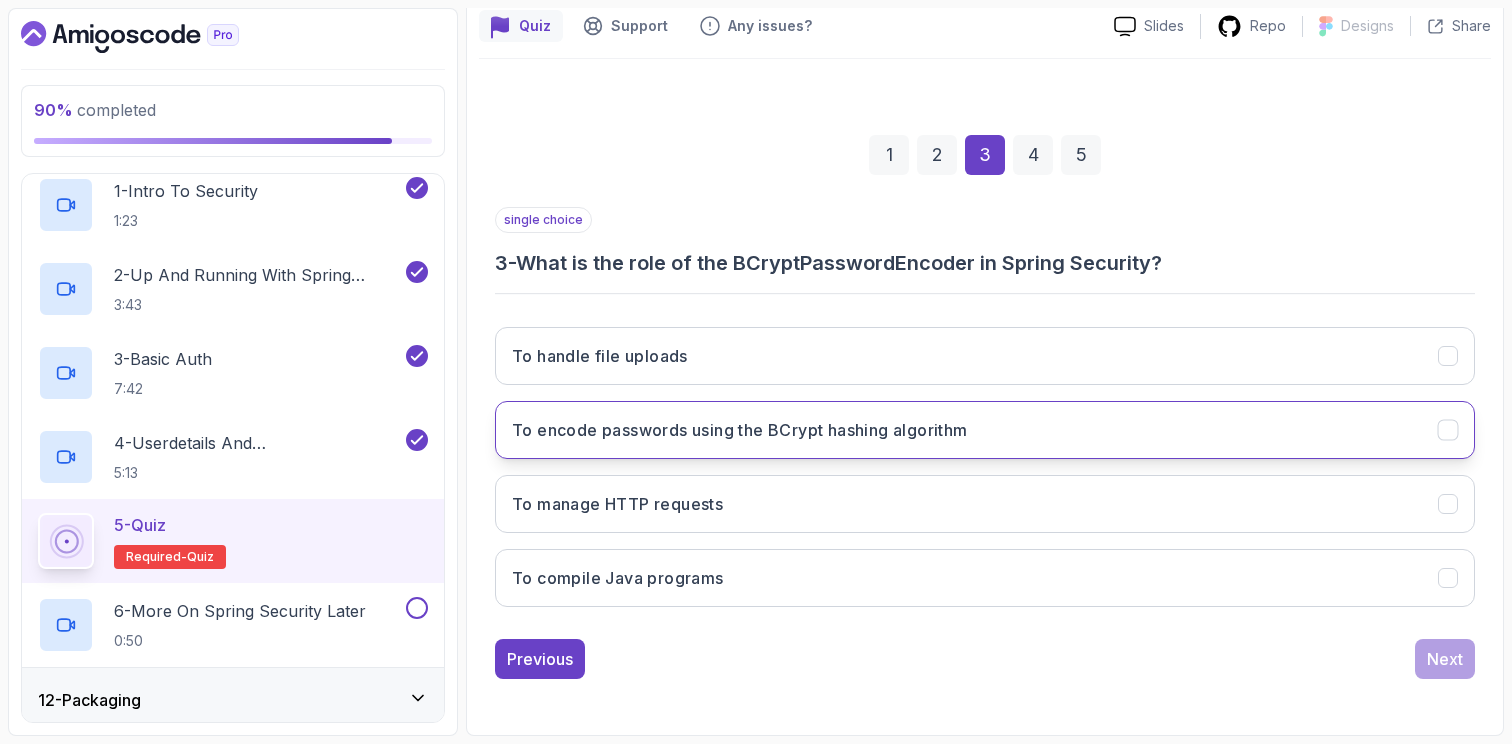 click on "To encode passwords using the BCrypt hashing algorithm" at bounding box center [985, 430] 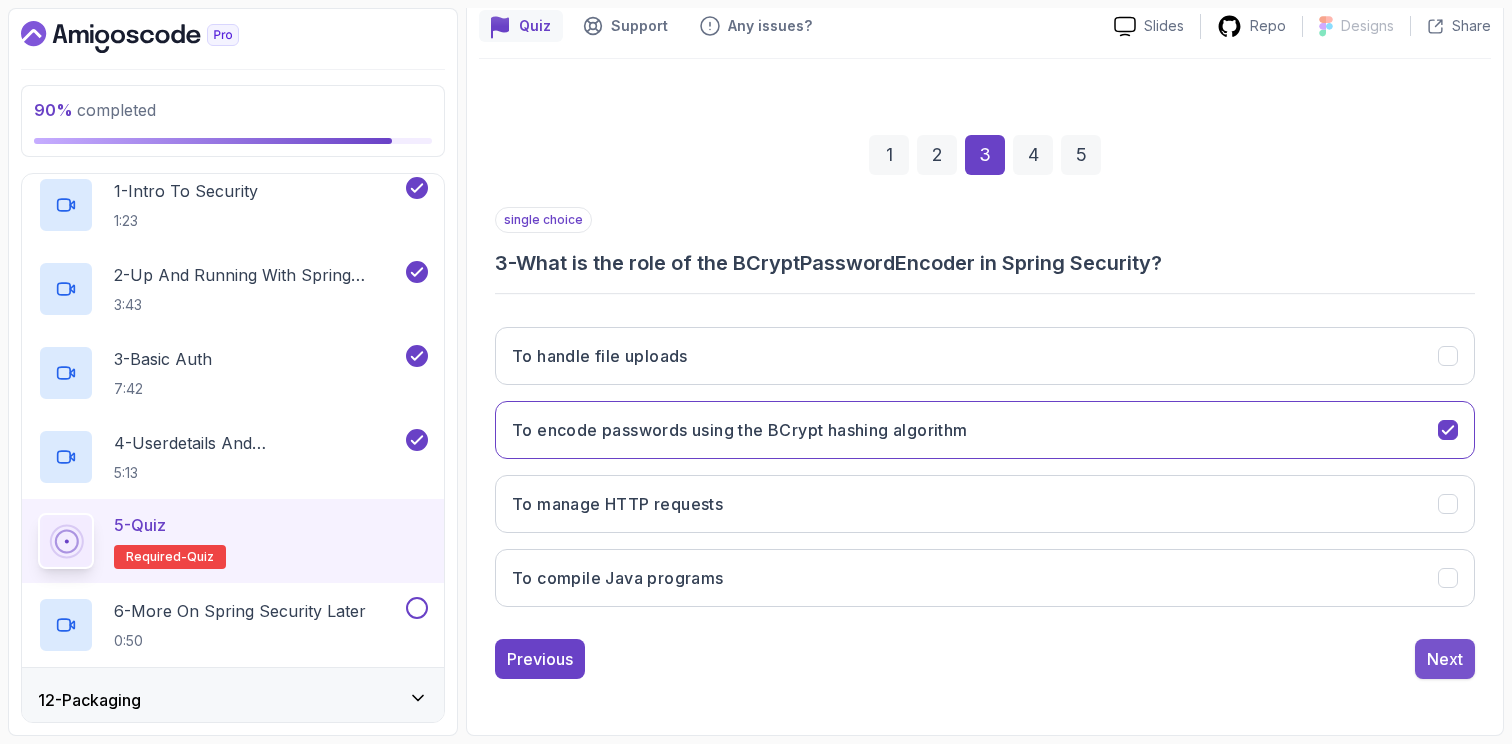 click on "Next" at bounding box center (1445, 659) 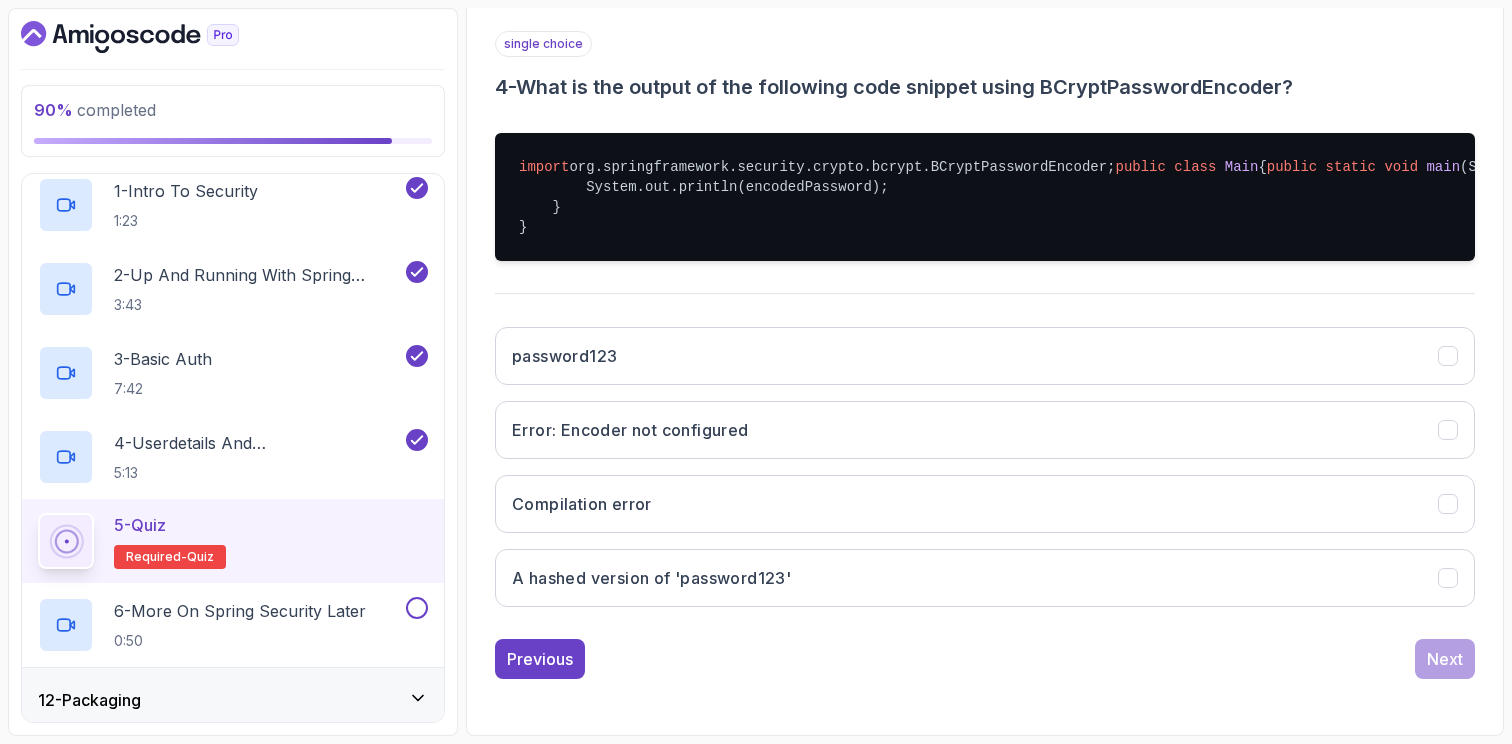 scroll, scrollTop: 477, scrollLeft: 0, axis: vertical 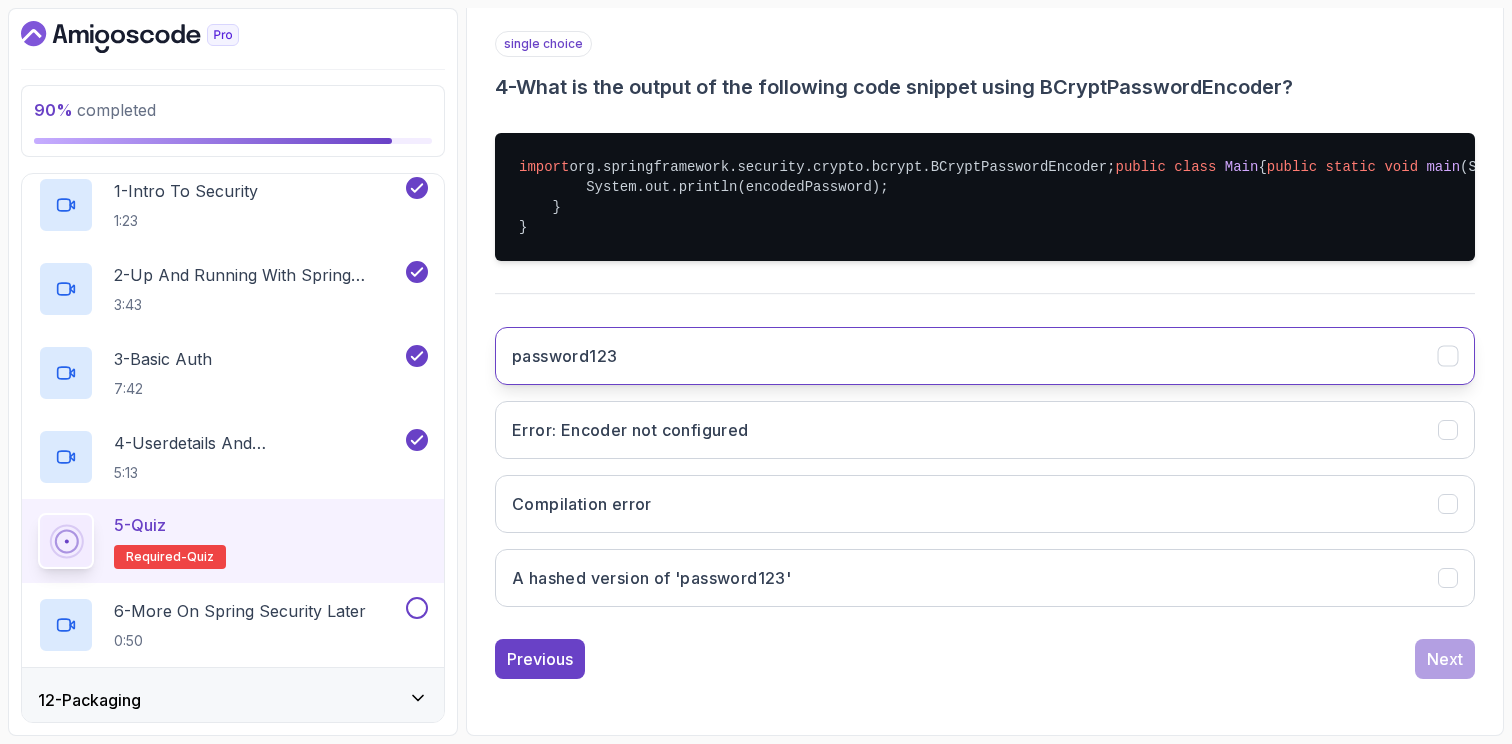 click on "password123" at bounding box center [985, 356] 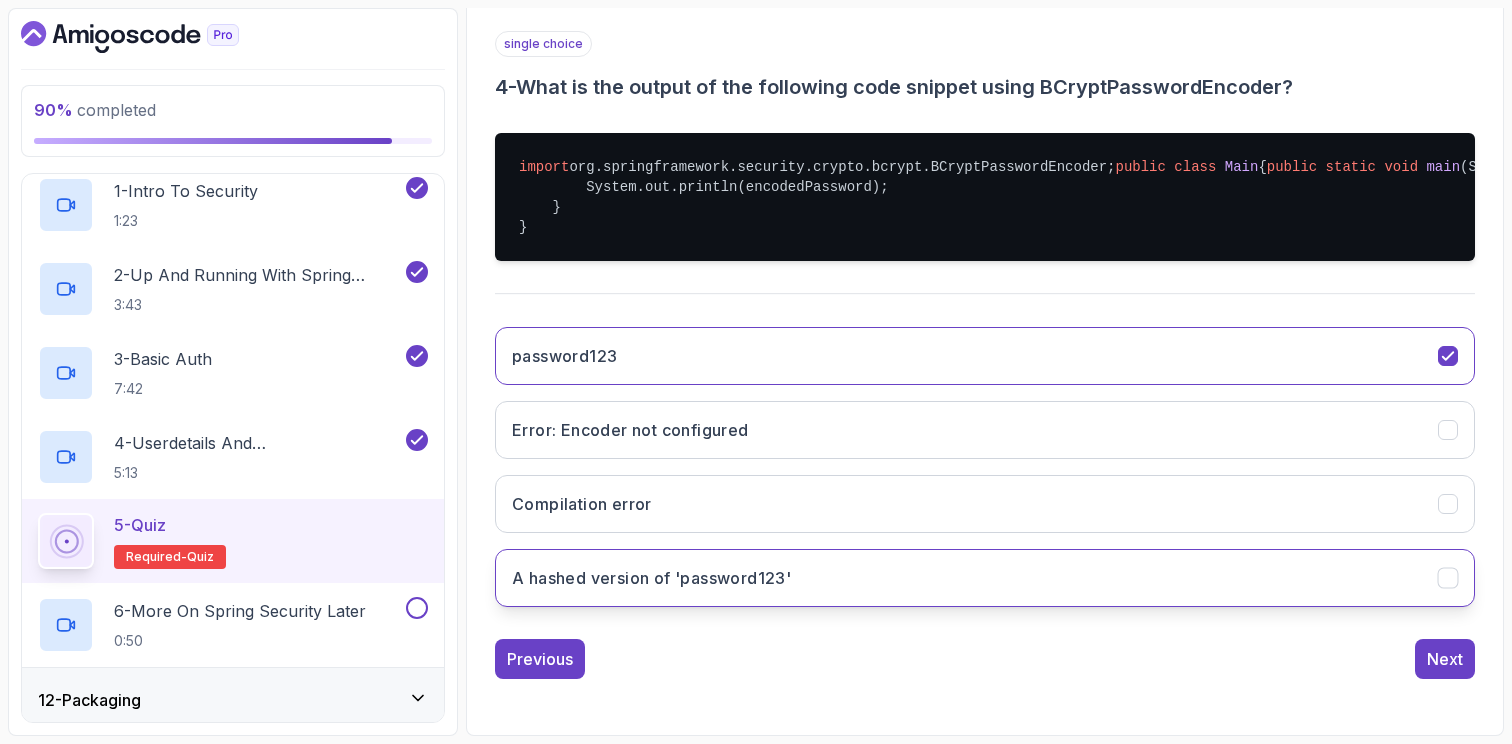 click on "A hashed version of 'password123'" at bounding box center (985, 578) 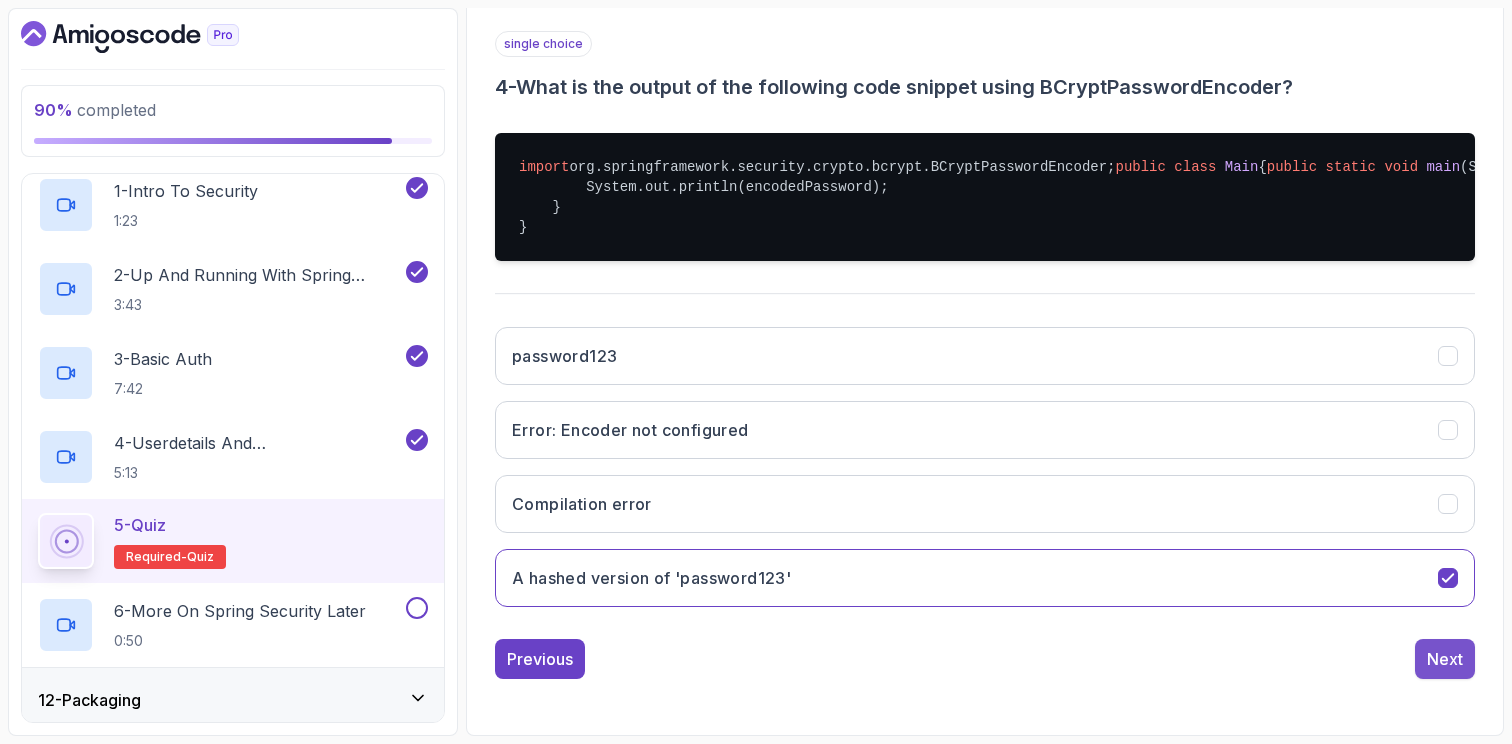 click on "Next" at bounding box center [1445, 659] 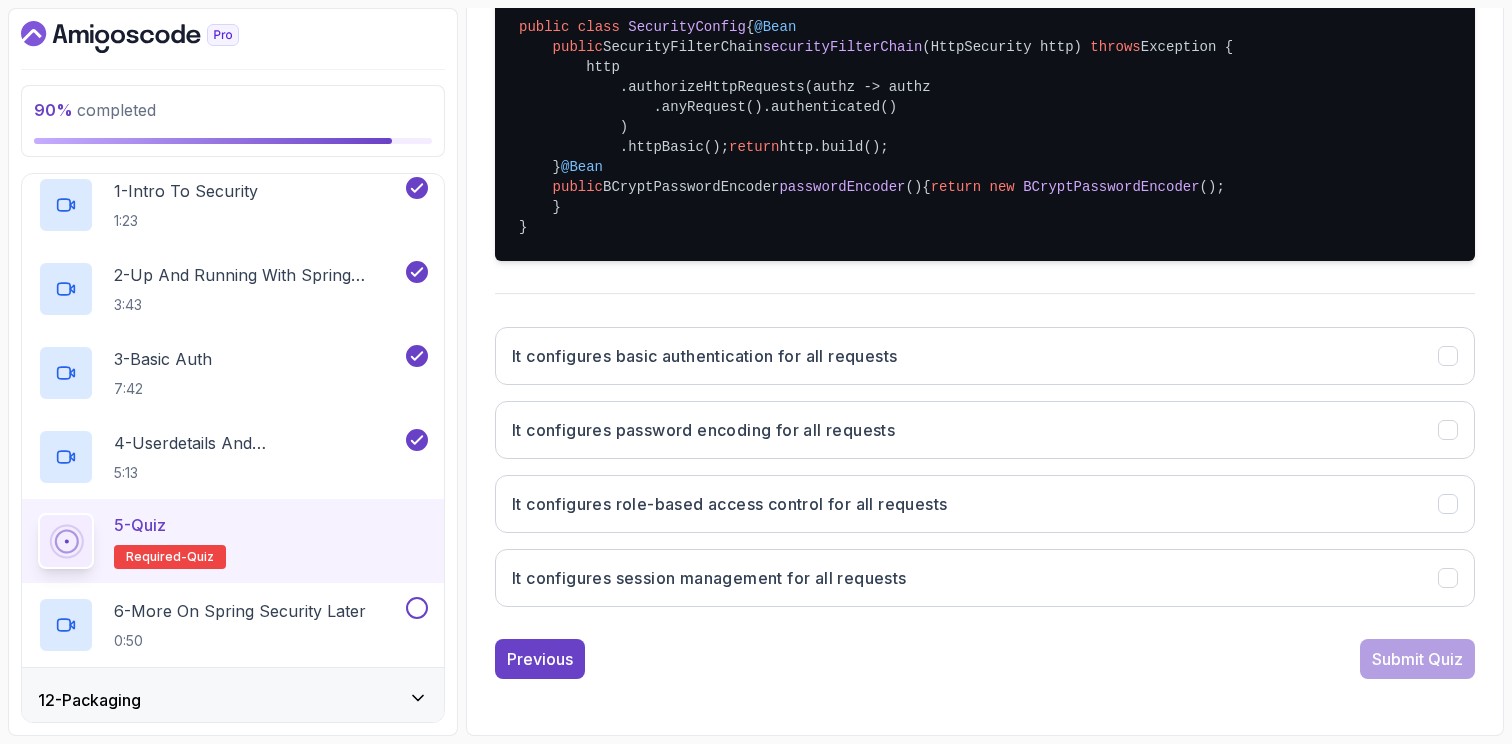 scroll, scrollTop: 617, scrollLeft: 0, axis: vertical 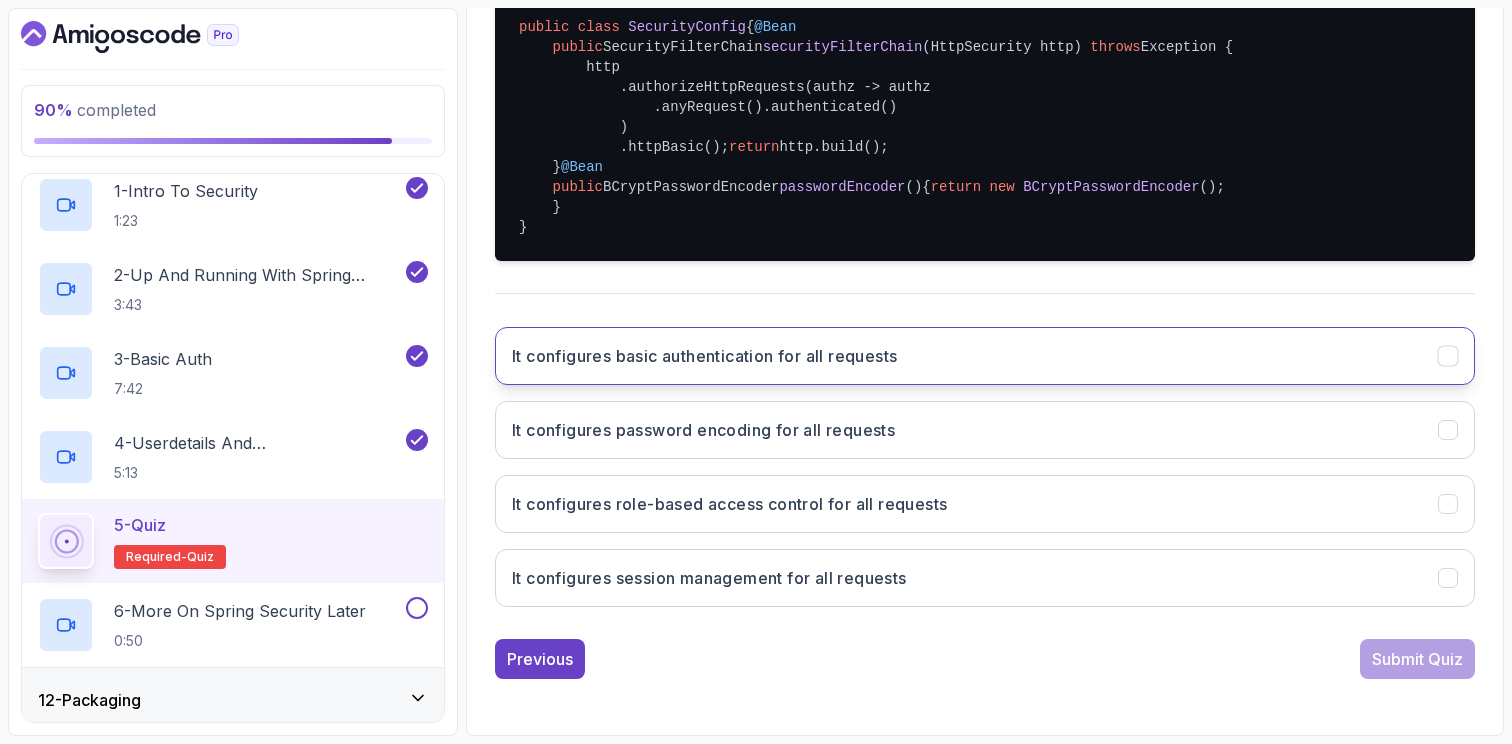 click on "It configures basic authentication for all requests" at bounding box center [985, 356] 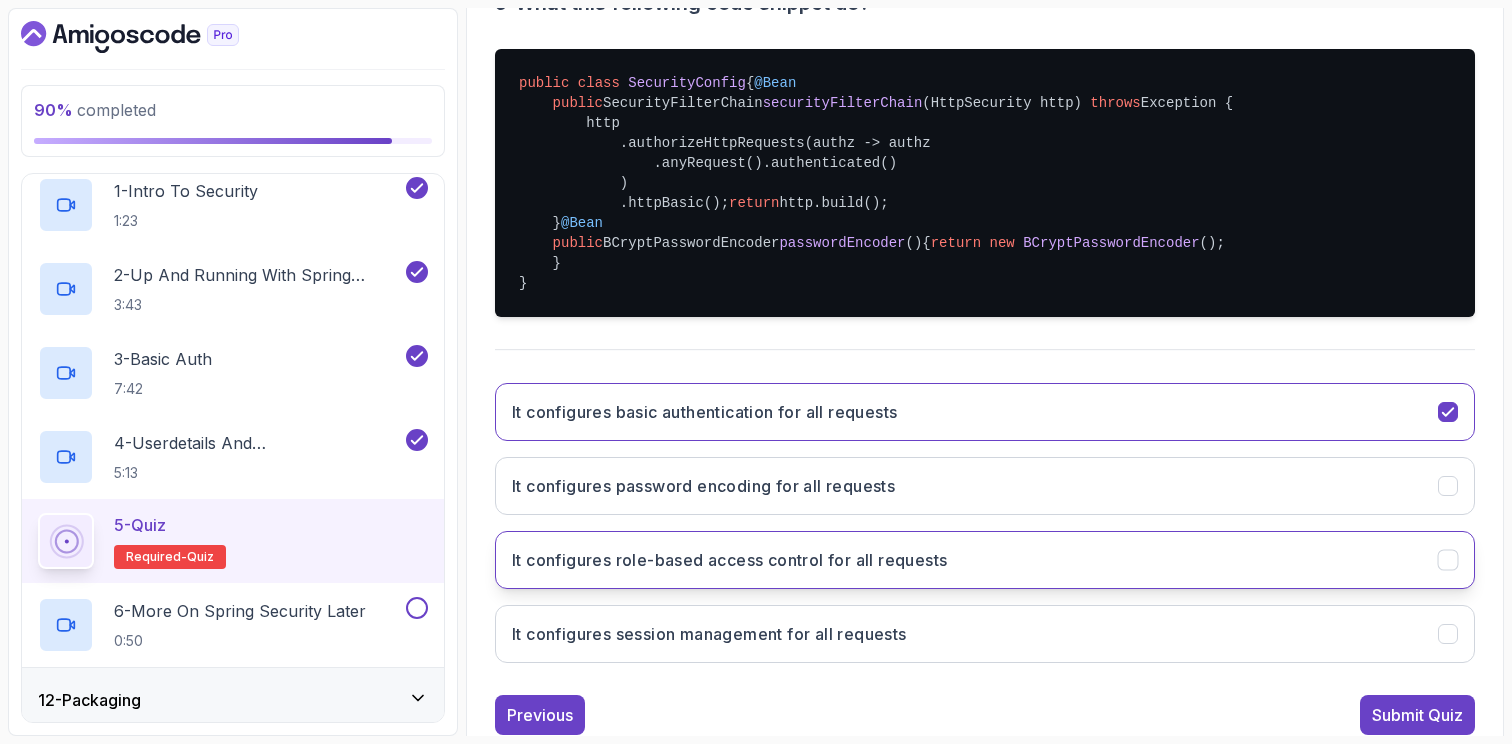 scroll, scrollTop: 469, scrollLeft: 0, axis: vertical 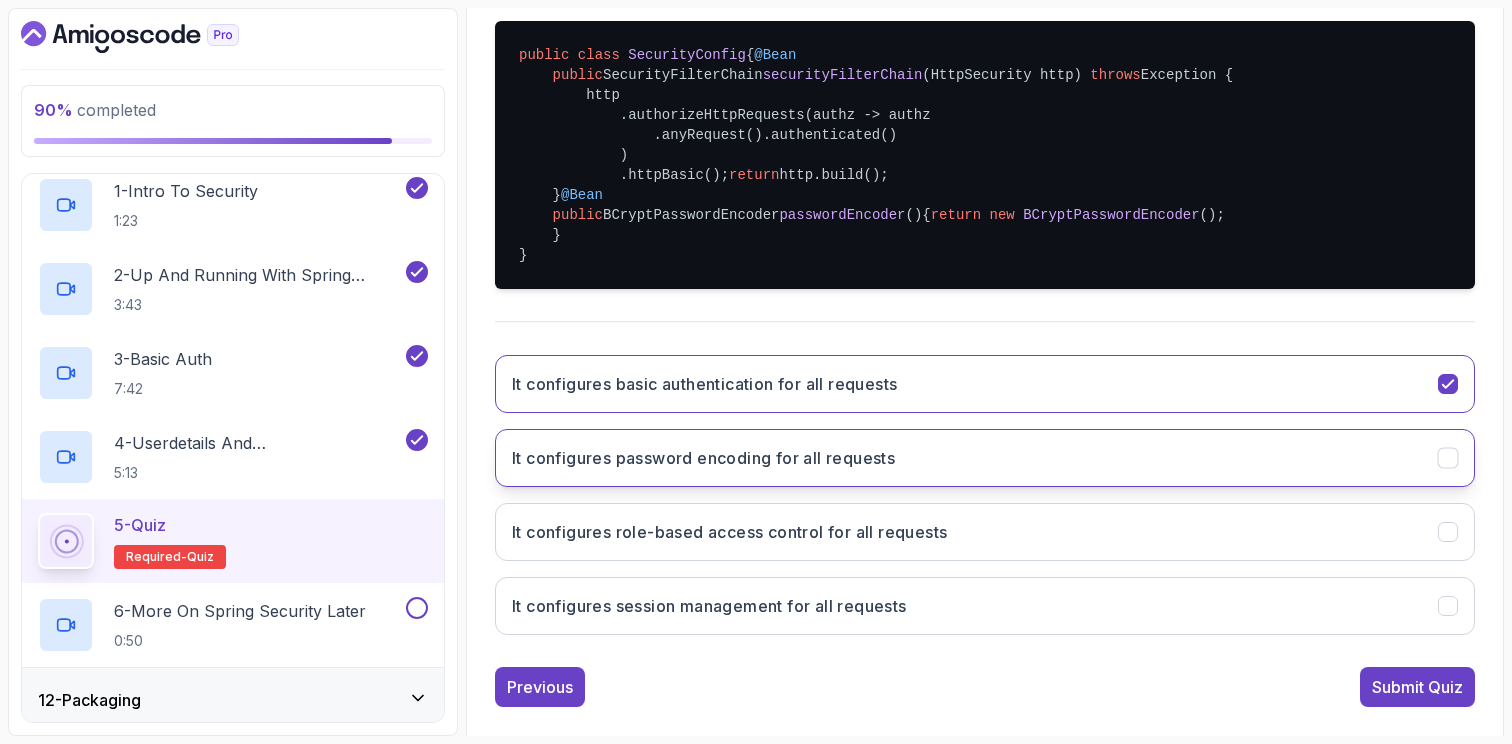 click on "It configures password encoding for all requests" at bounding box center [985, 458] 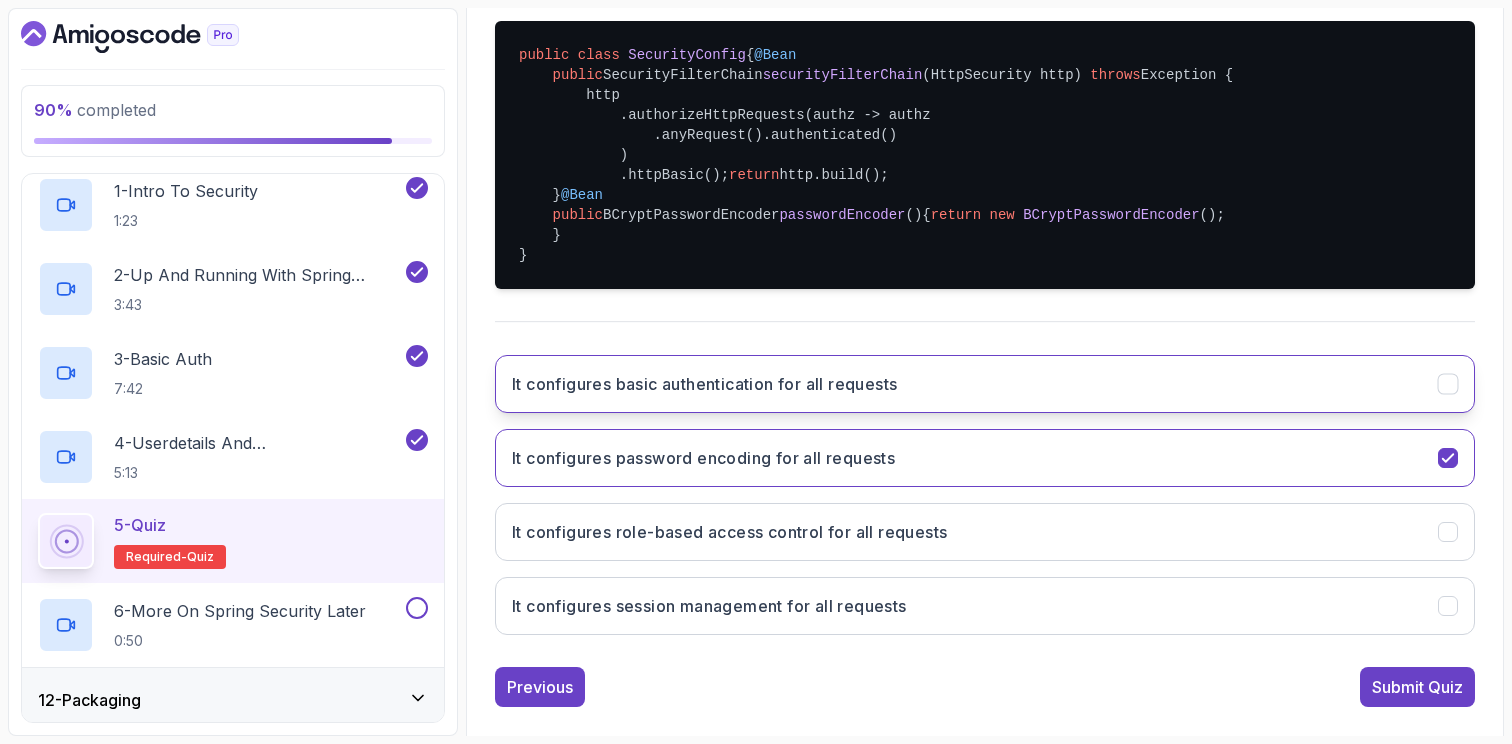 click on "It configures basic authentication for all requests" at bounding box center (985, 384) 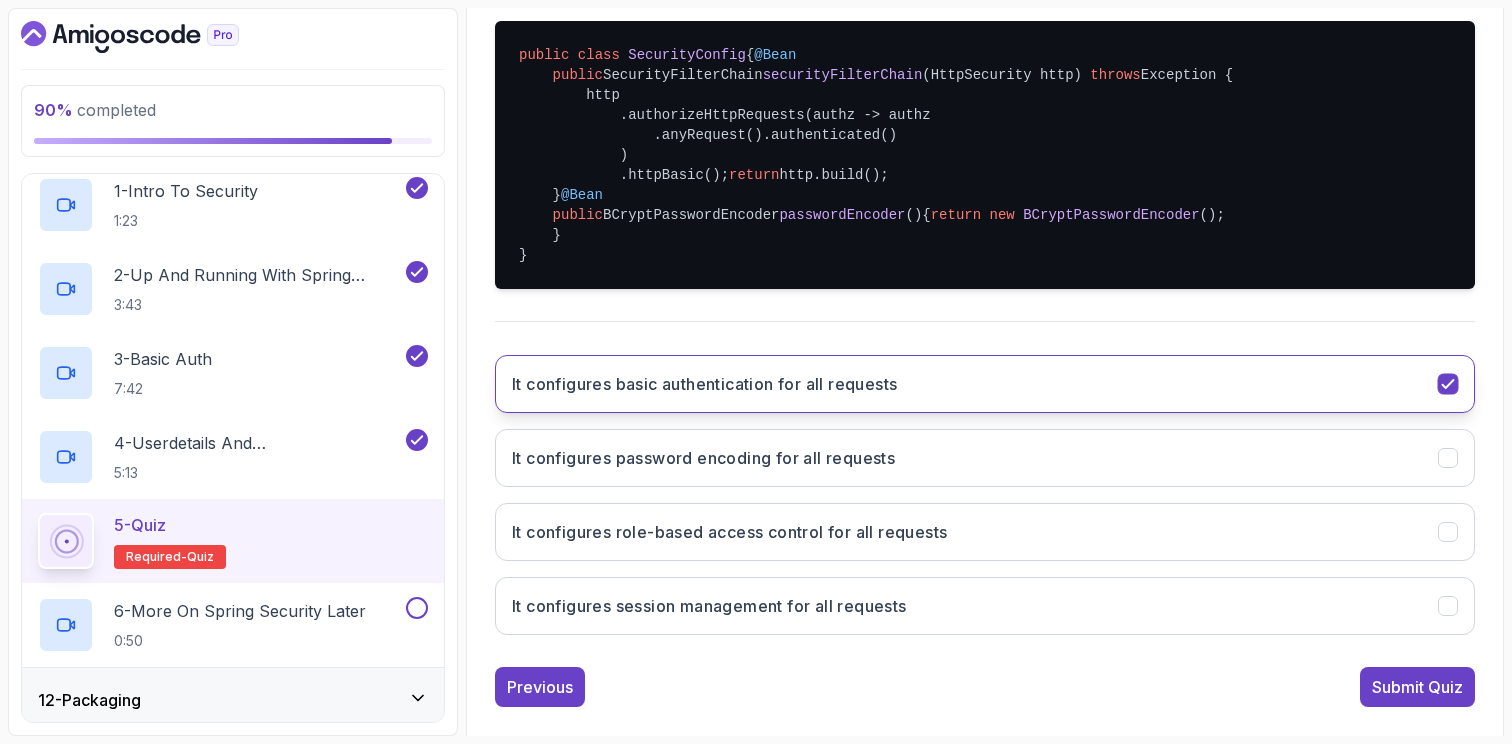 scroll, scrollTop: 617, scrollLeft: 0, axis: vertical 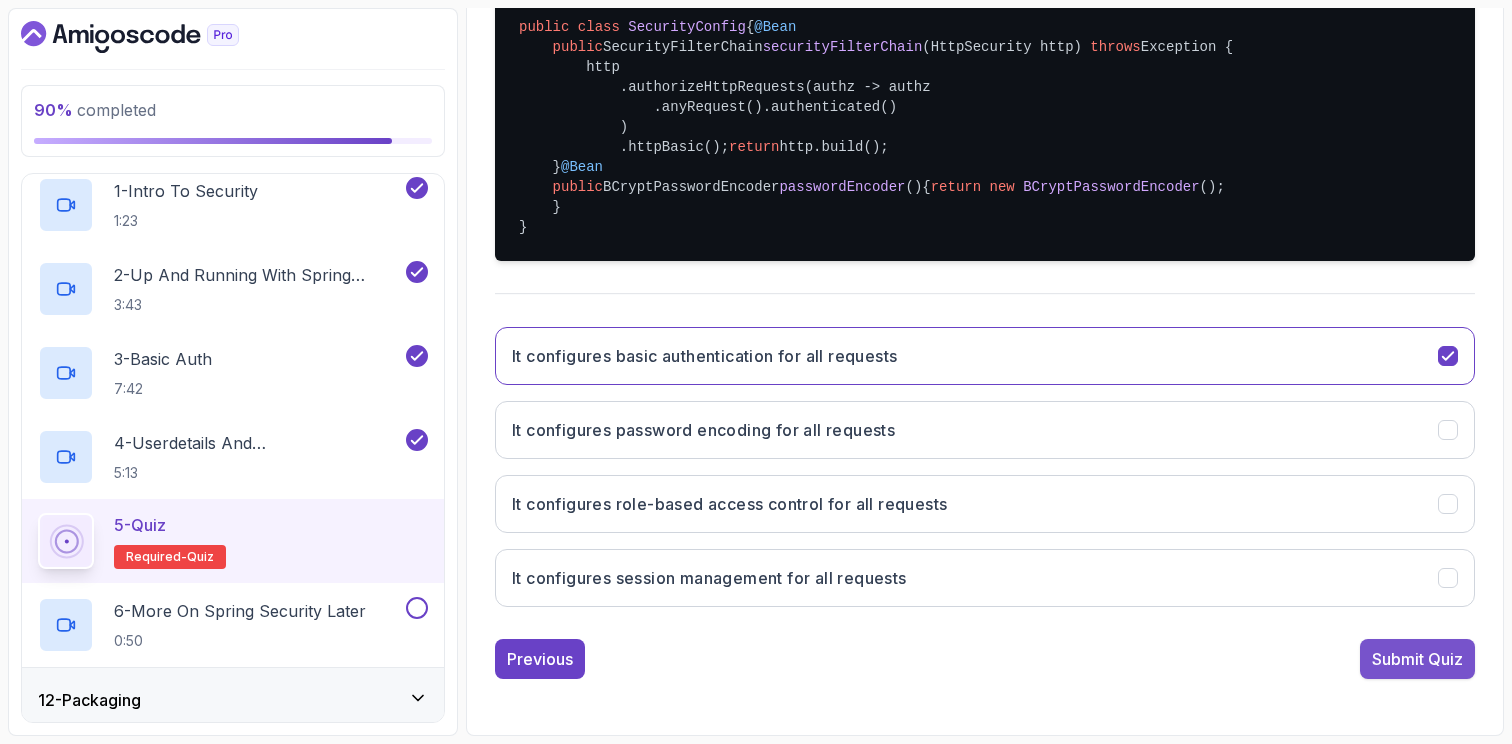 click on "Submit Quiz" at bounding box center (1417, 659) 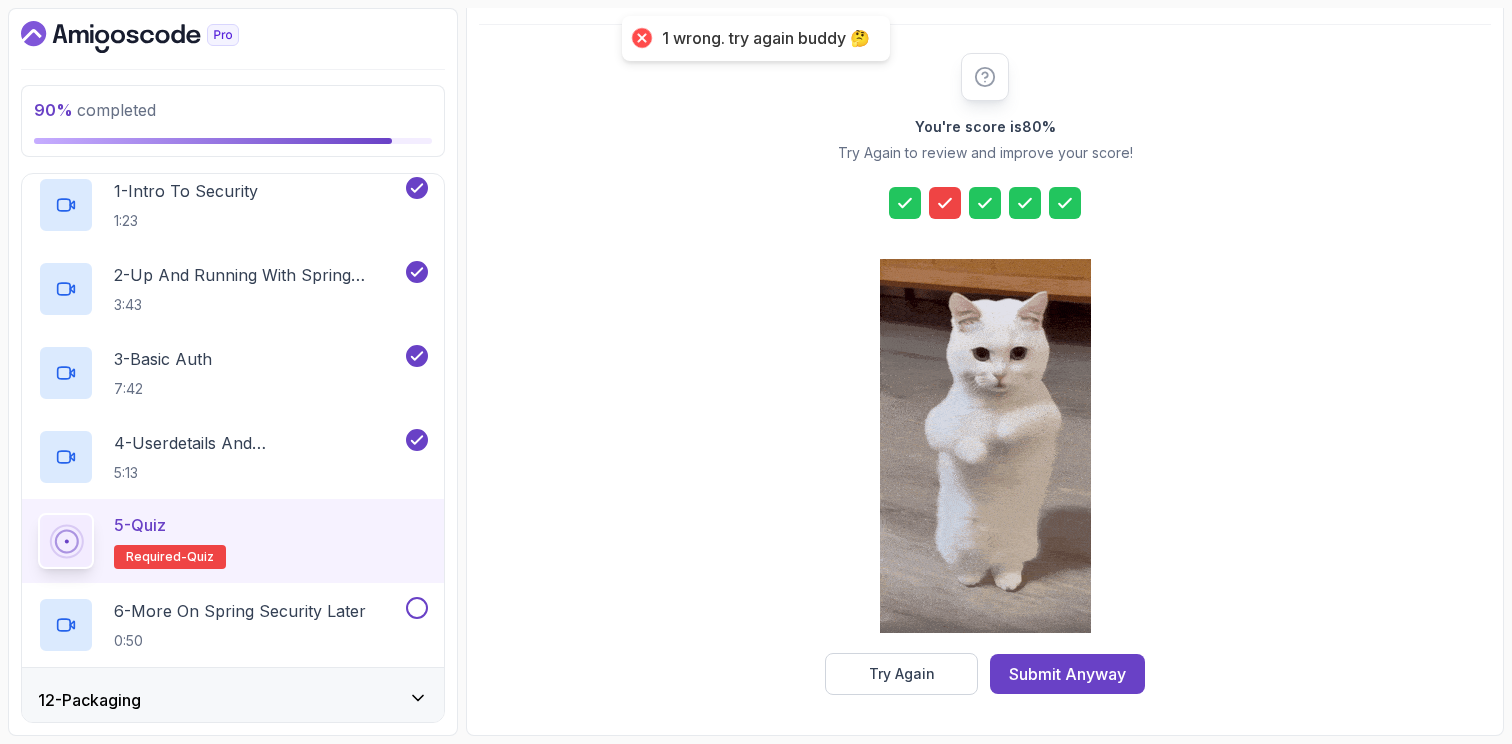 click 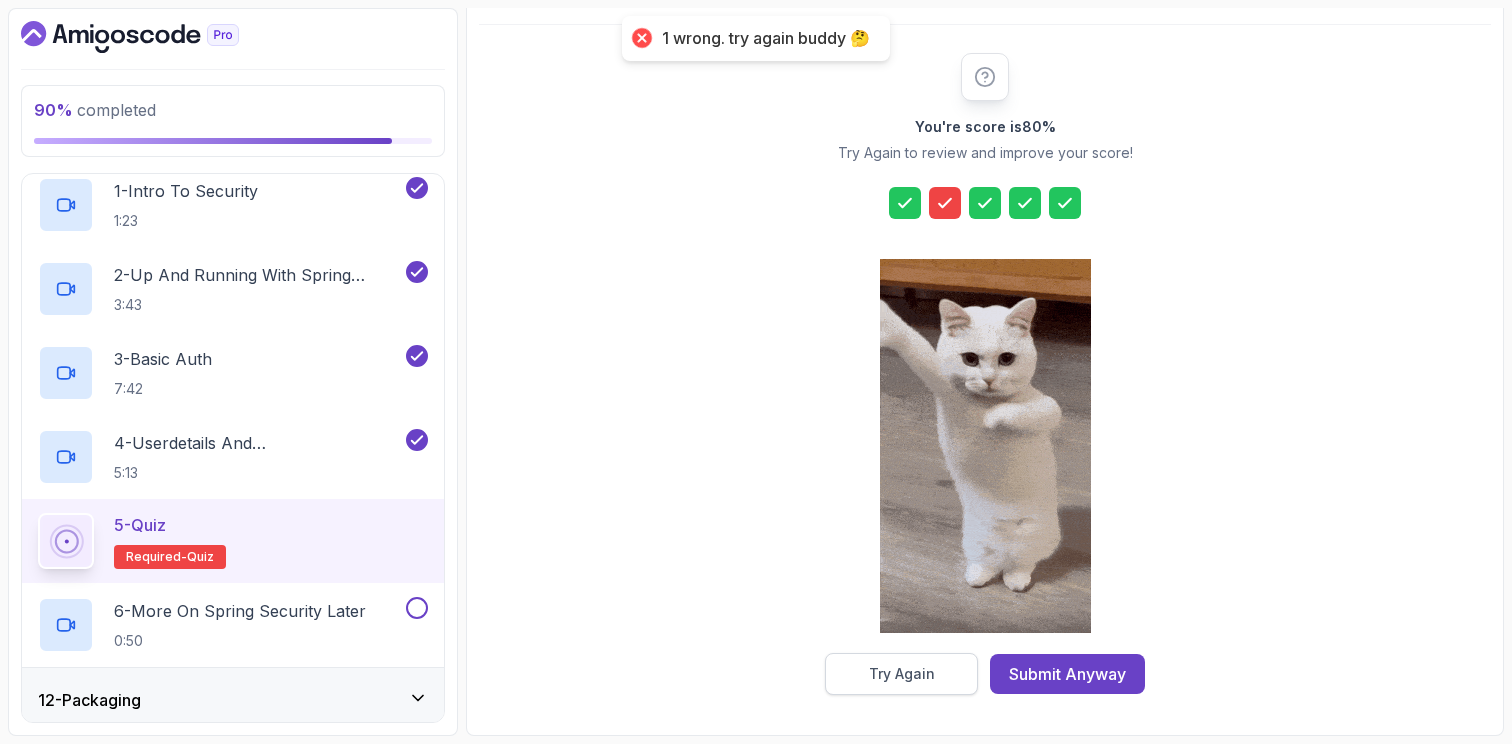 click on "Try Again" at bounding box center [901, 674] 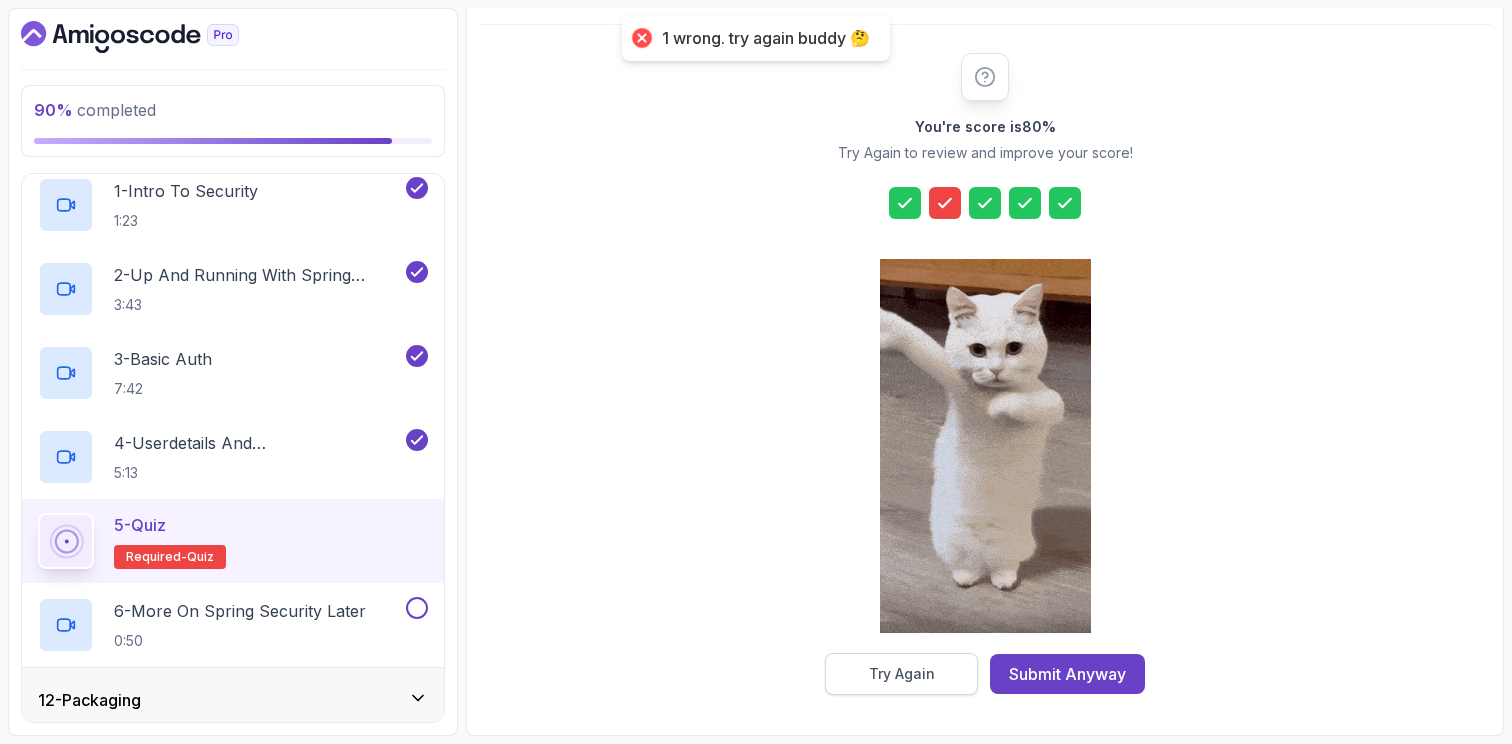 scroll, scrollTop: 181, scrollLeft: 0, axis: vertical 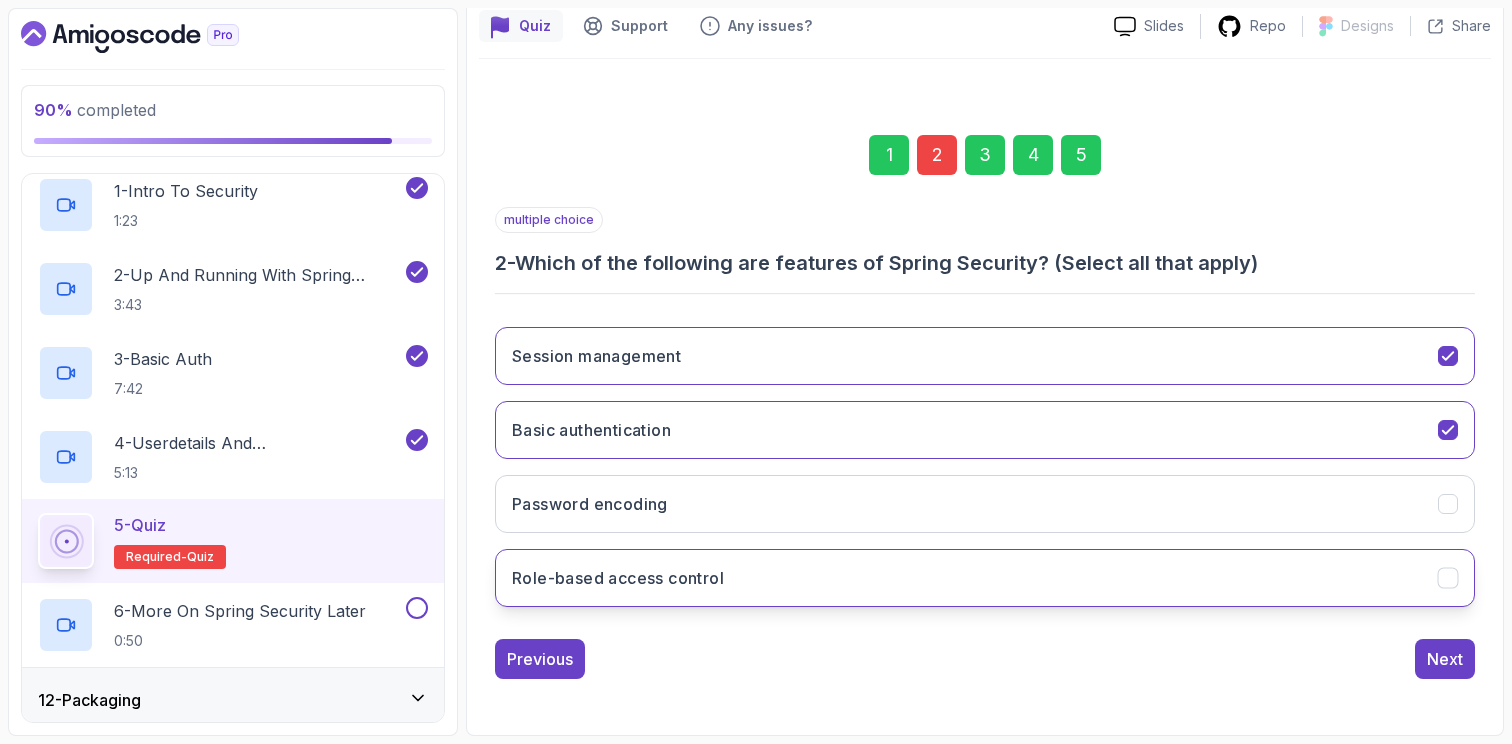 click on "Role-based access control" at bounding box center (985, 578) 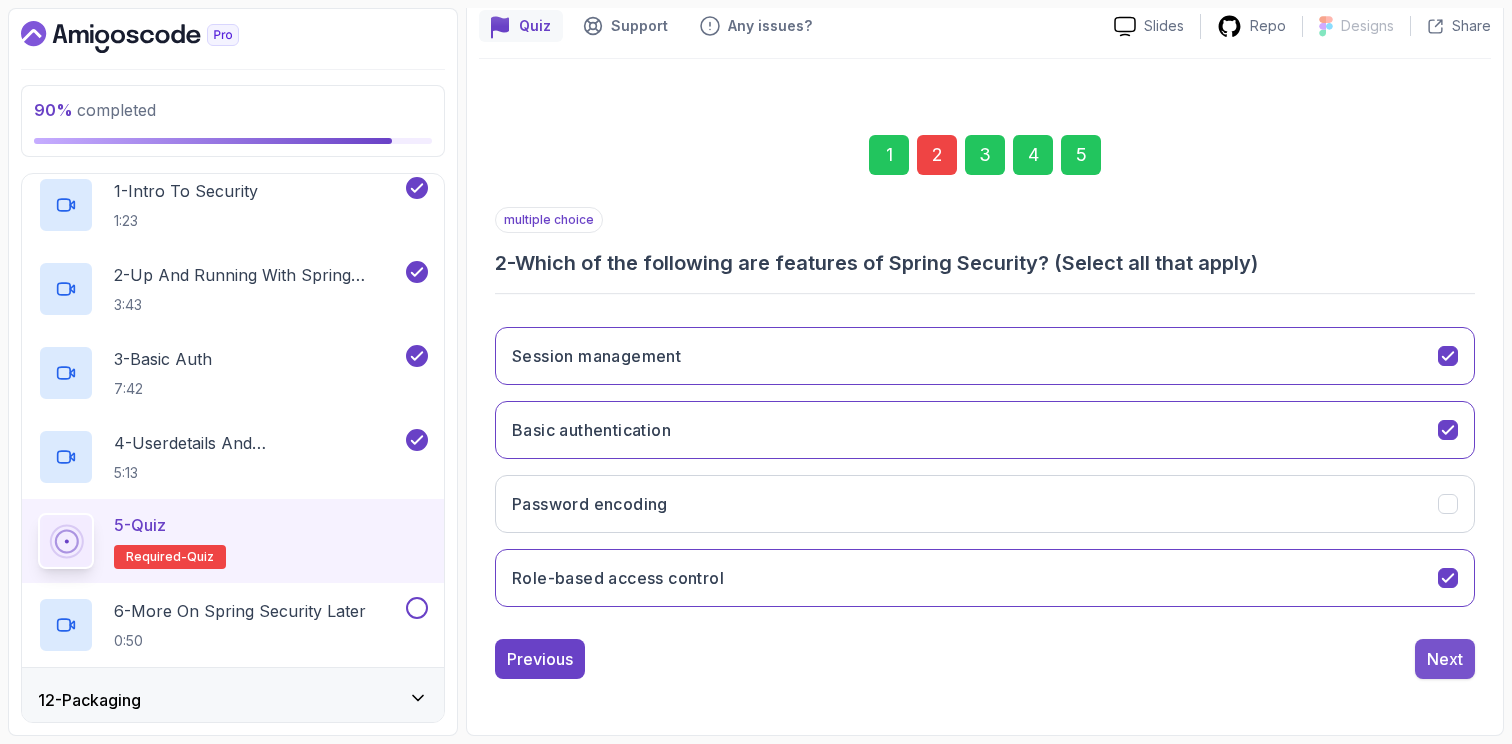 click on "Next" at bounding box center [1445, 659] 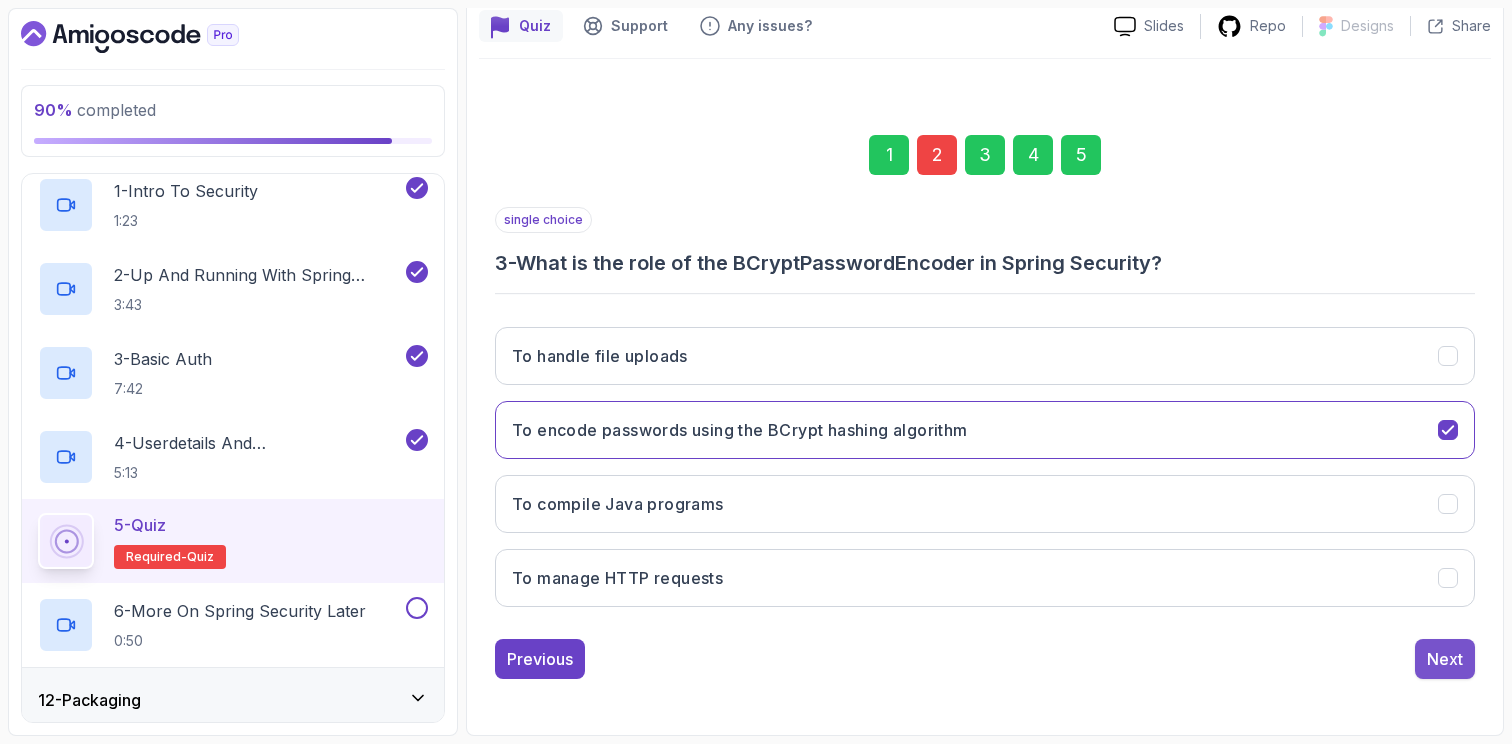 click on "Next" at bounding box center (1445, 659) 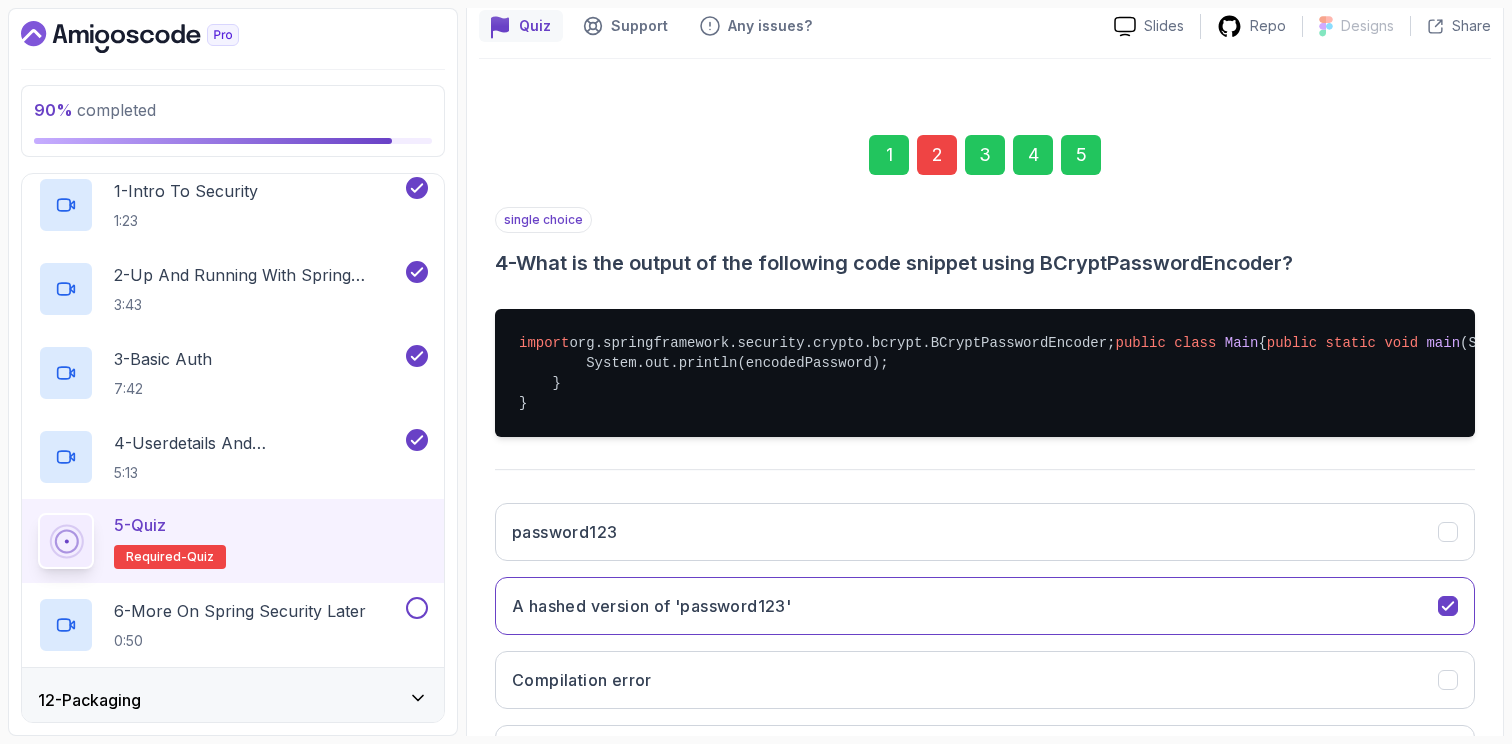 scroll, scrollTop: 477, scrollLeft: 0, axis: vertical 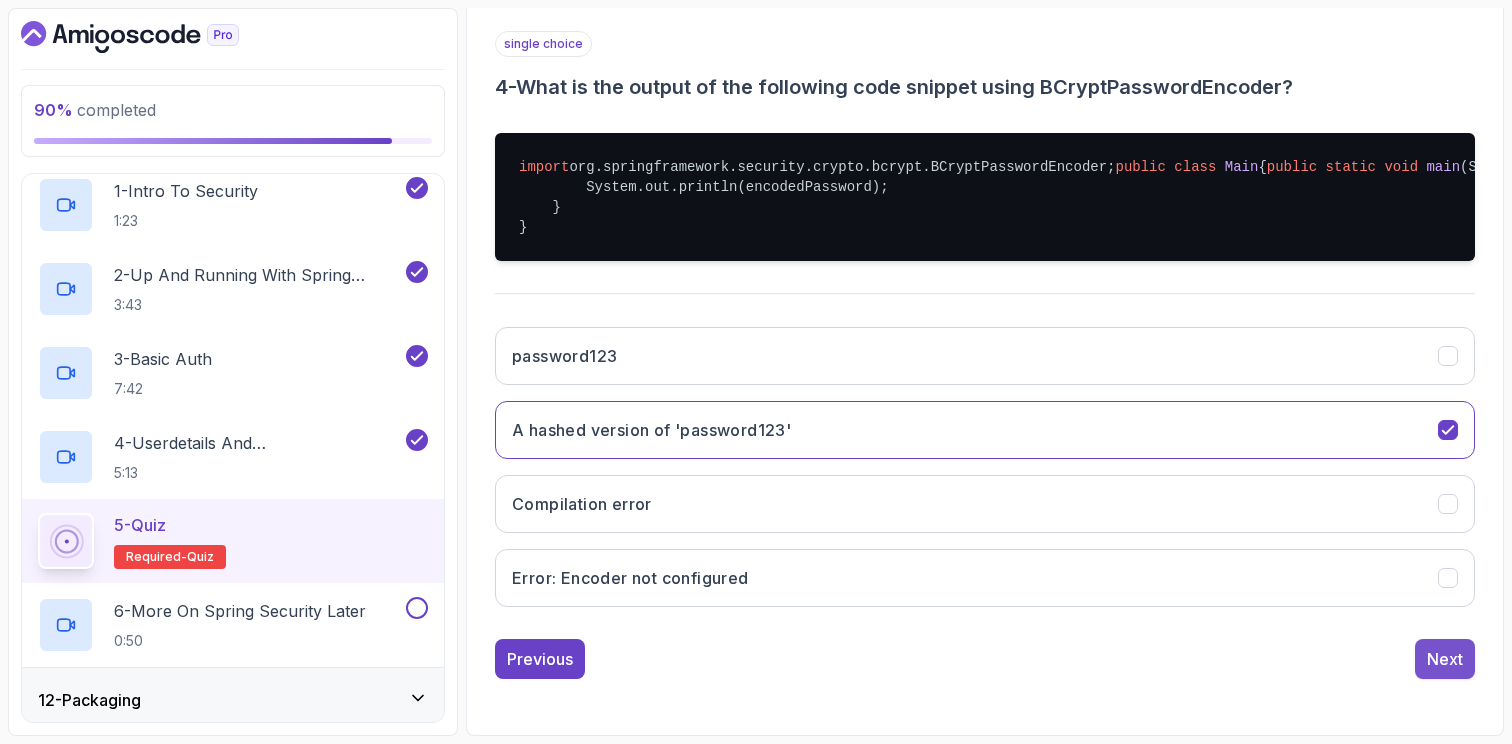 click on "Next" at bounding box center [1445, 659] 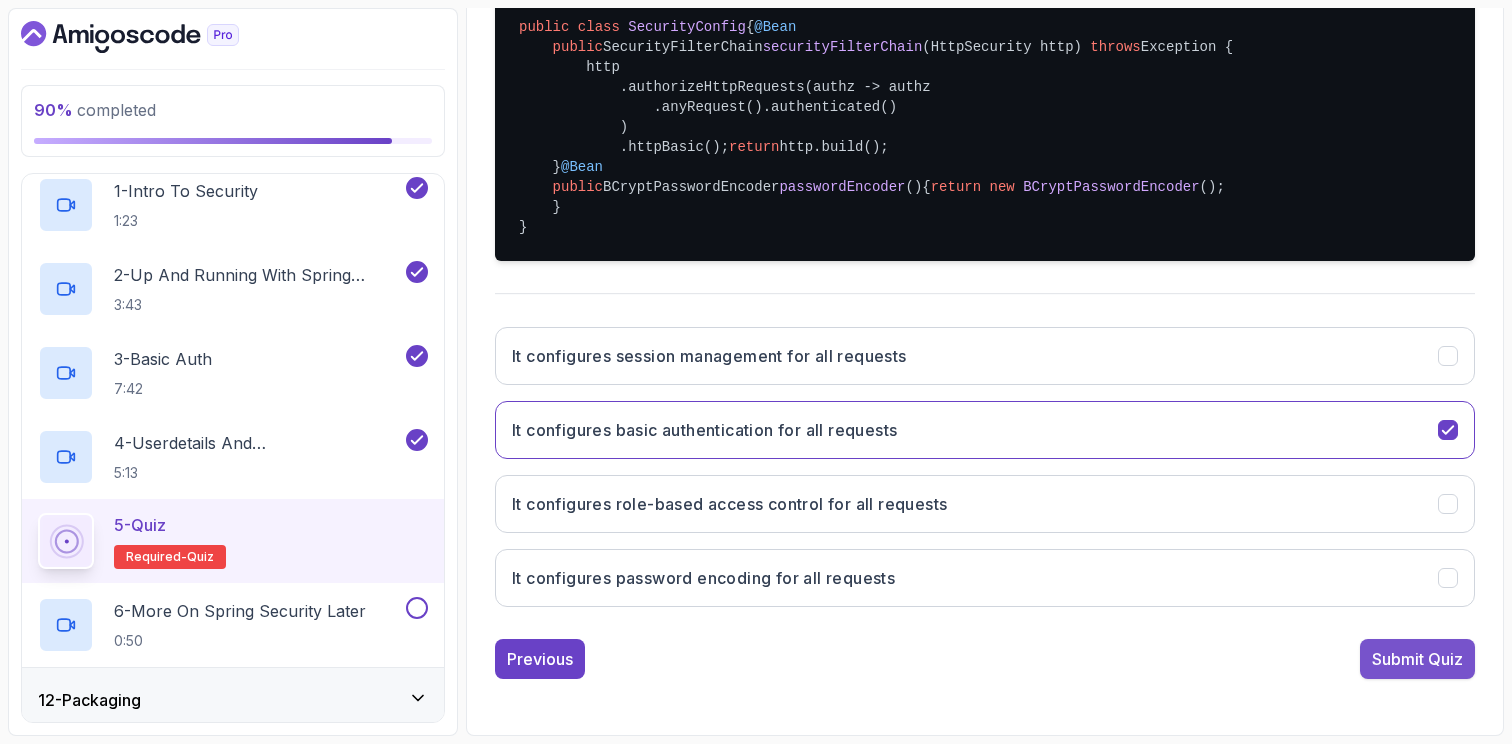 click on "Submit Quiz" at bounding box center (1417, 659) 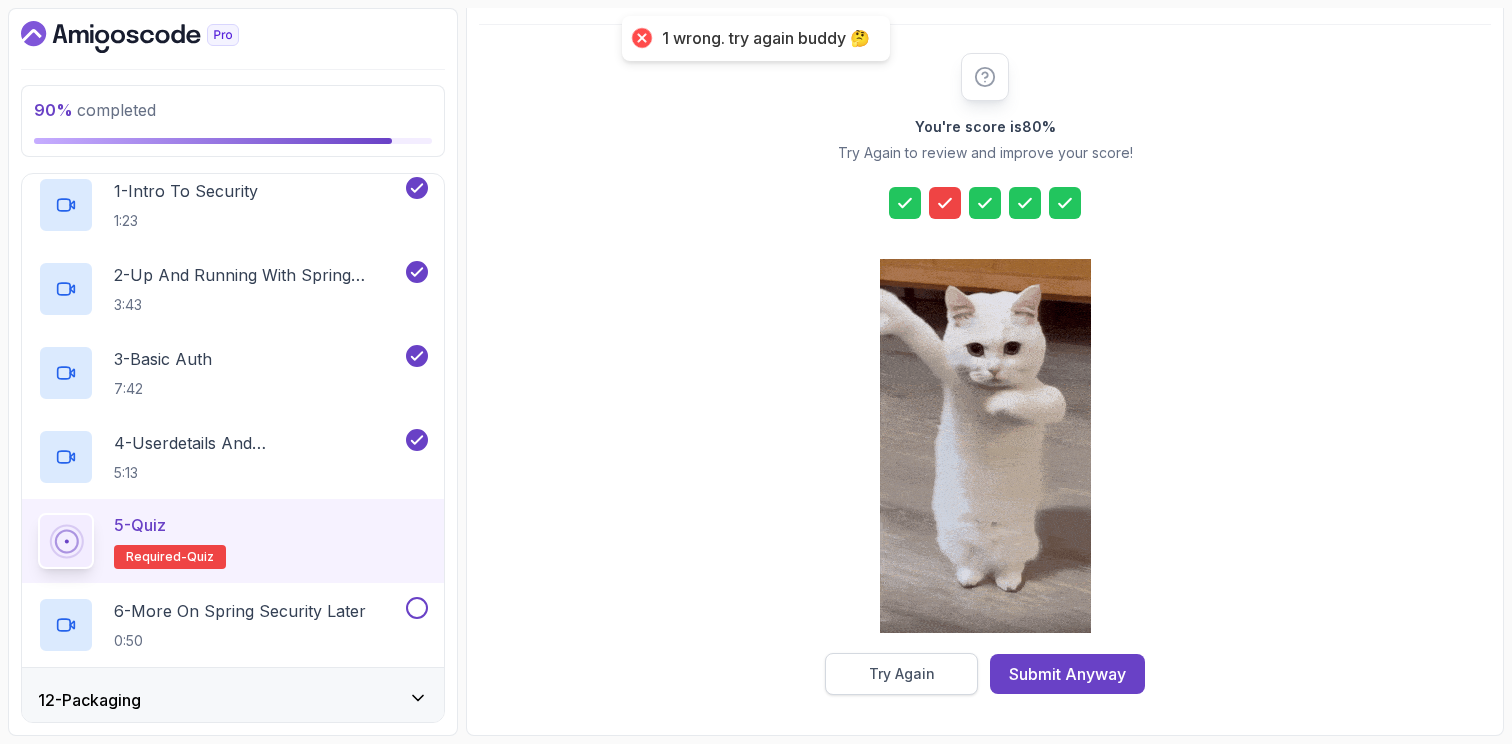 click on "Try Again" at bounding box center (901, 674) 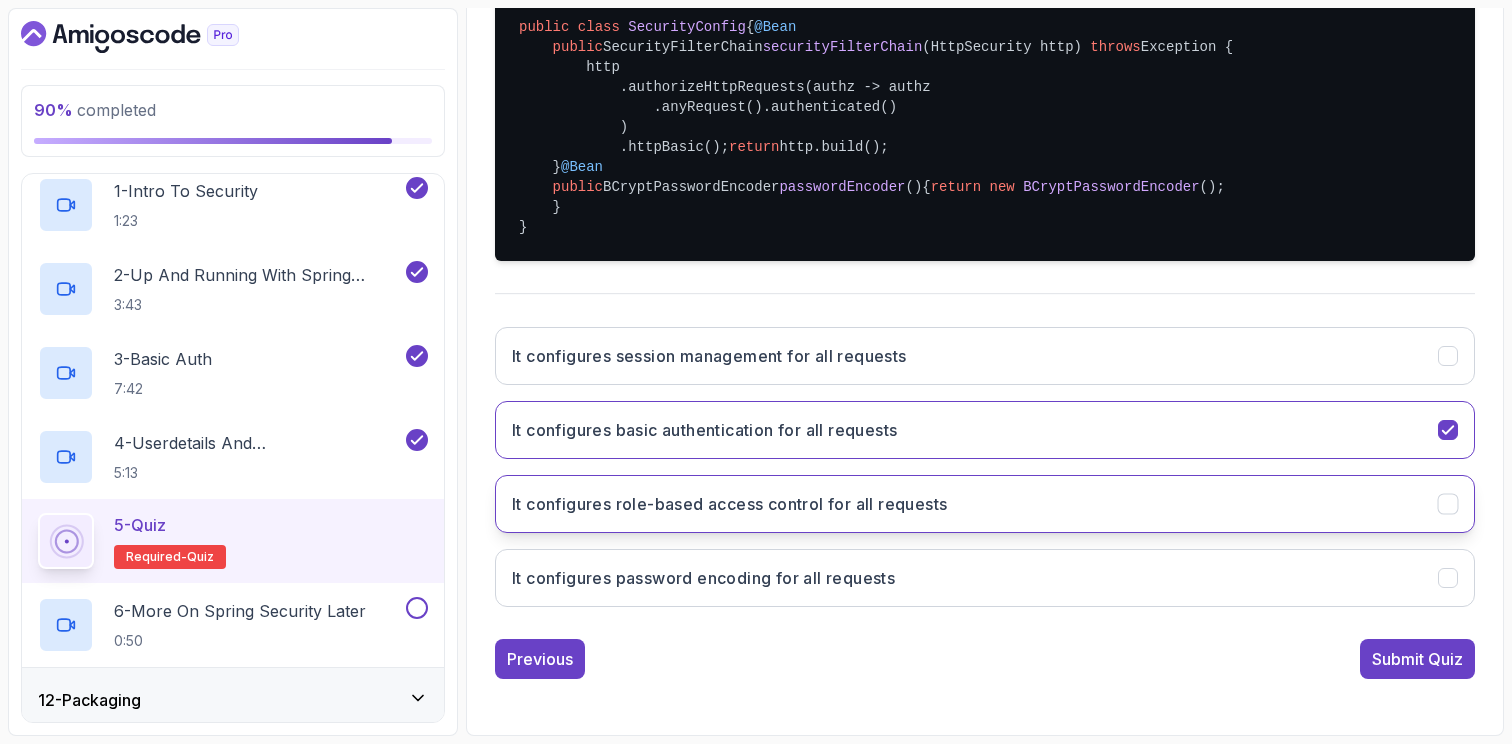 scroll, scrollTop: 617, scrollLeft: 0, axis: vertical 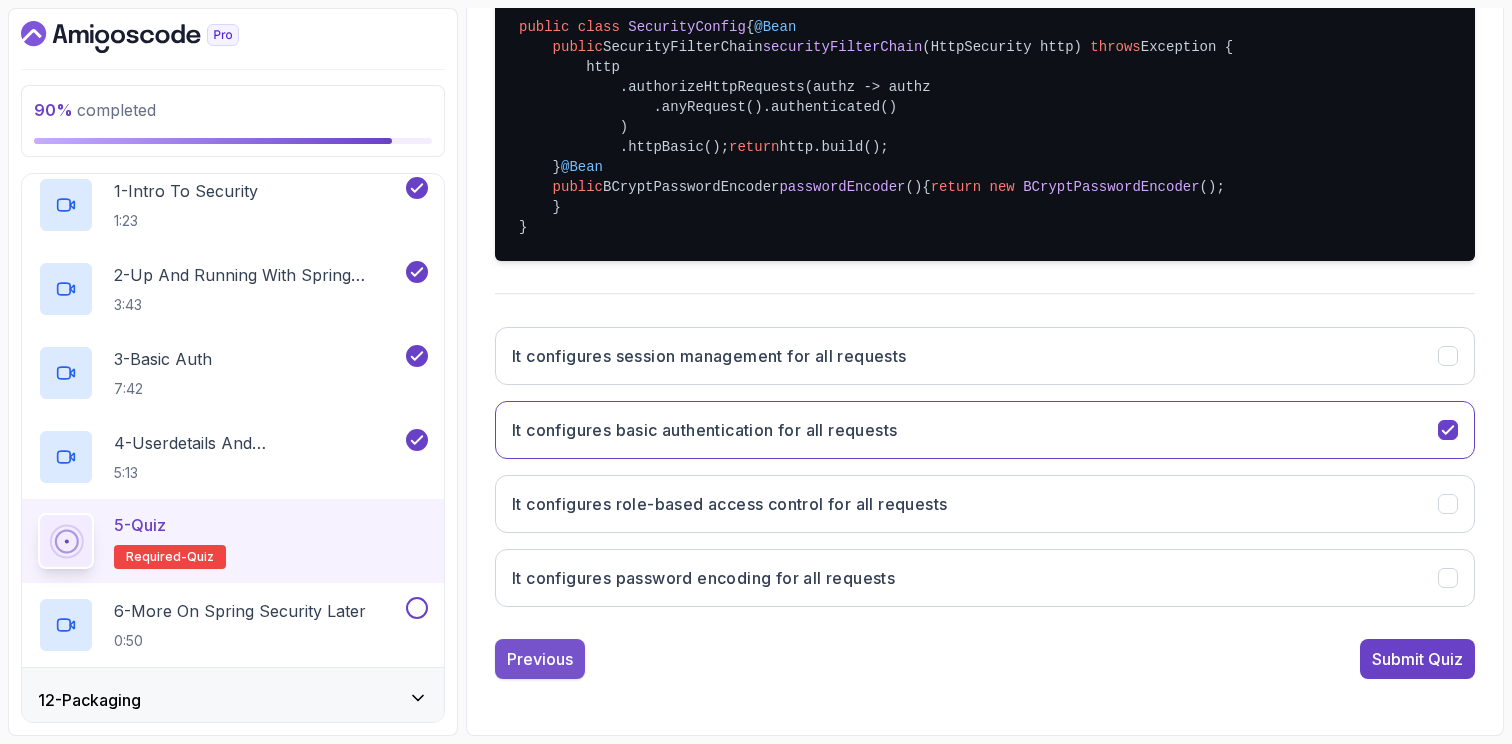 click on "Previous" at bounding box center [540, 659] 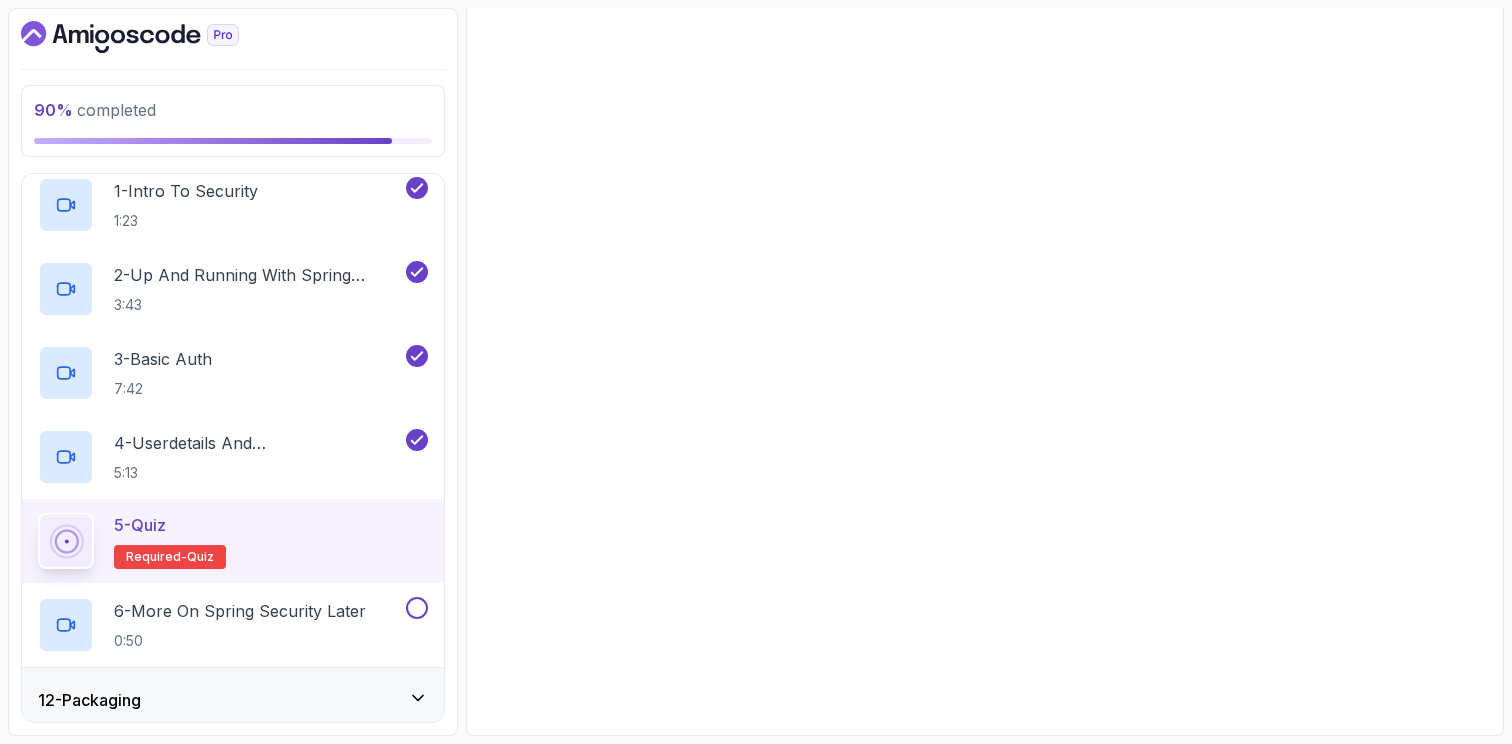 scroll, scrollTop: 477, scrollLeft: 0, axis: vertical 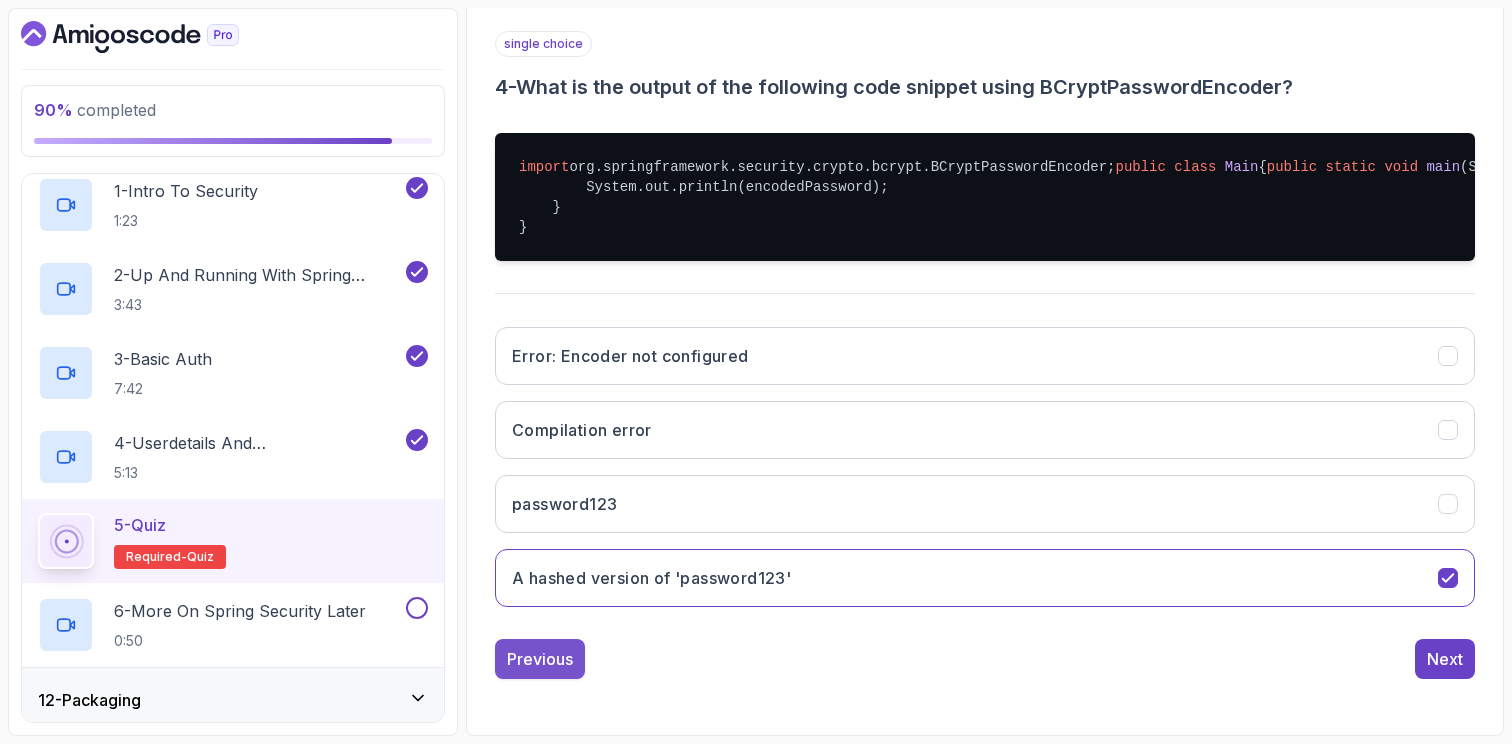 click on "Previous" at bounding box center [540, 659] 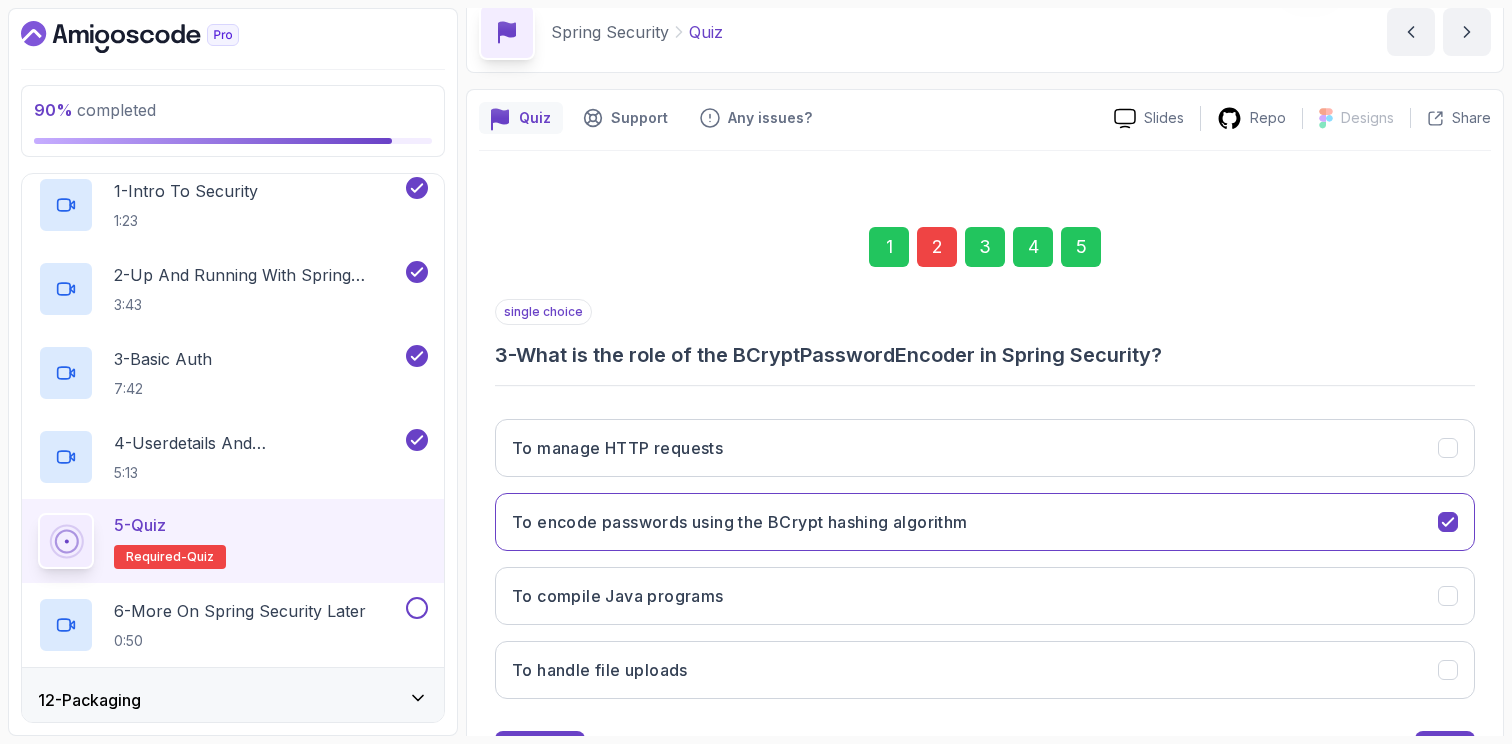 scroll, scrollTop: 181, scrollLeft: 0, axis: vertical 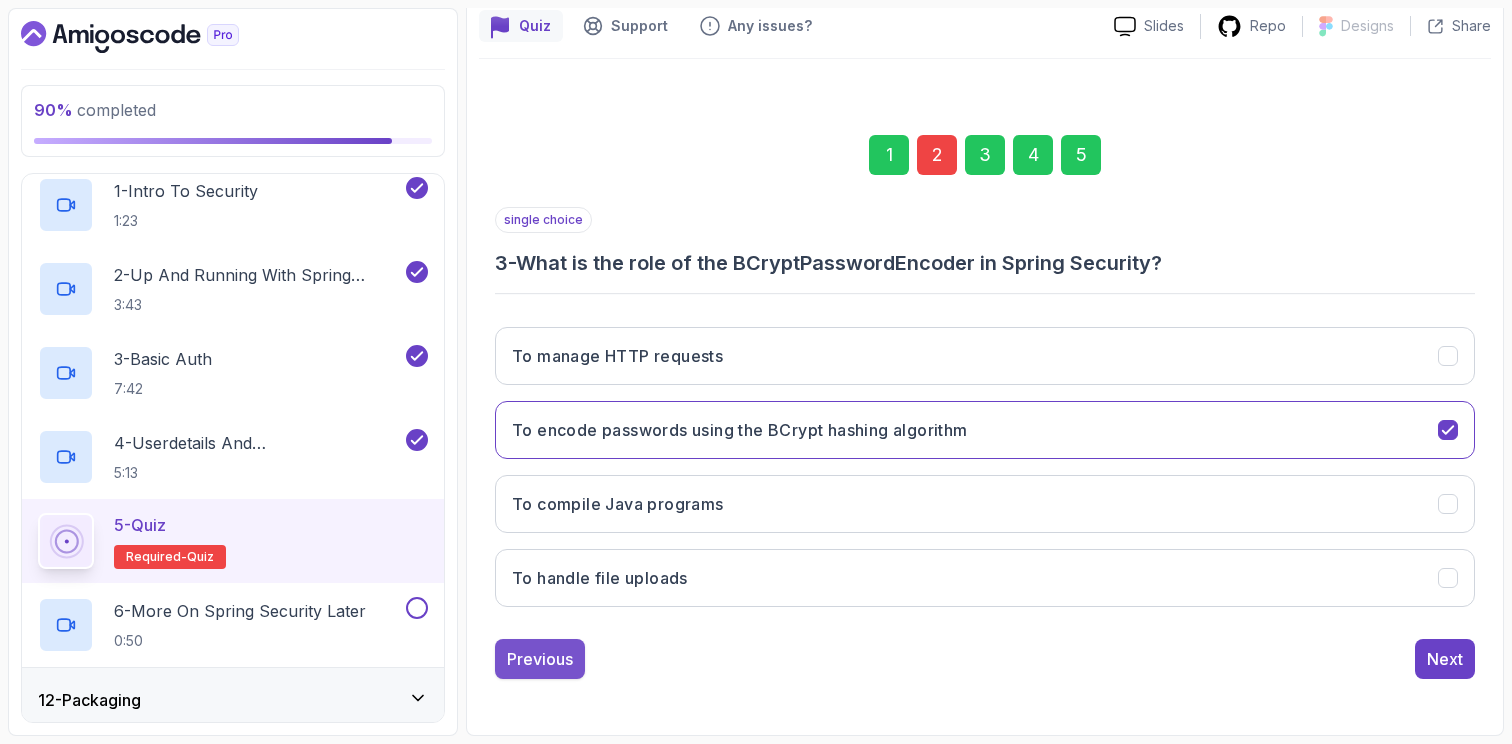click on "Previous" at bounding box center [540, 659] 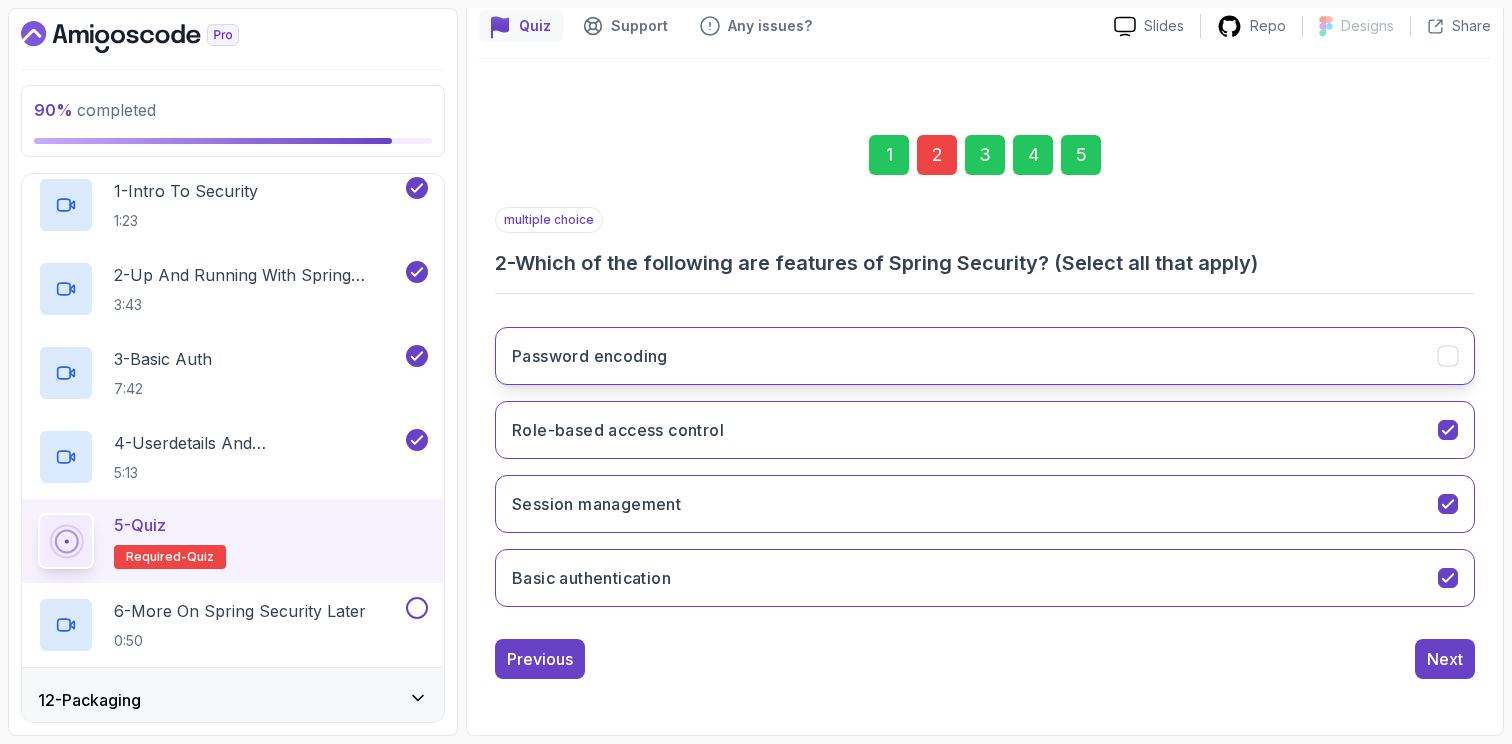 click on "Password encoding" at bounding box center (985, 356) 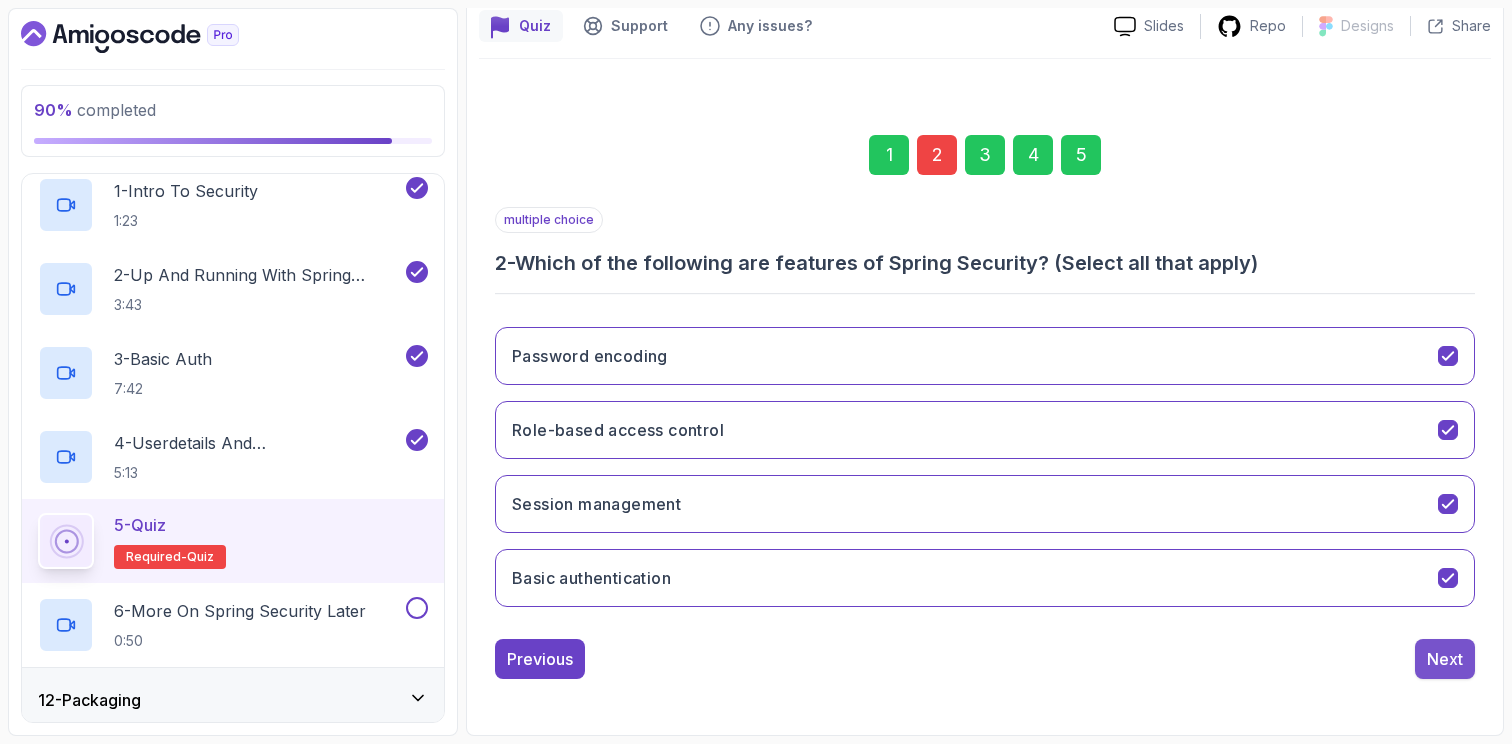 click on "Next" at bounding box center (1445, 659) 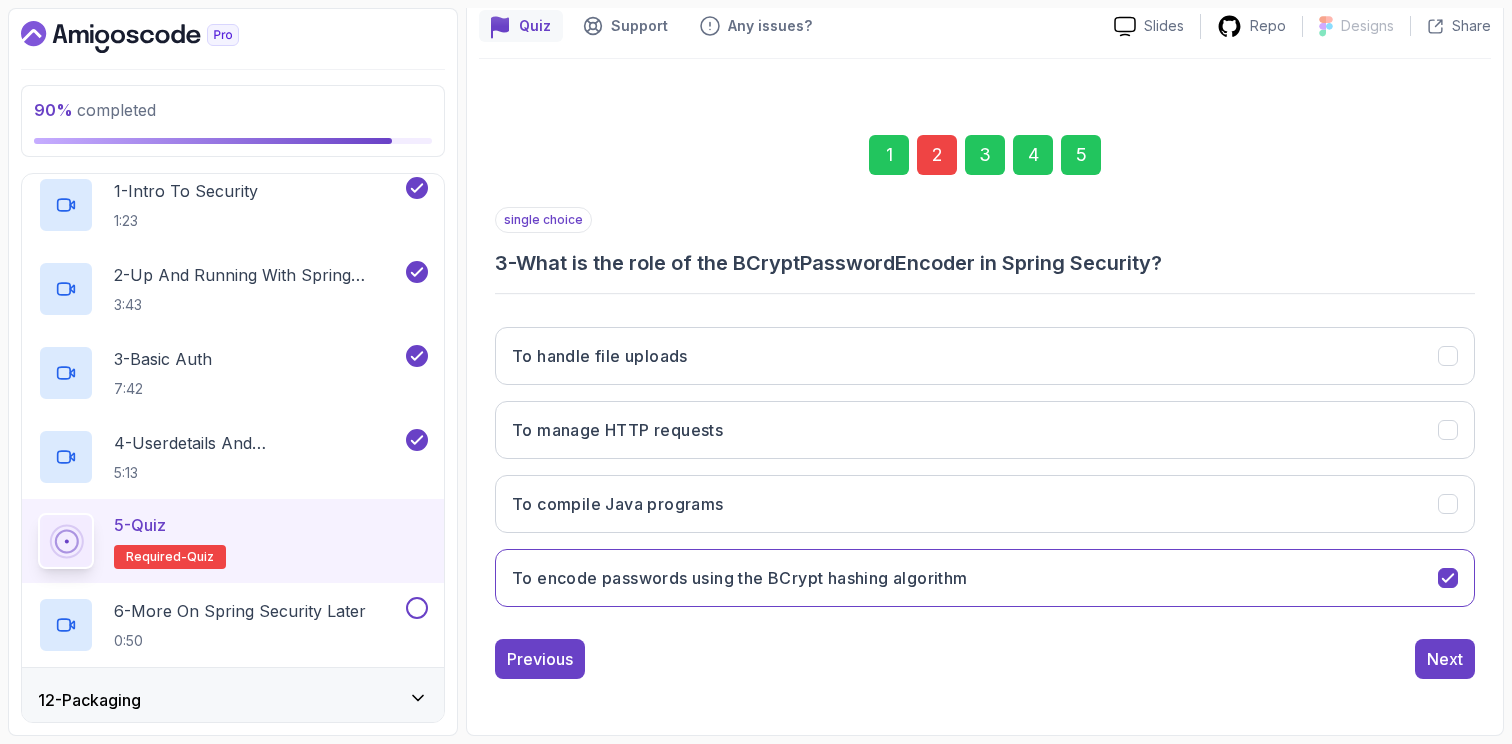 click on "Next" at bounding box center [1445, 659] 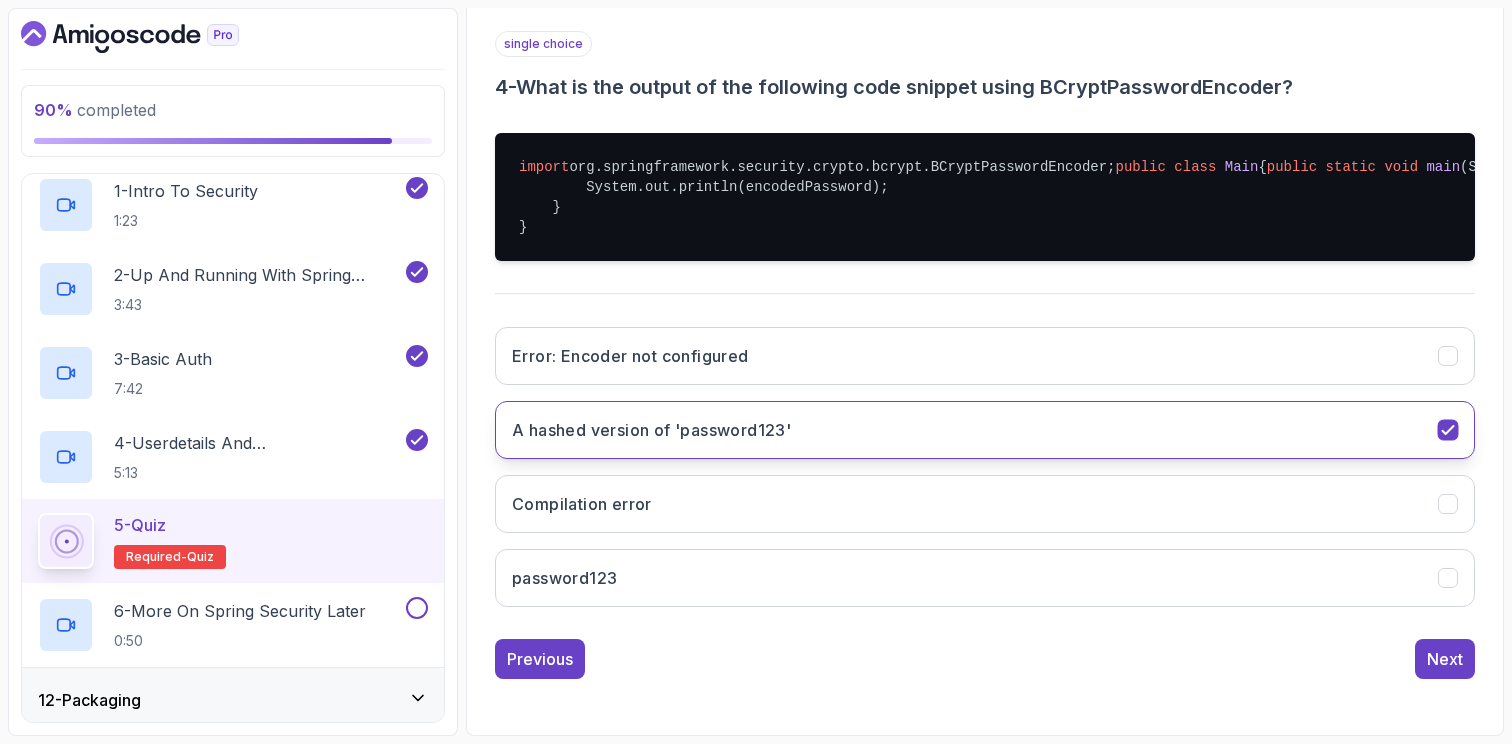 scroll, scrollTop: 477, scrollLeft: 0, axis: vertical 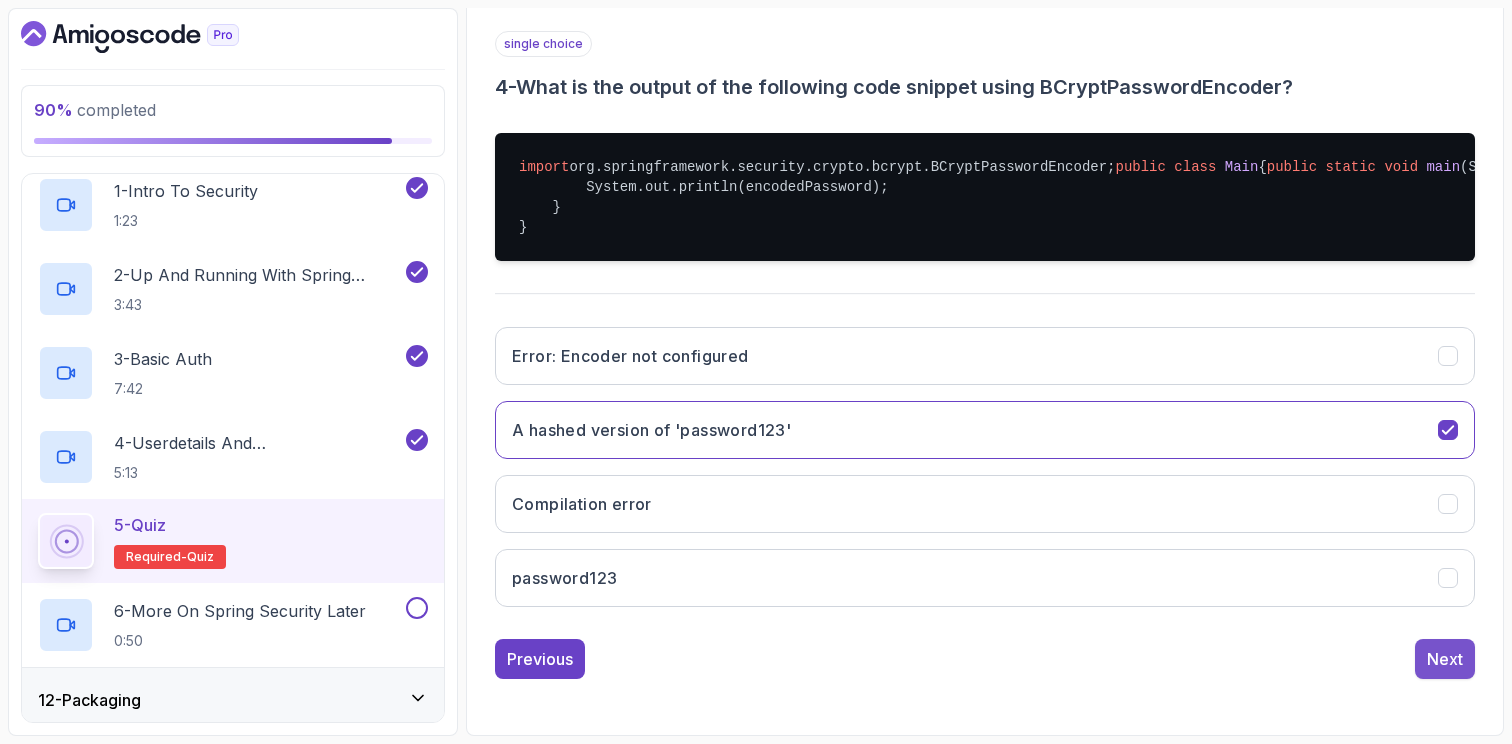 click on "Next" at bounding box center (1445, 659) 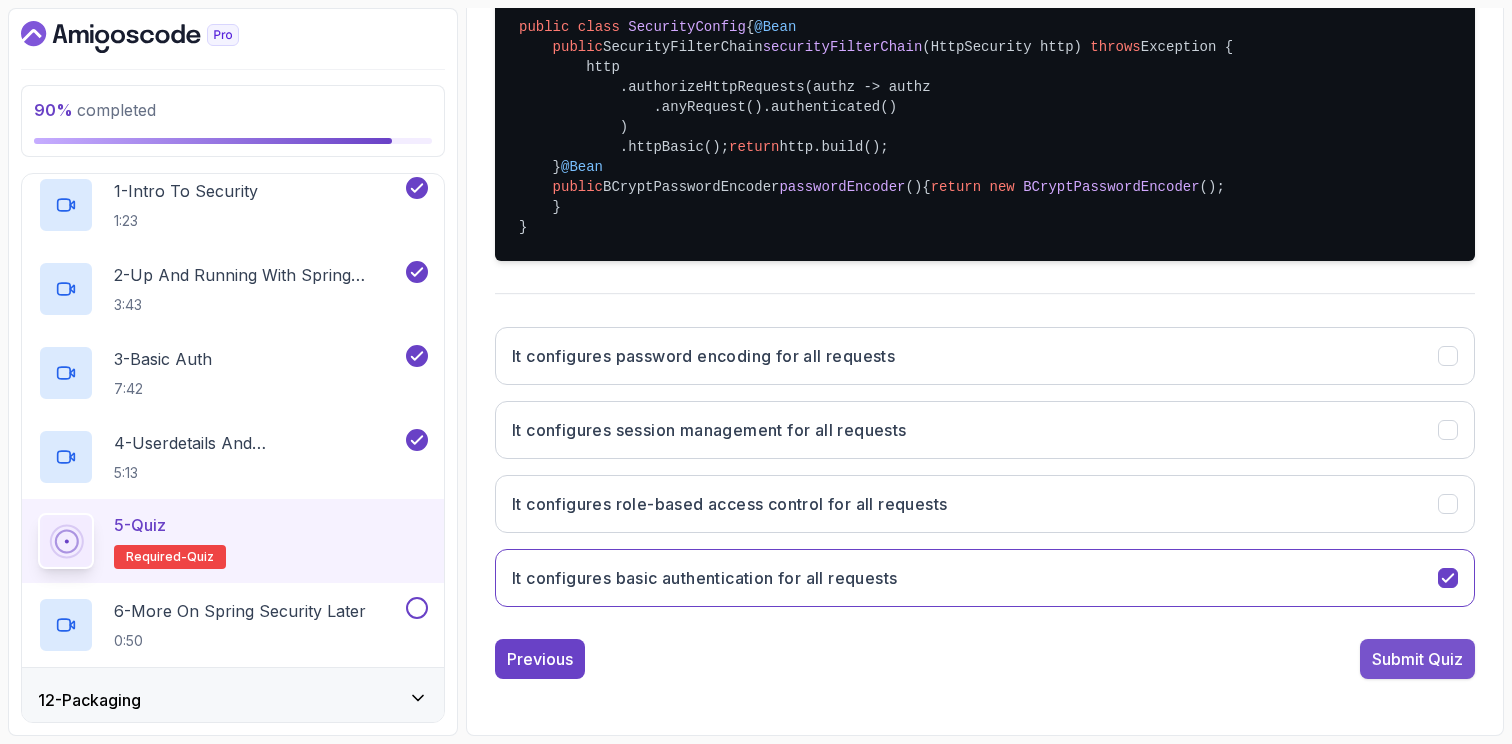 click on "Submit Quiz" at bounding box center (1417, 659) 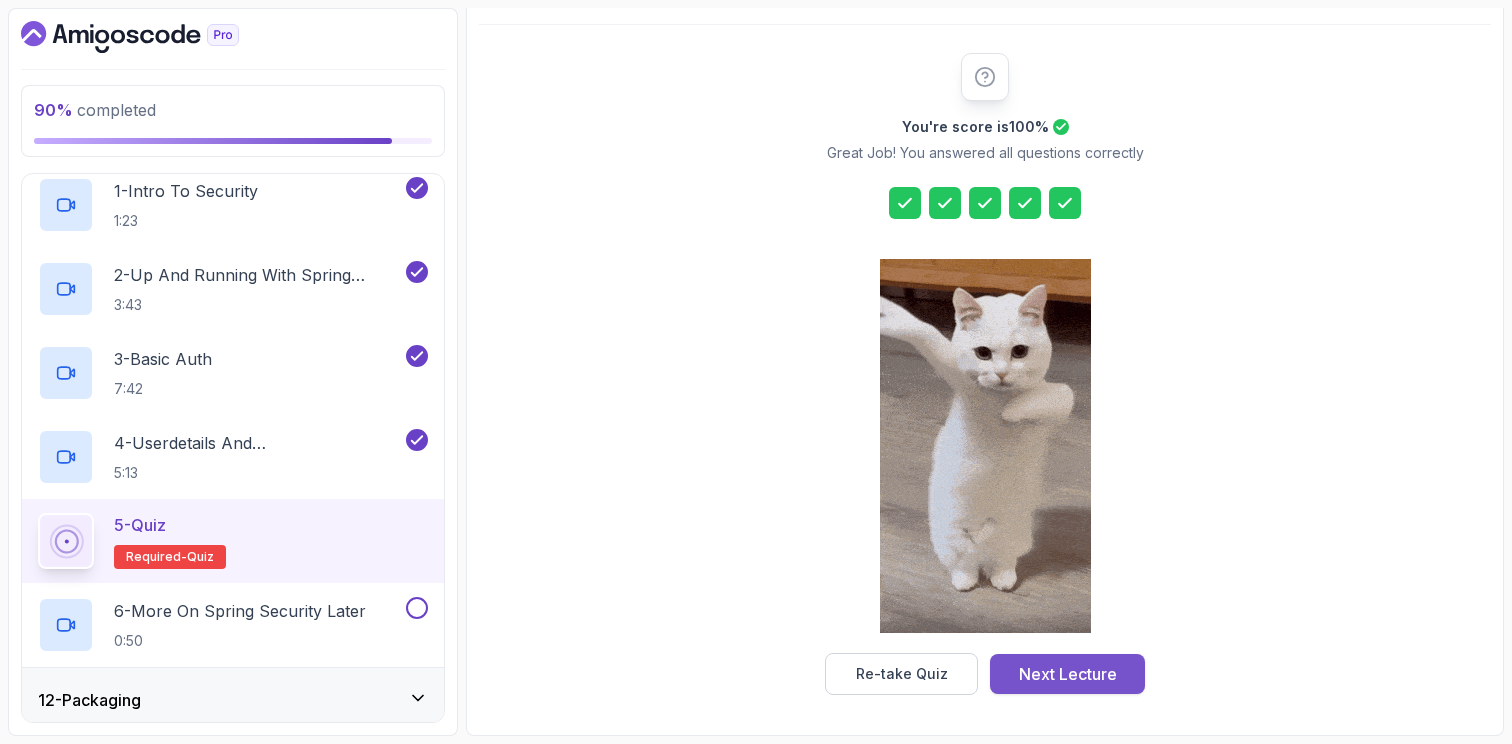 click on "Next Lecture" at bounding box center (1068, 674) 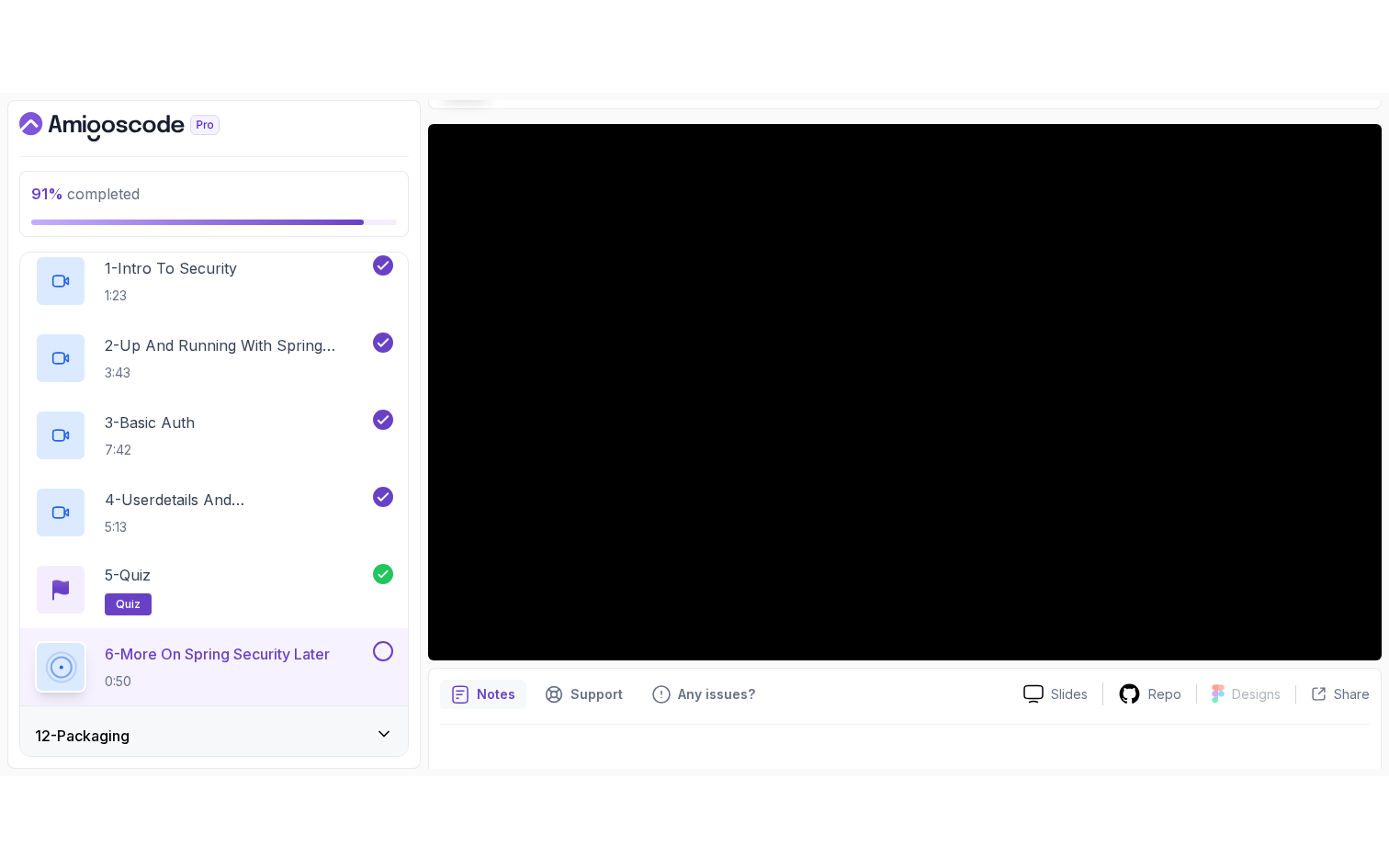 scroll, scrollTop: 152, scrollLeft: 0, axis: vertical 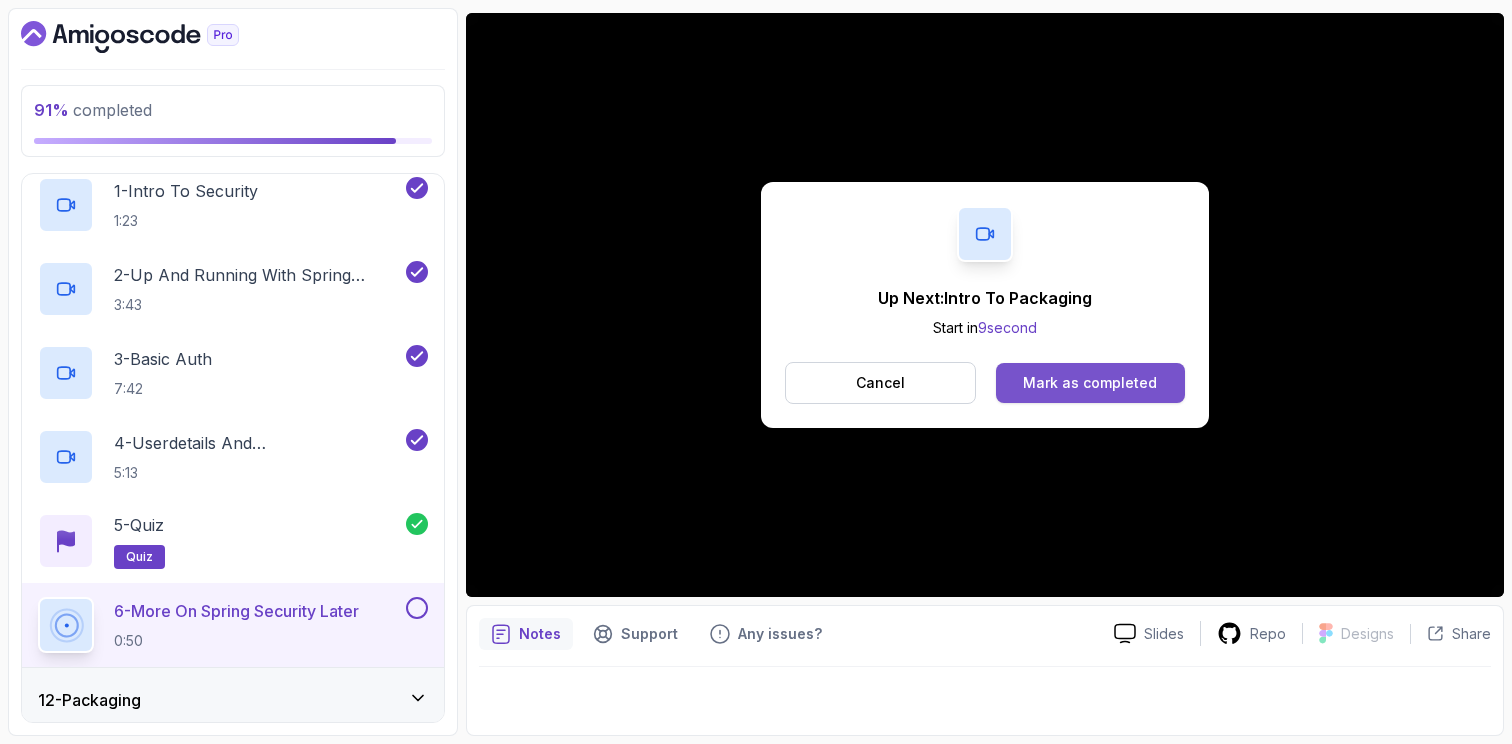 click on "Mark as completed" at bounding box center [1090, 383] 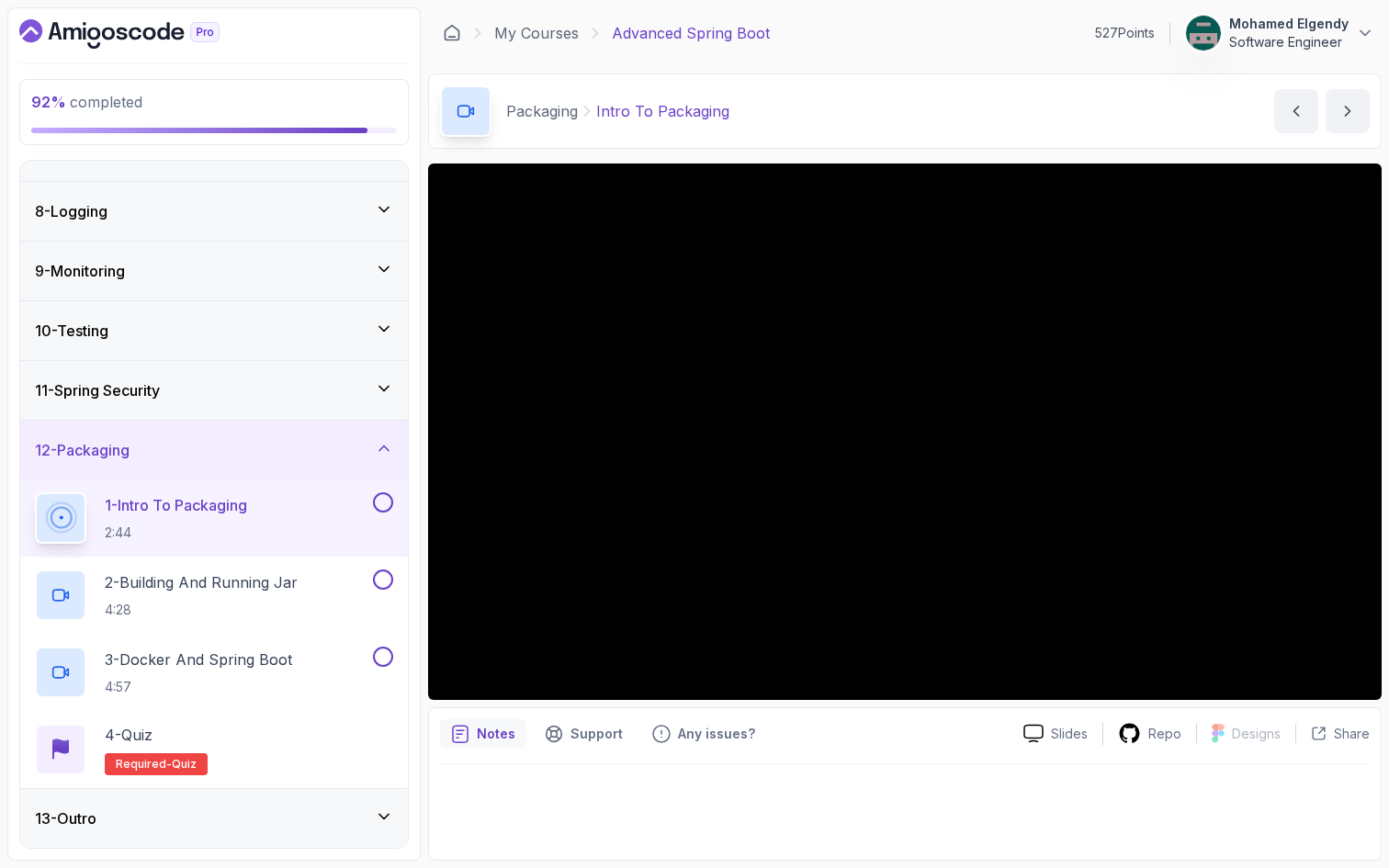 scroll, scrollTop: 396, scrollLeft: 0, axis: vertical 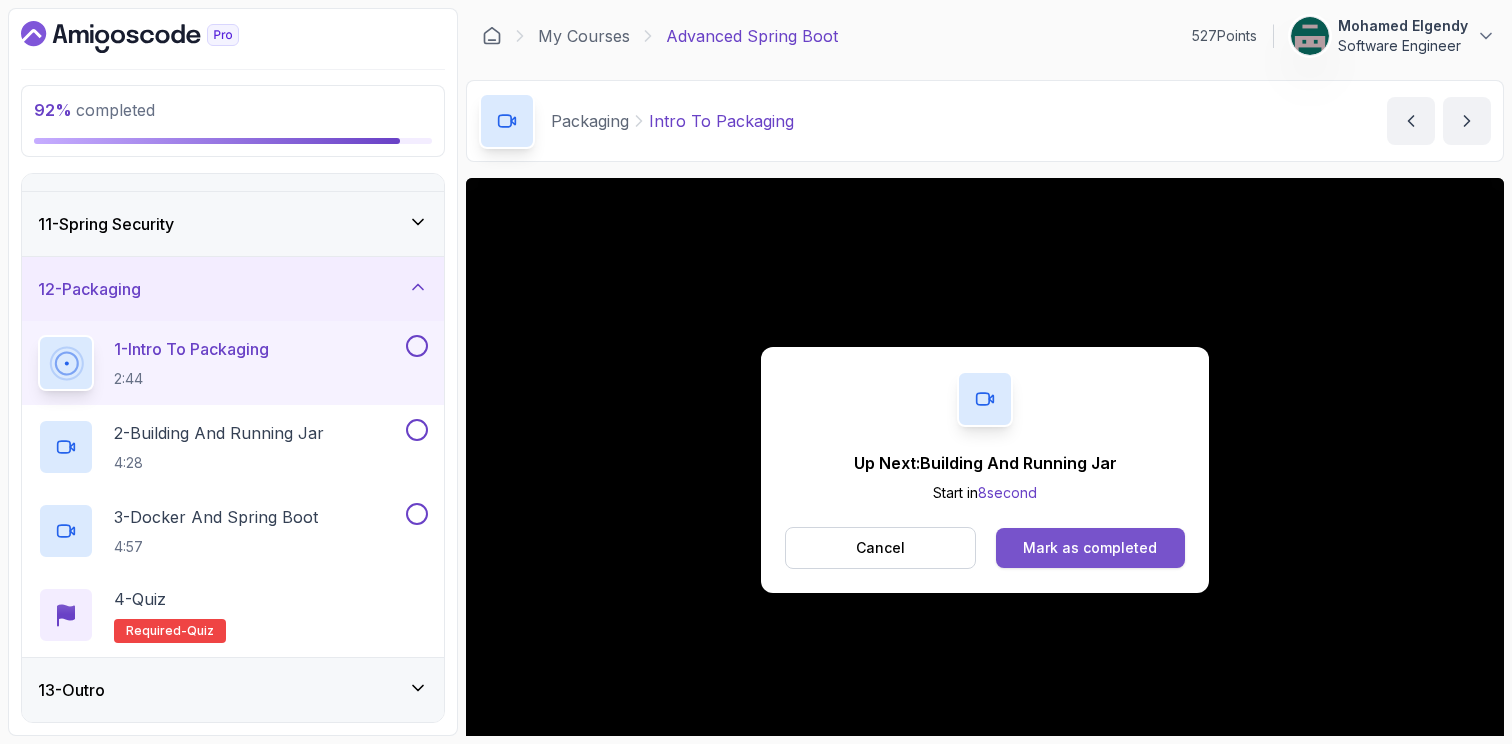 click on "Mark as completed" at bounding box center (1090, 548) 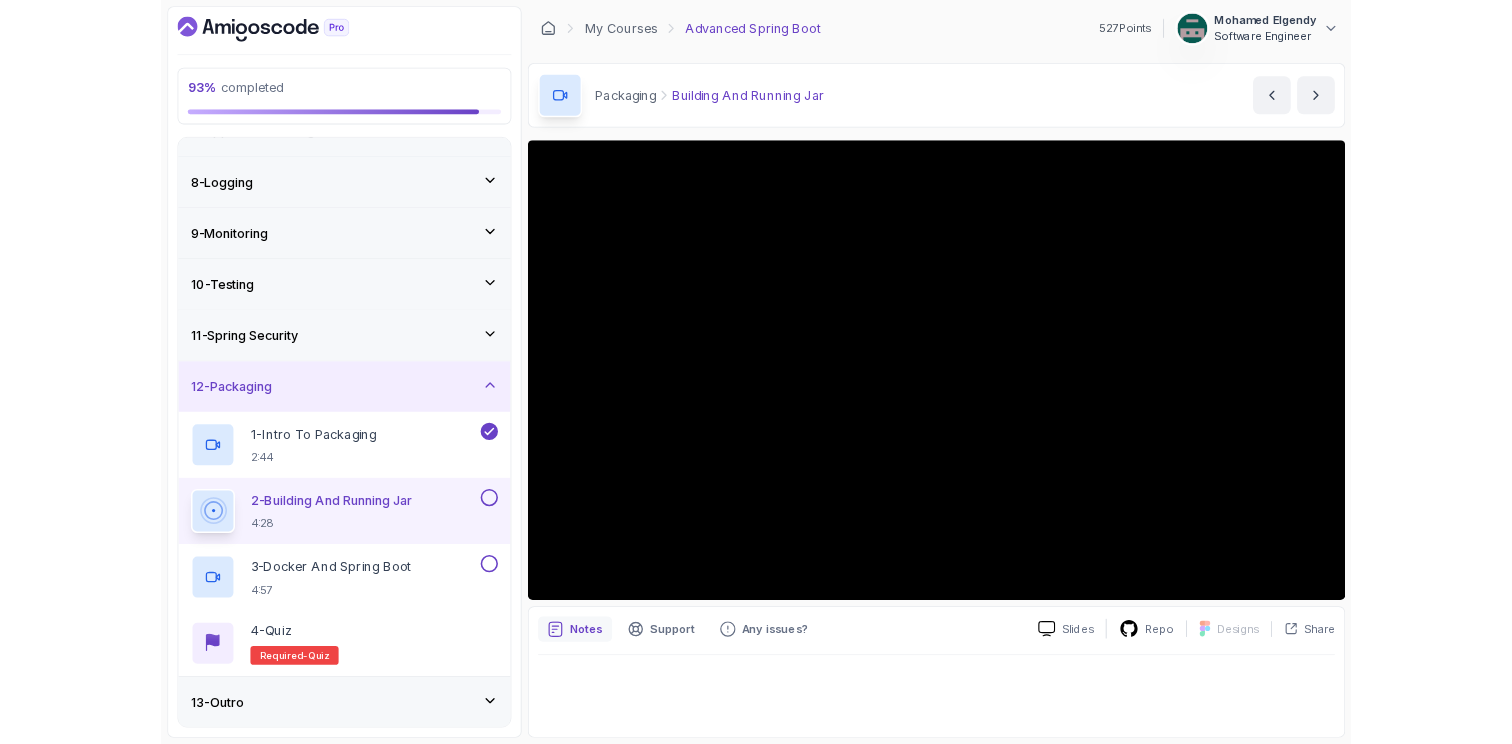 scroll, scrollTop: 632, scrollLeft: 0, axis: vertical 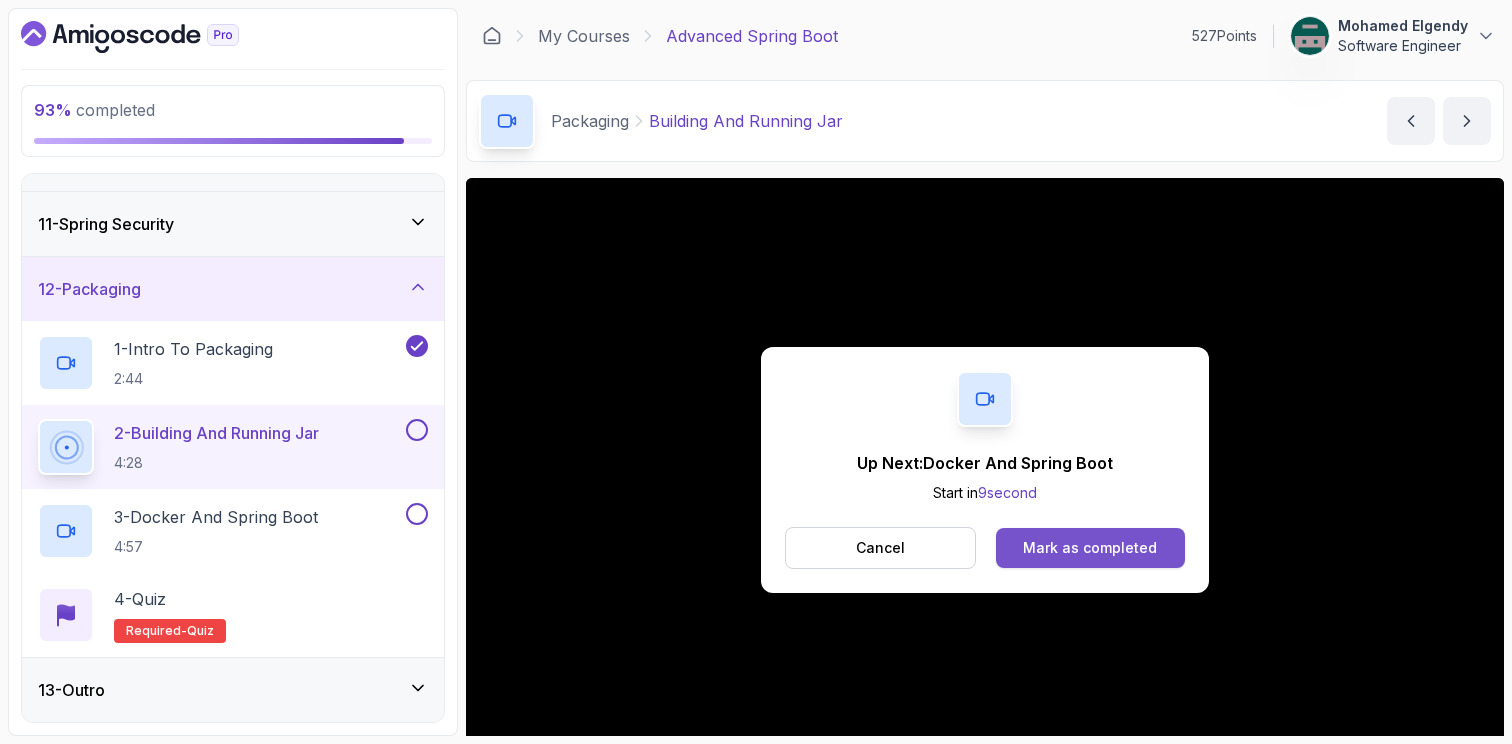 click on "Mark as completed" at bounding box center [1090, 548] 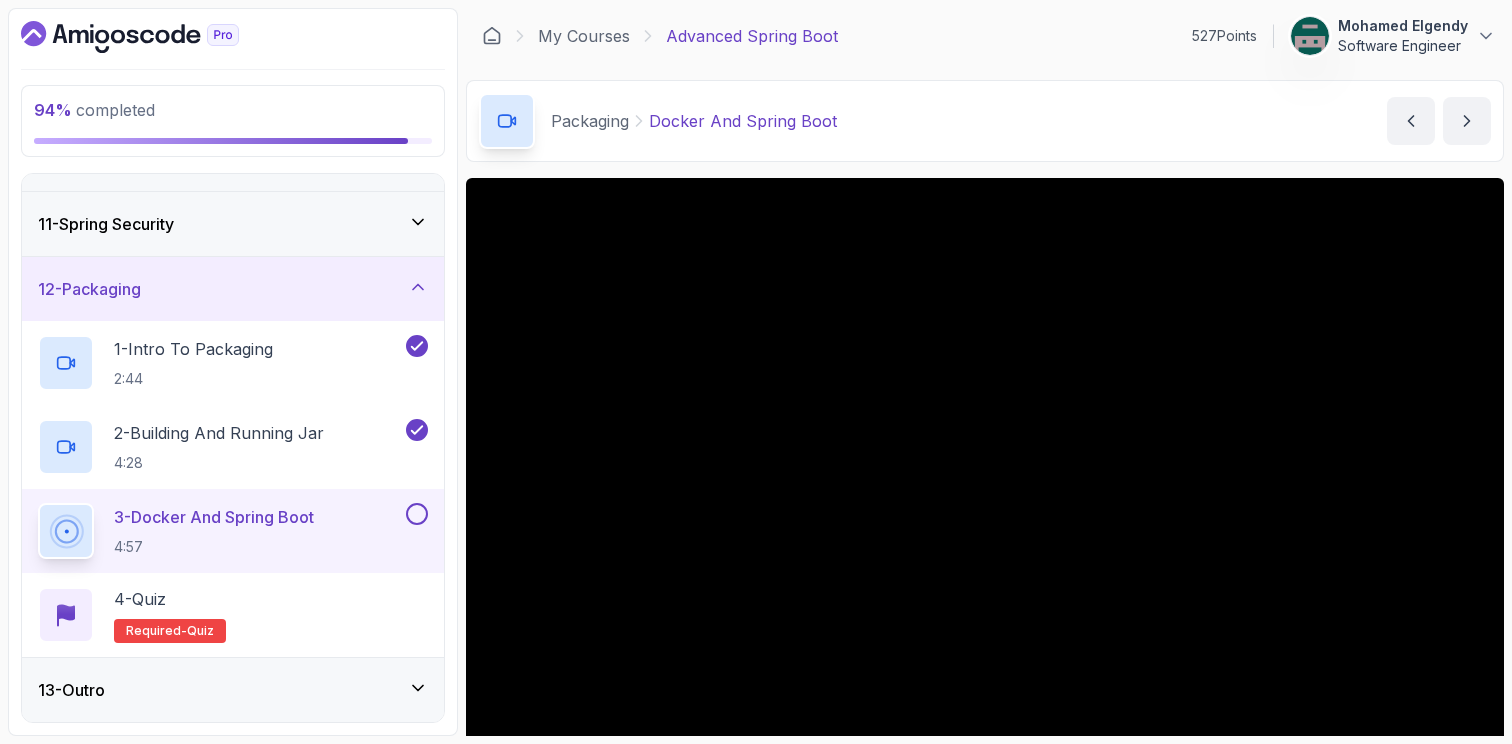 click on "13  -  Outro" at bounding box center [233, 690] 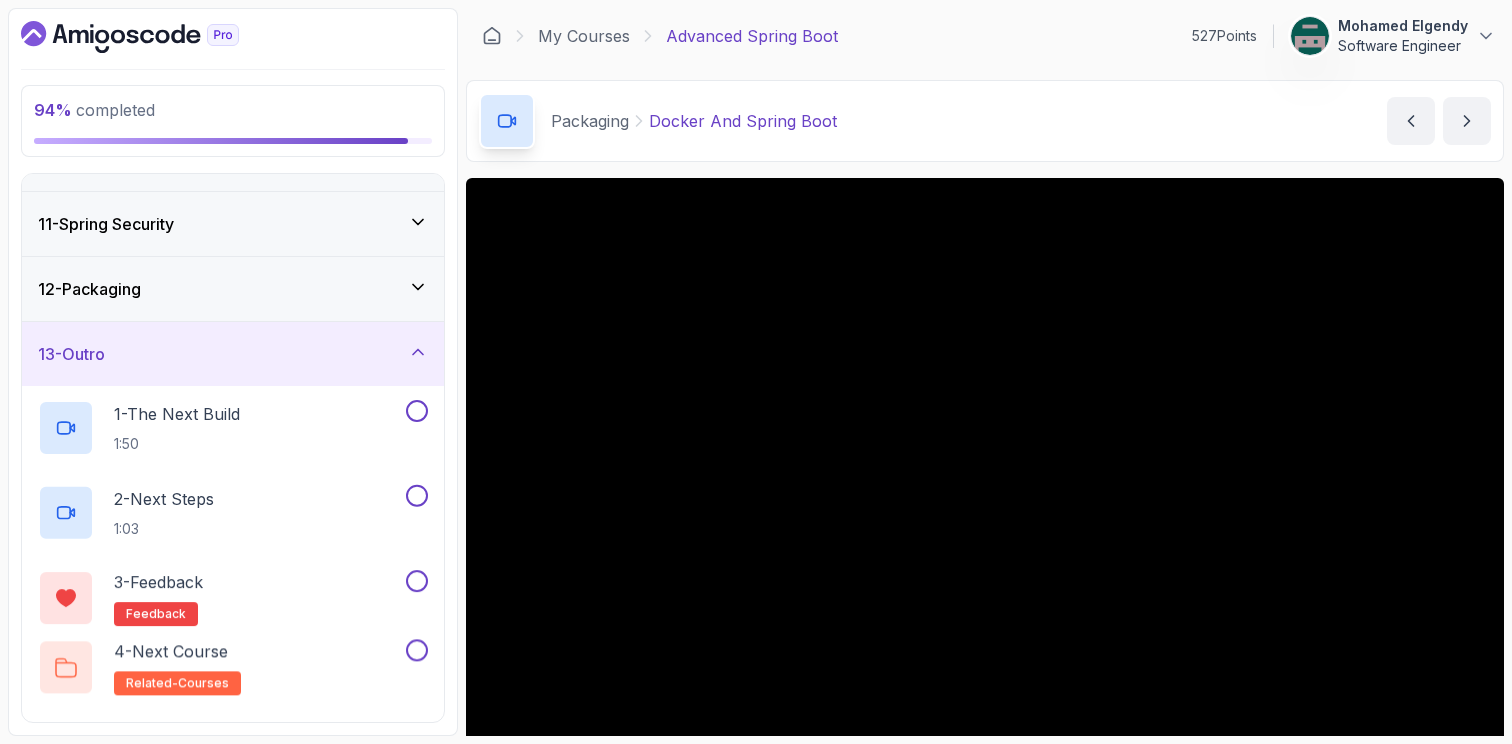 scroll, scrollTop: 632, scrollLeft: 0, axis: vertical 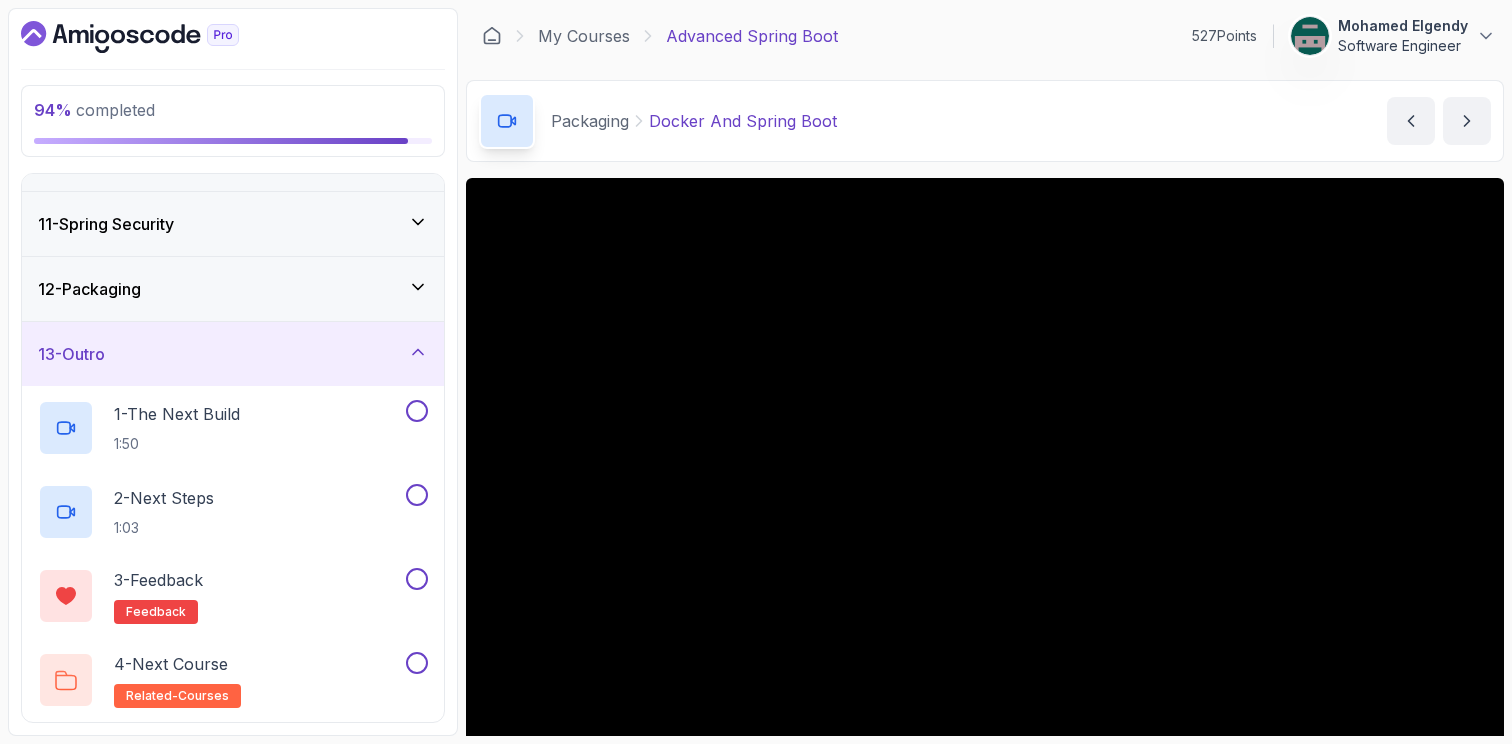 click 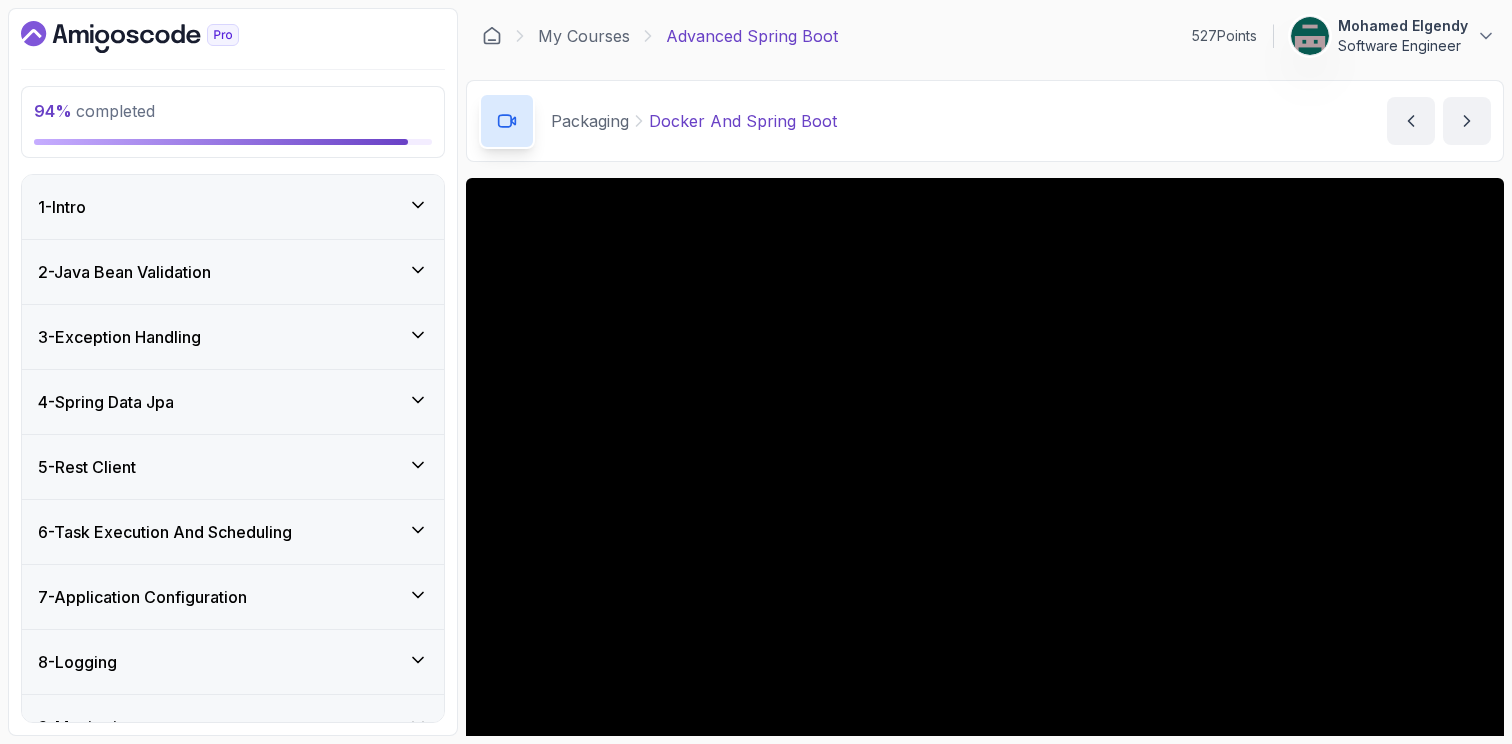 scroll, scrollTop: 296, scrollLeft: 0, axis: vertical 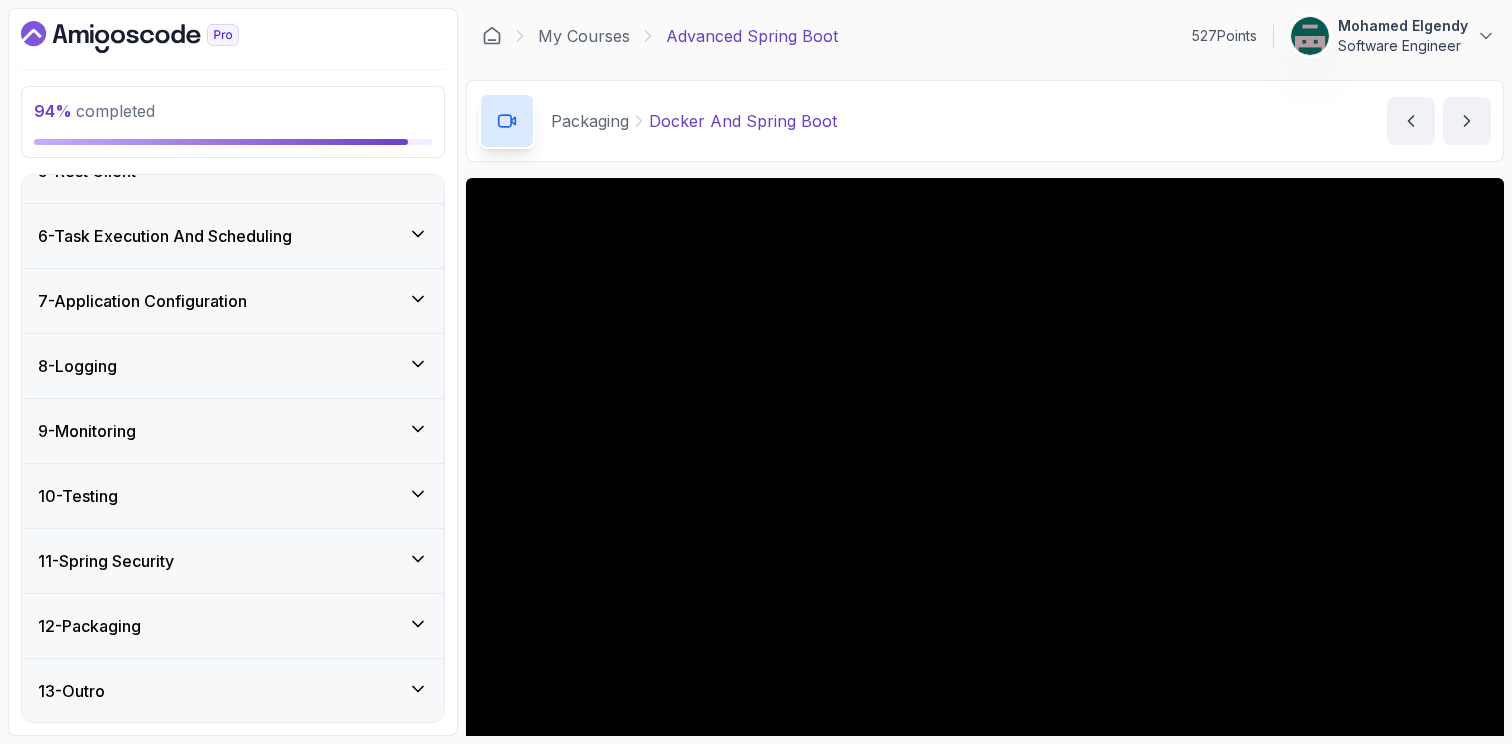 click on "12  -  Packaging" at bounding box center [233, 626] 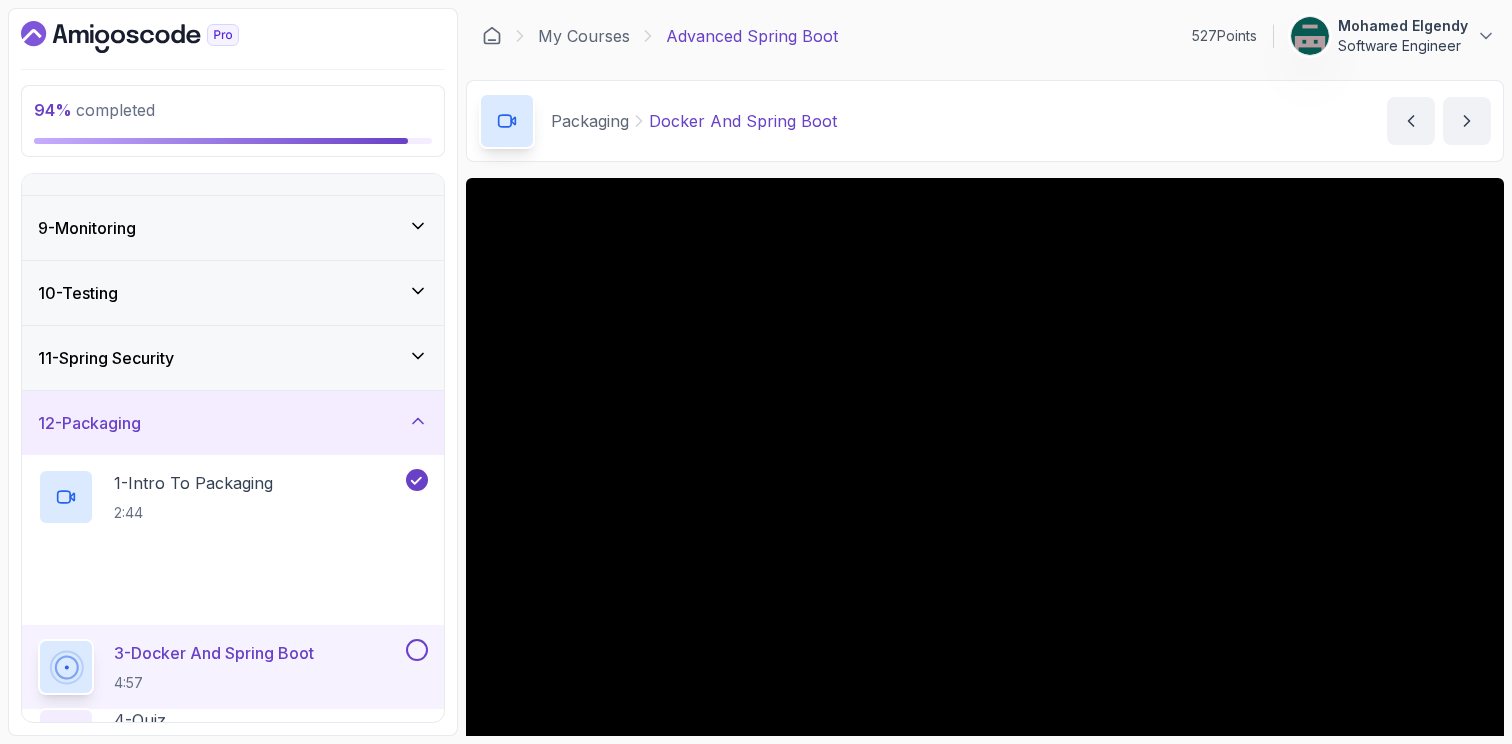 scroll, scrollTop: 632, scrollLeft: 0, axis: vertical 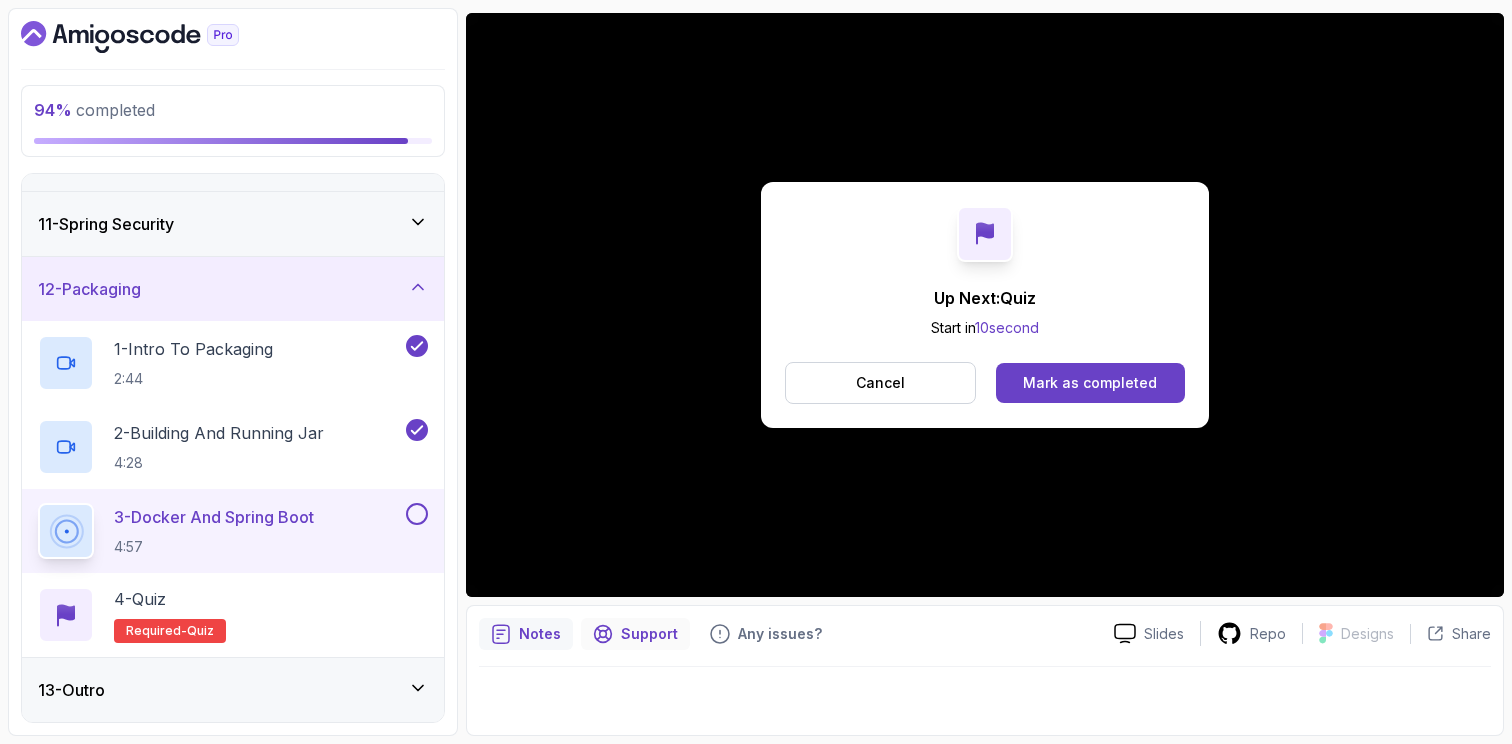 click on "Support" at bounding box center (649, 634) 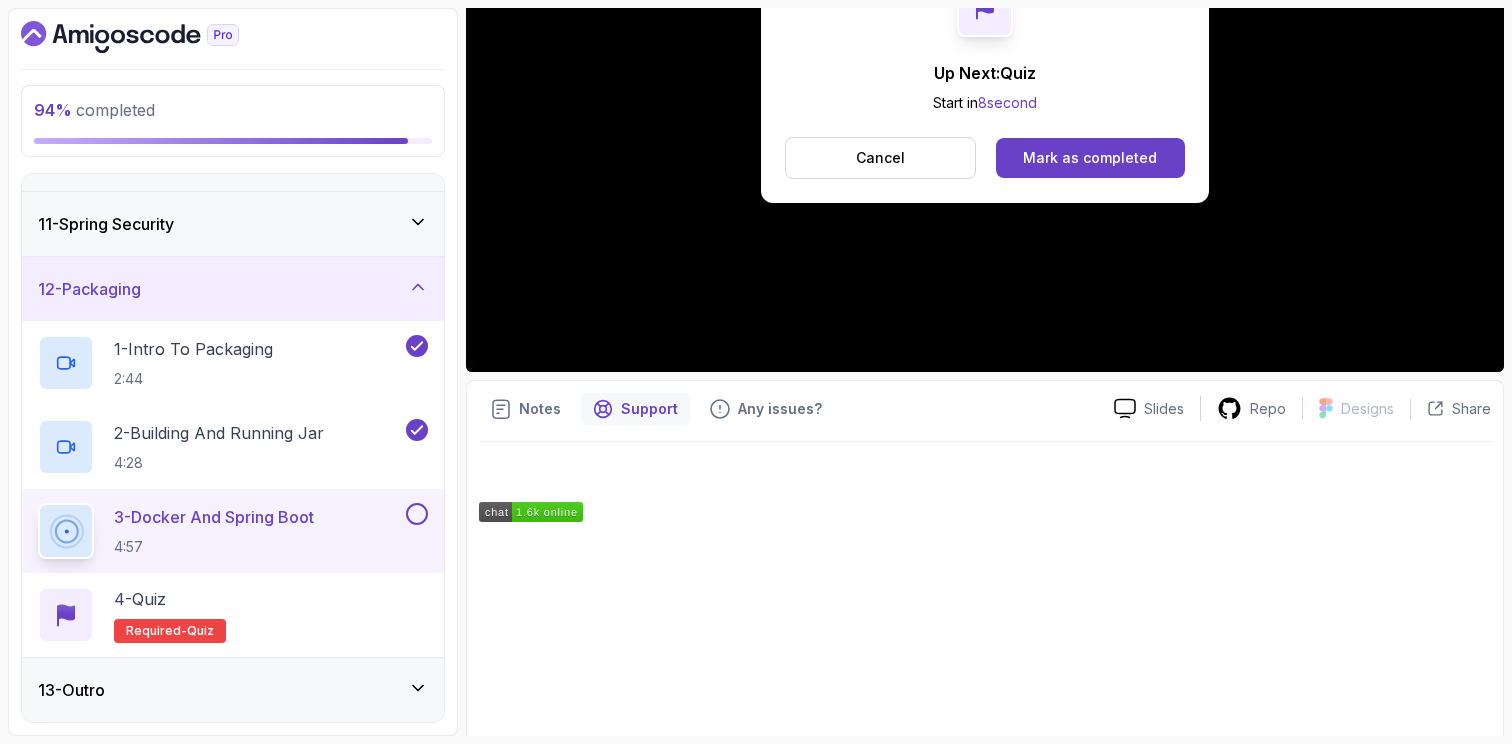 scroll, scrollTop: 349, scrollLeft: 0, axis: vertical 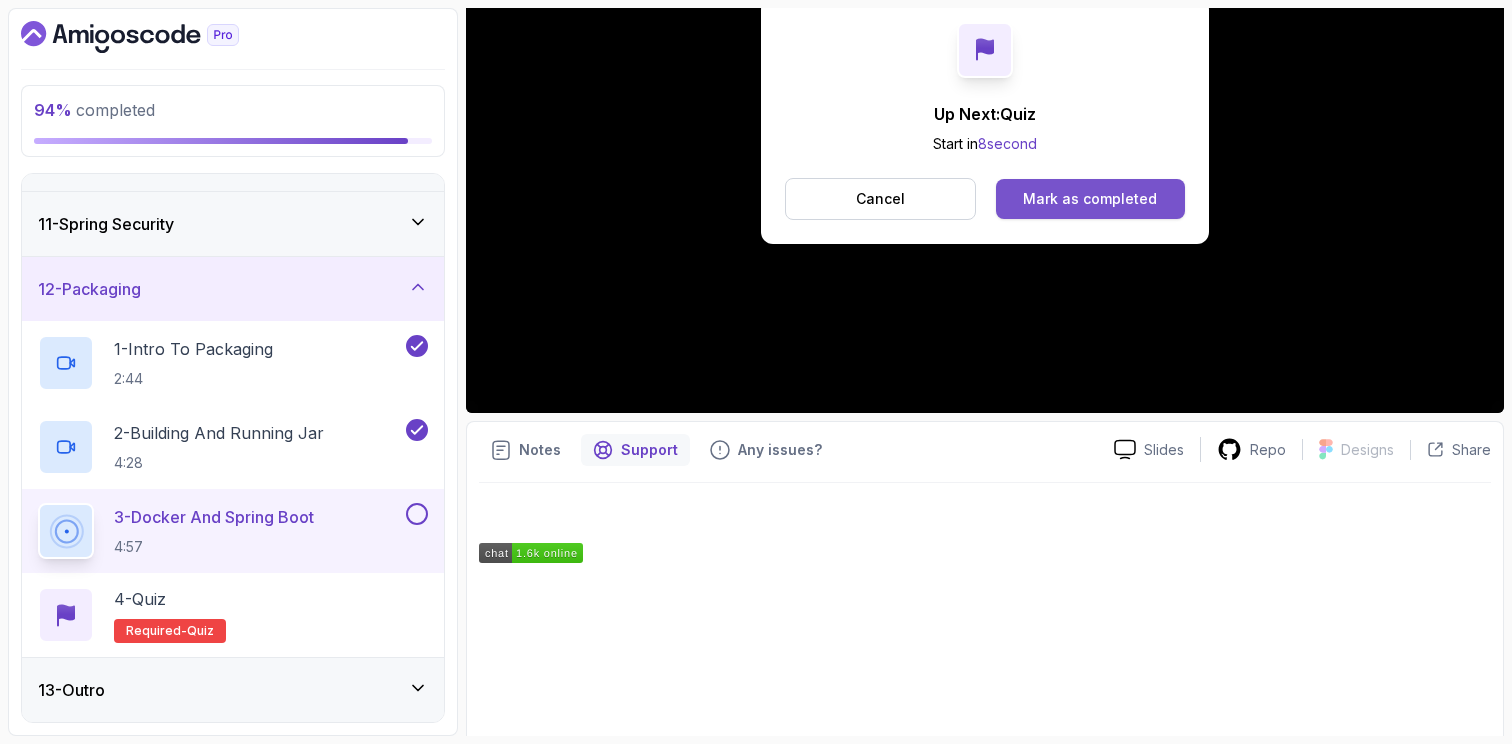 click on "Mark as completed" at bounding box center (1090, 199) 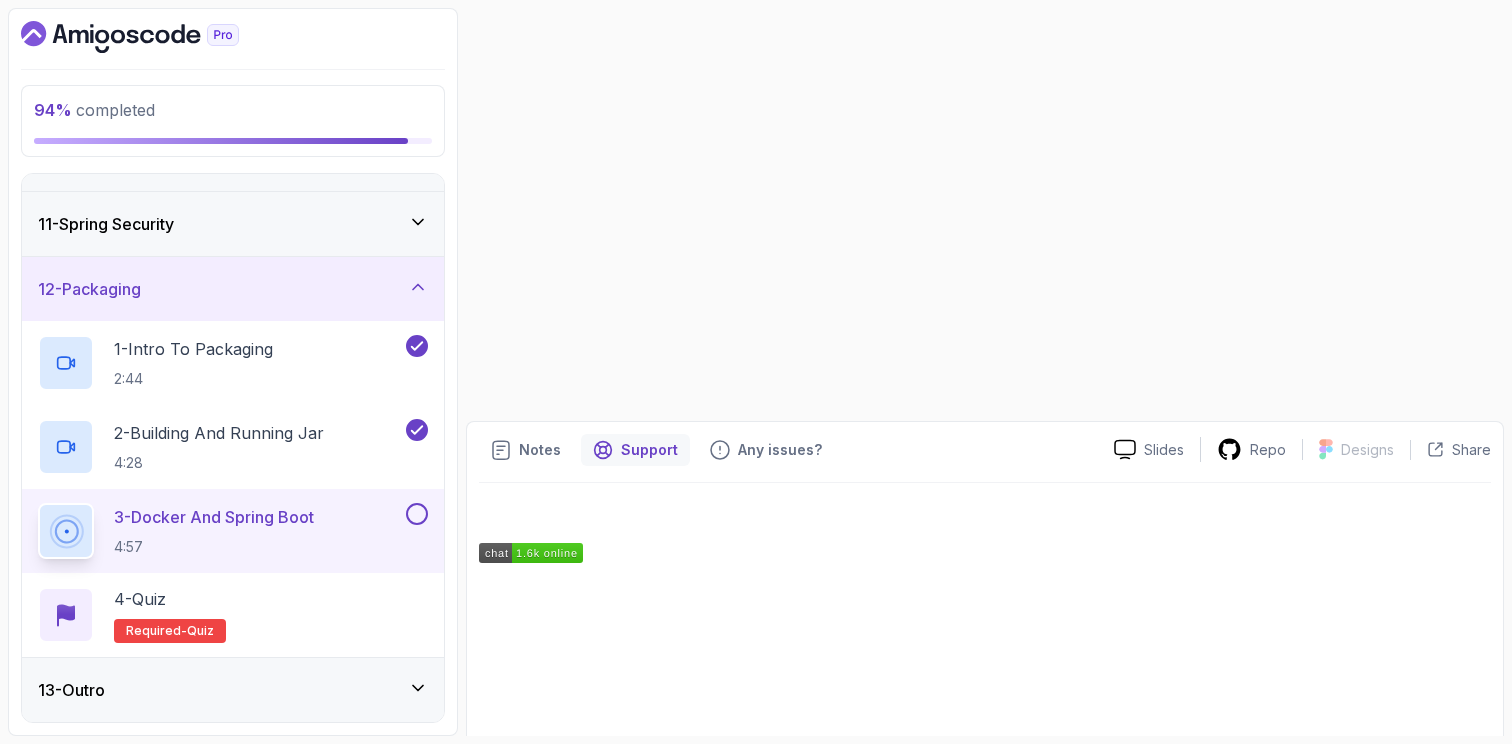 scroll, scrollTop: 0, scrollLeft: 0, axis: both 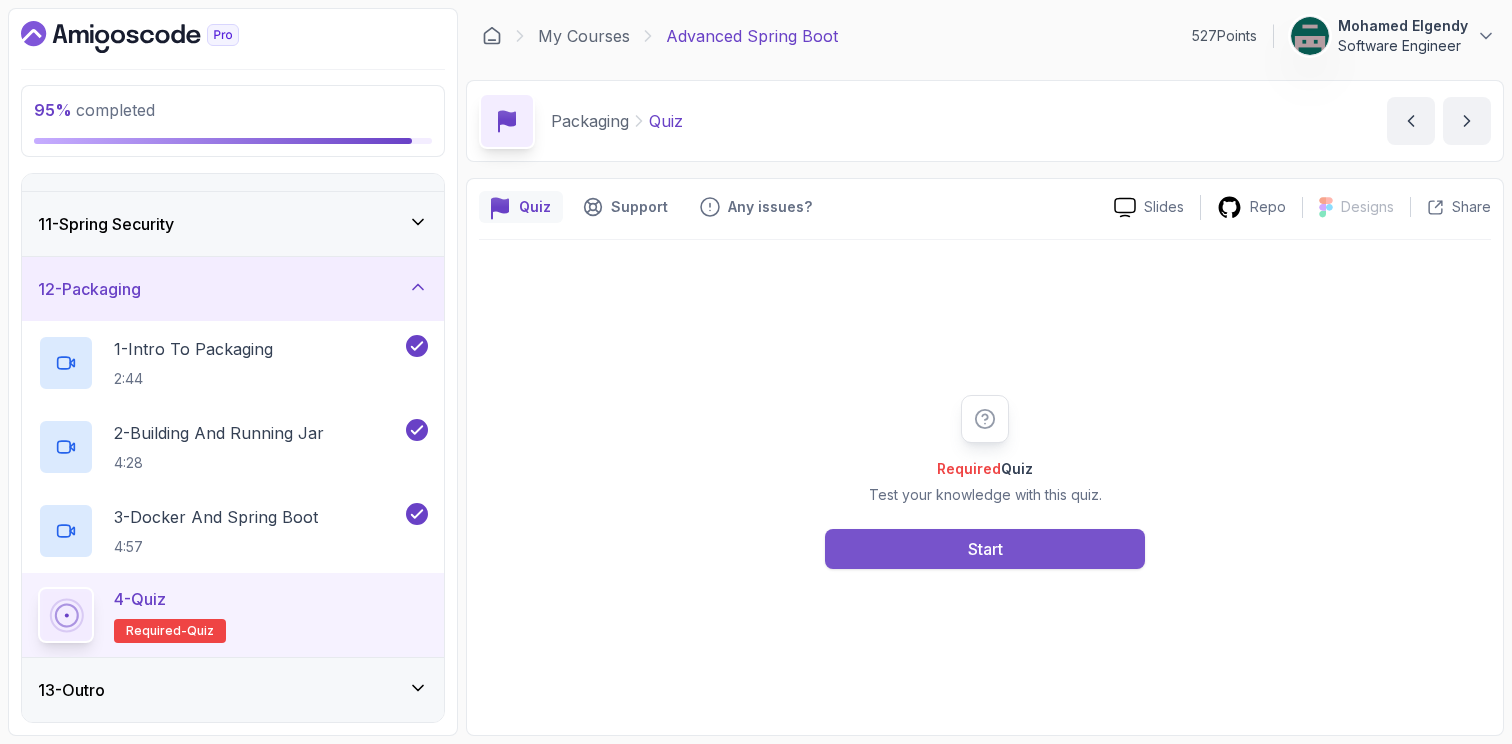 click on "Start" at bounding box center (985, 549) 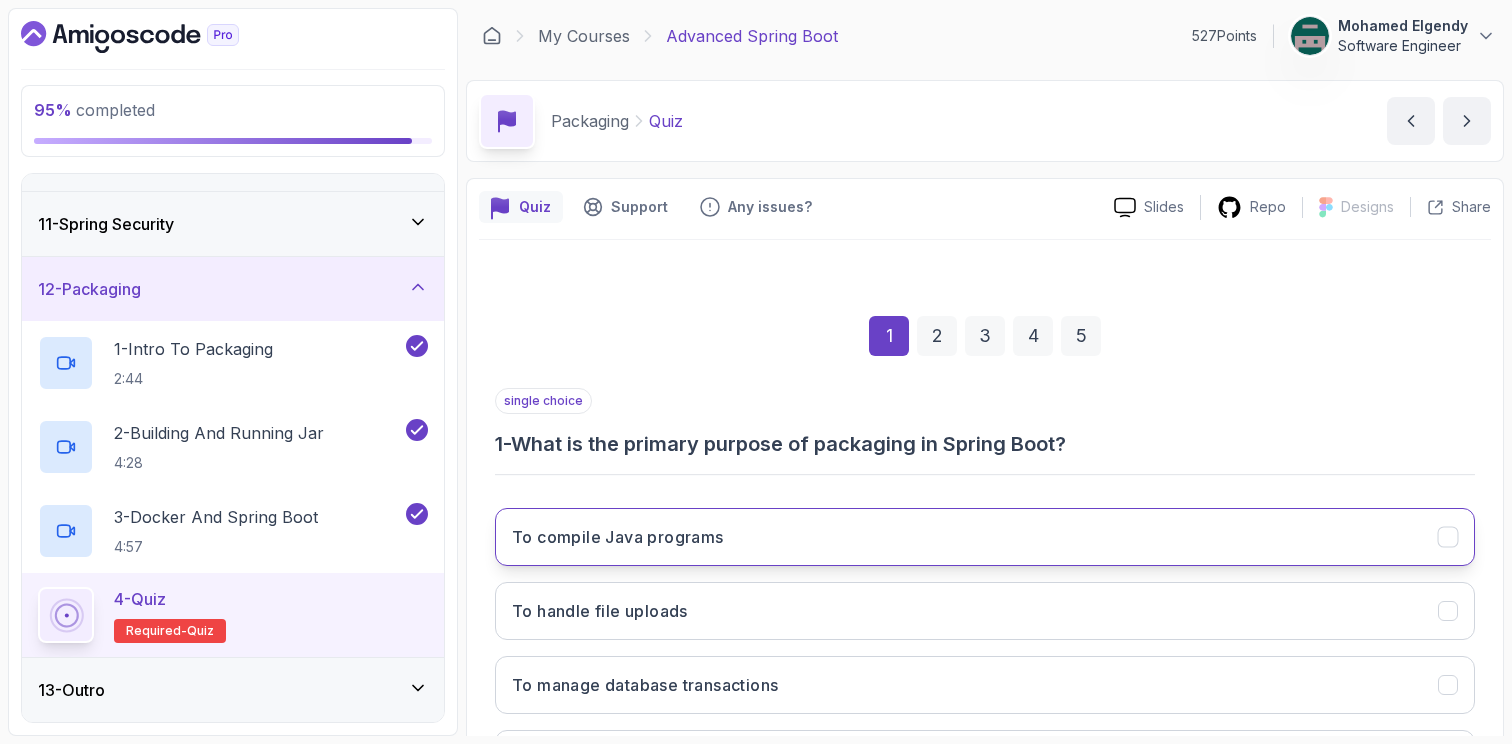 scroll, scrollTop: 181, scrollLeft: 0, axis: vertical 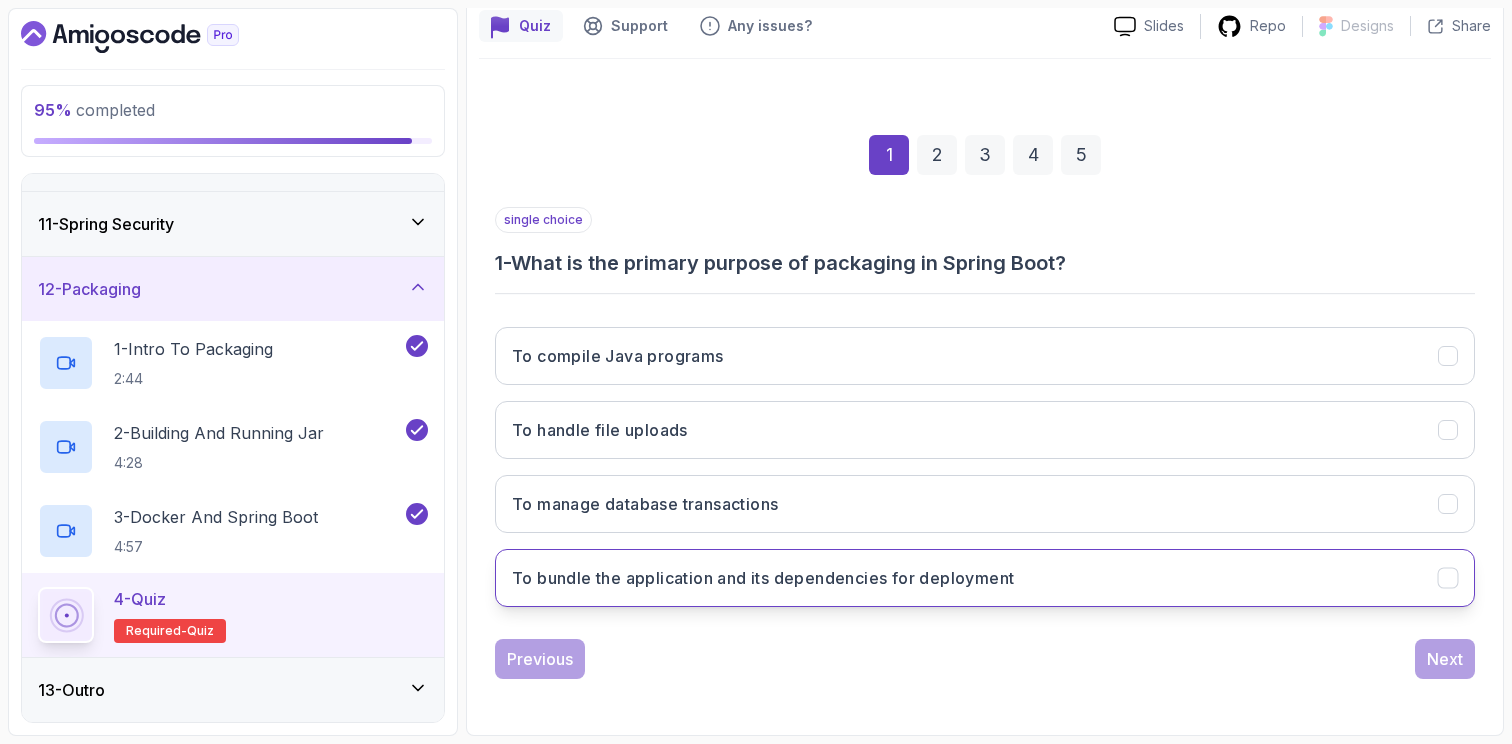 click on "To bundle the application and its dependencies for deployment" at bounding box center [763, 578] 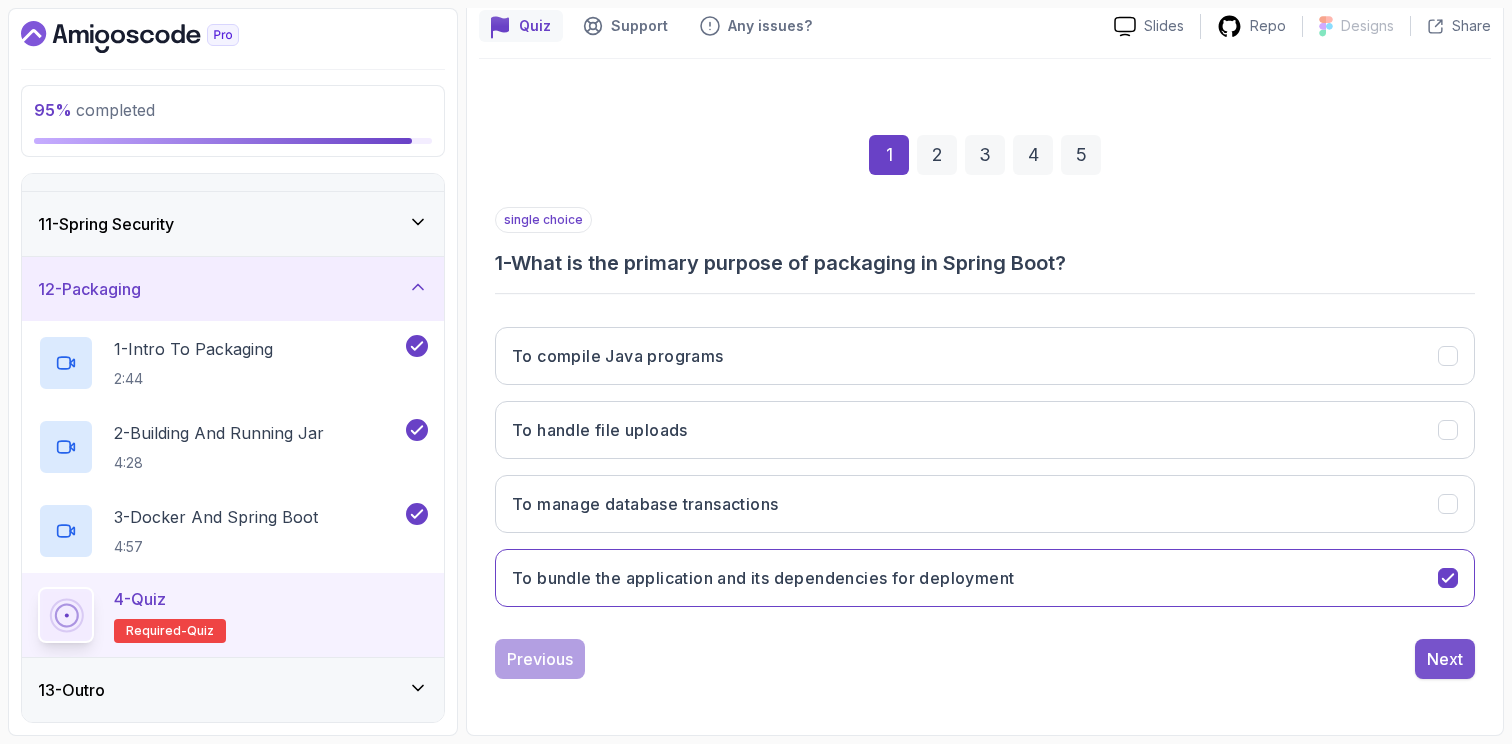 click on "Next" at bounding box center (1445, 659) 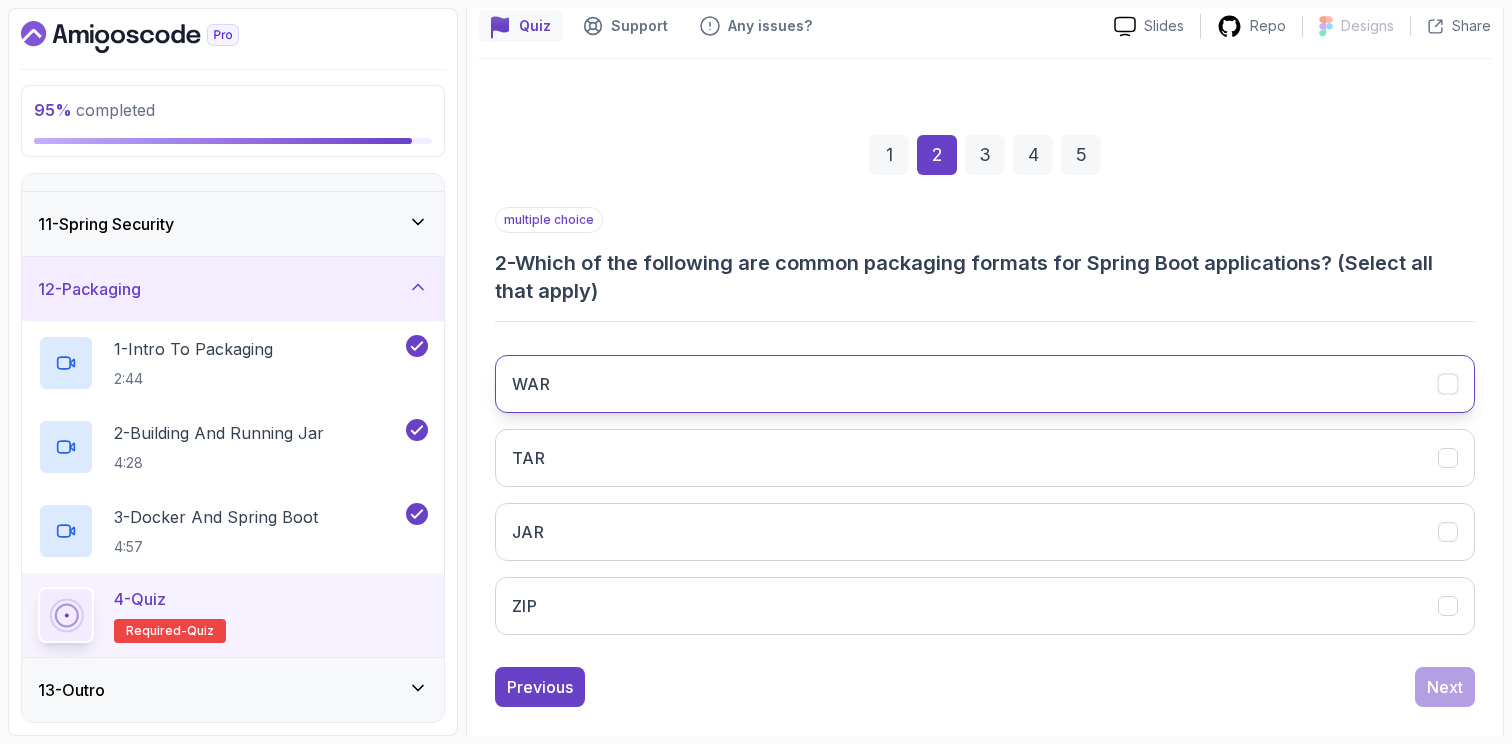 click on "WAR" at bounding box center (985, 384) 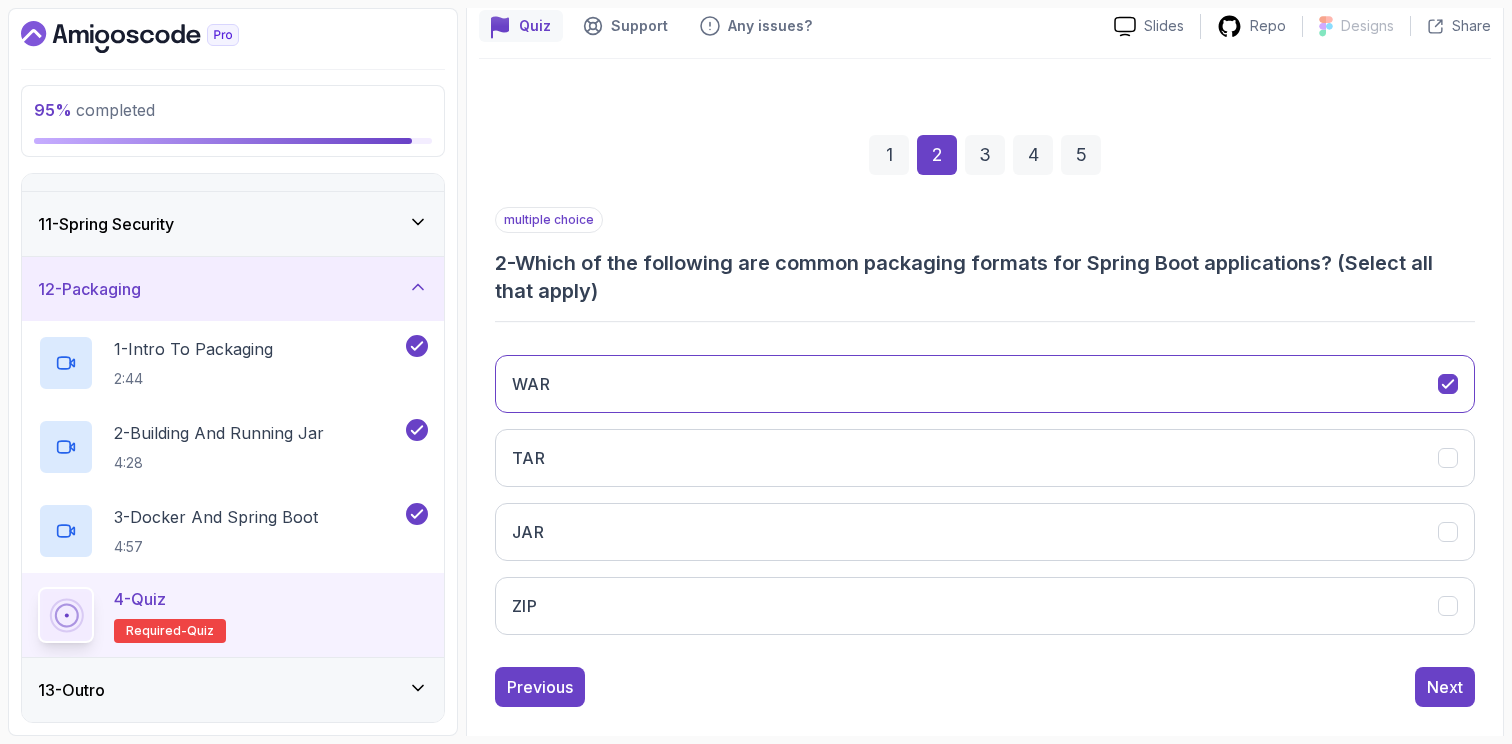 click on "WAR TAR JAR ZIP" at bounding box center (985, 495) 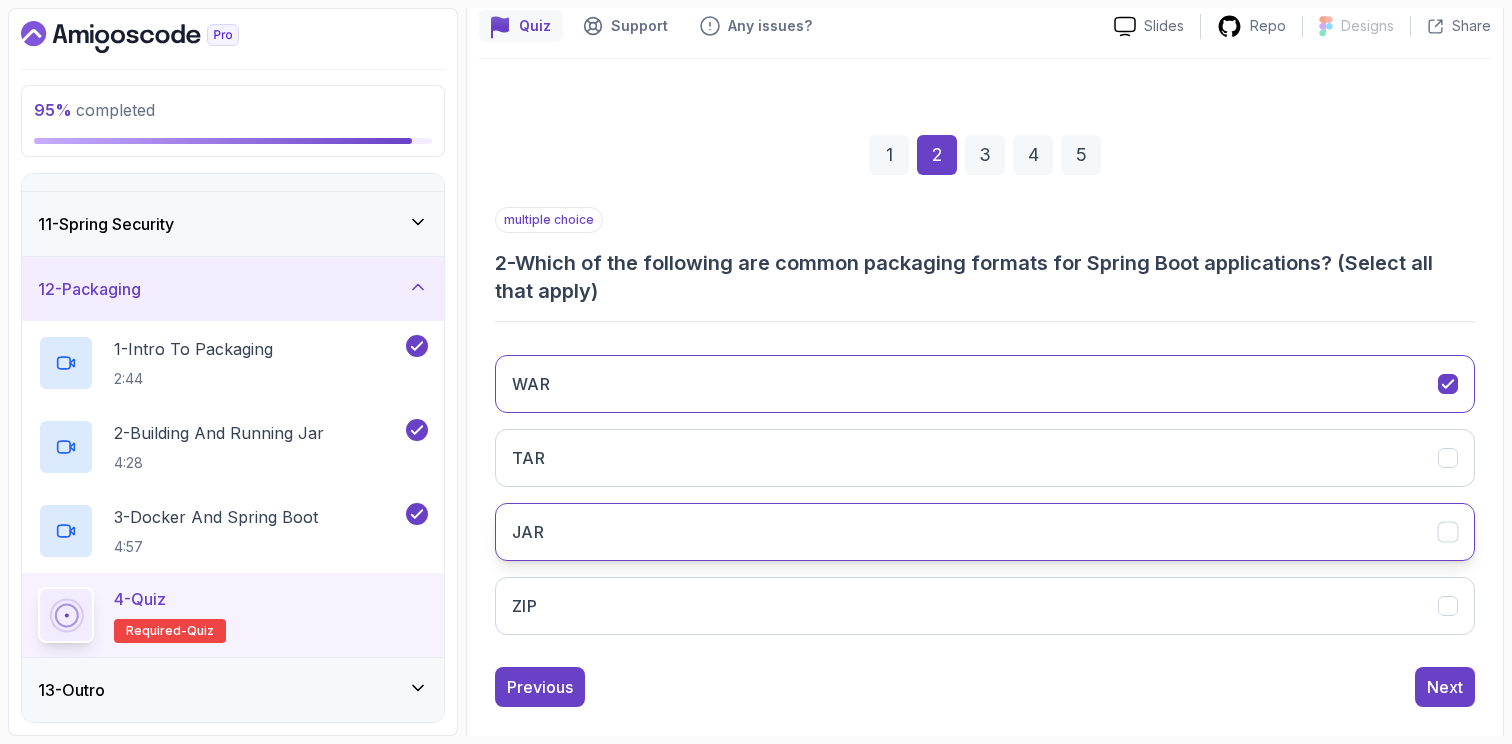 click on "JAR" at bounding box center (985, 532) 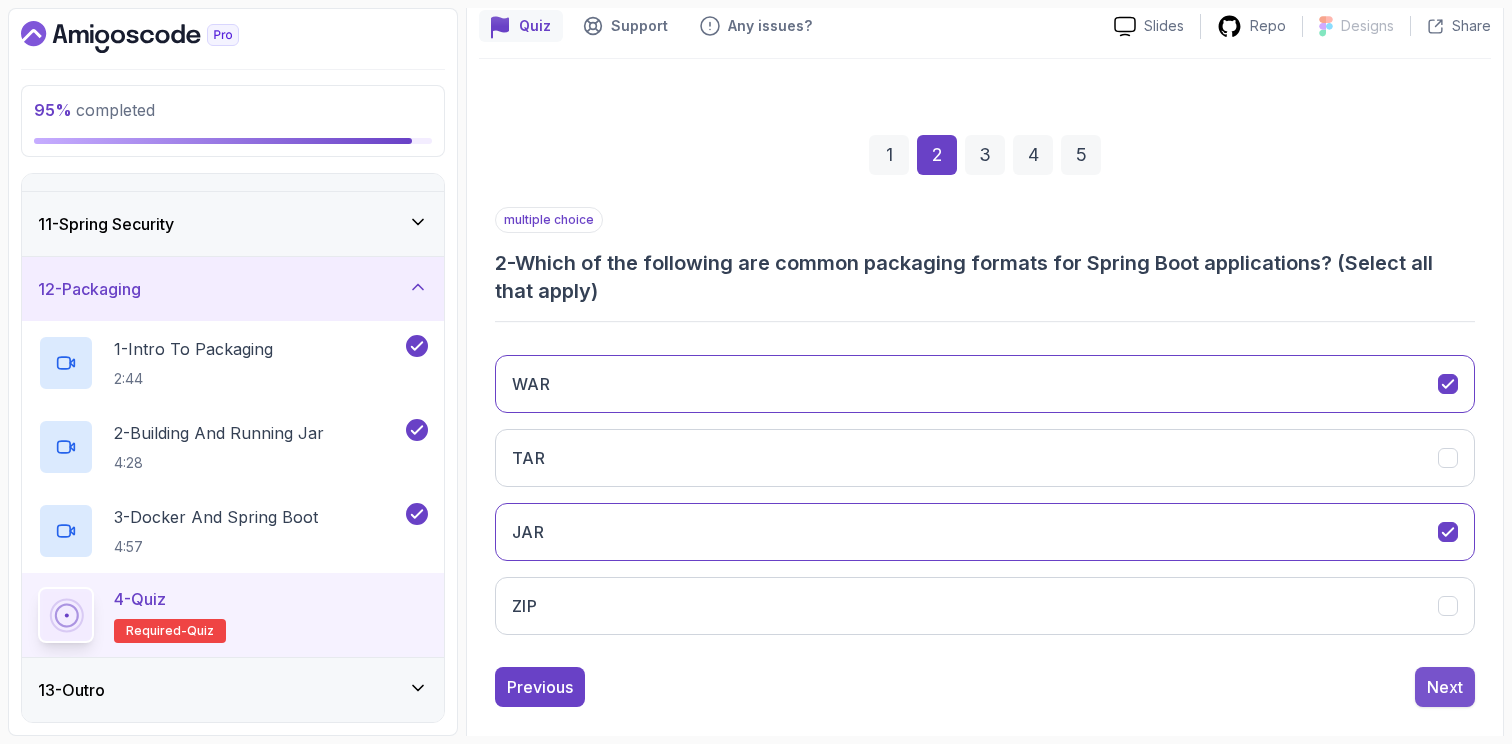 click on "Next" at bounding box center (1445, 687) 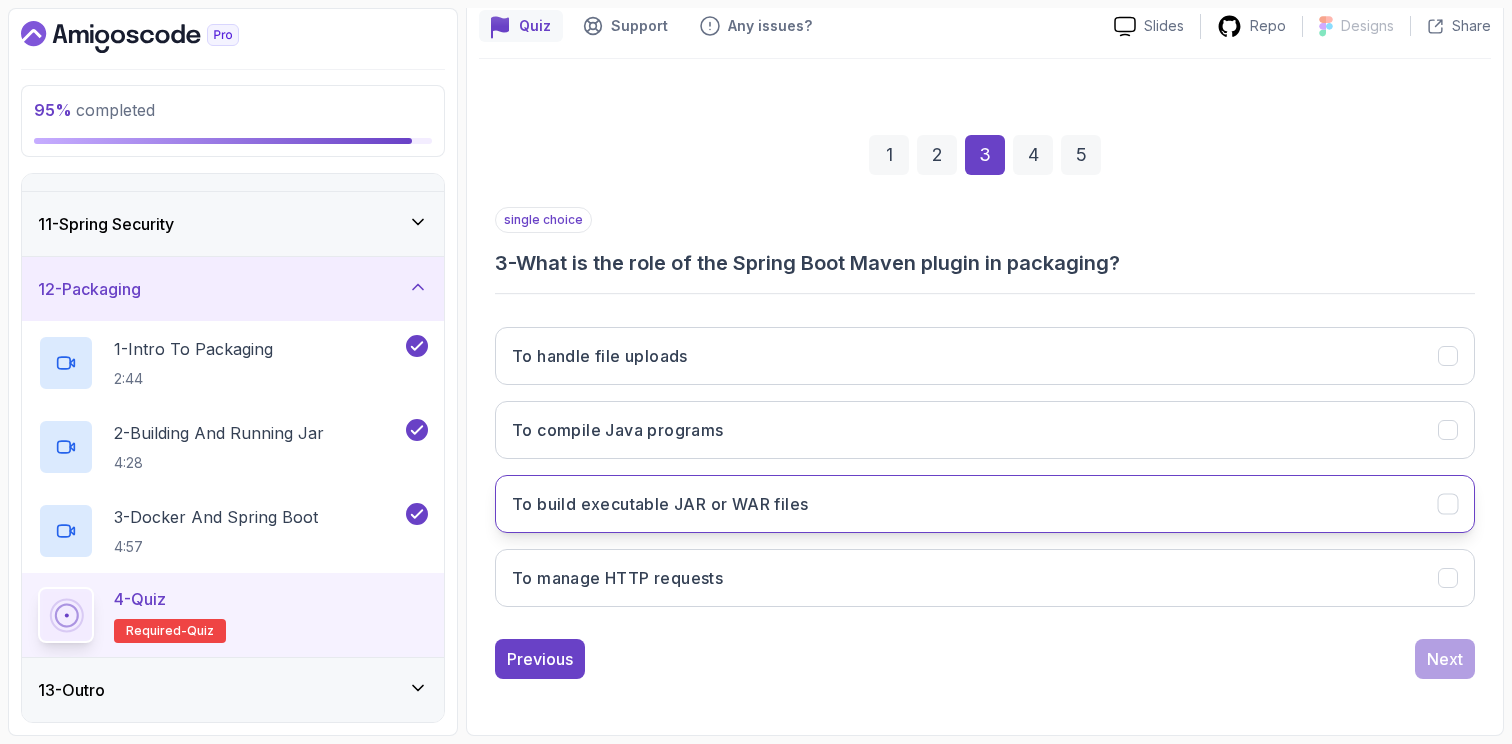 click on "To build executable JAR or WAR files" at bounding box center [985, 504] 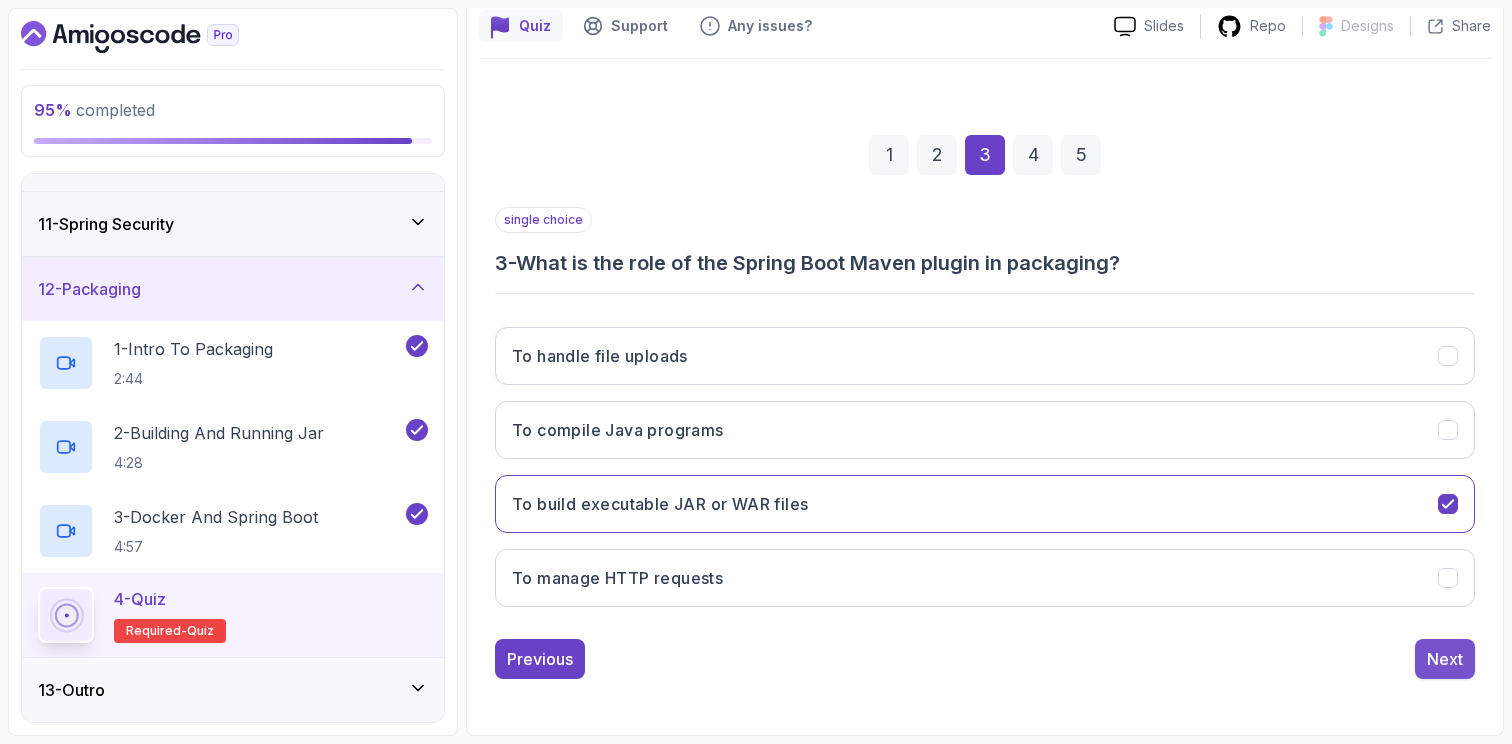 click on "Next" at bounding box center (1445, 659) 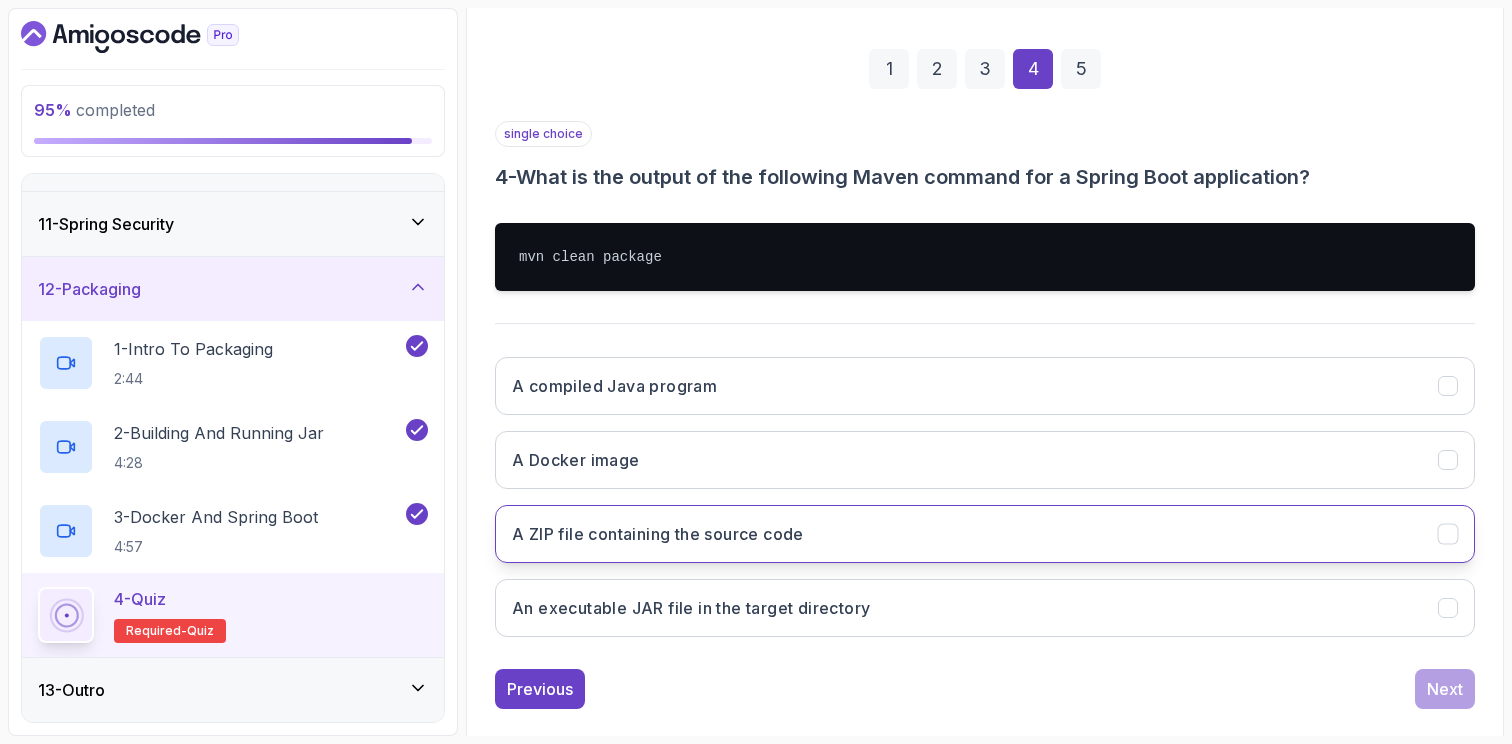 scroll, scrollTop: 277, scrollLeft: 0, axis: vertical 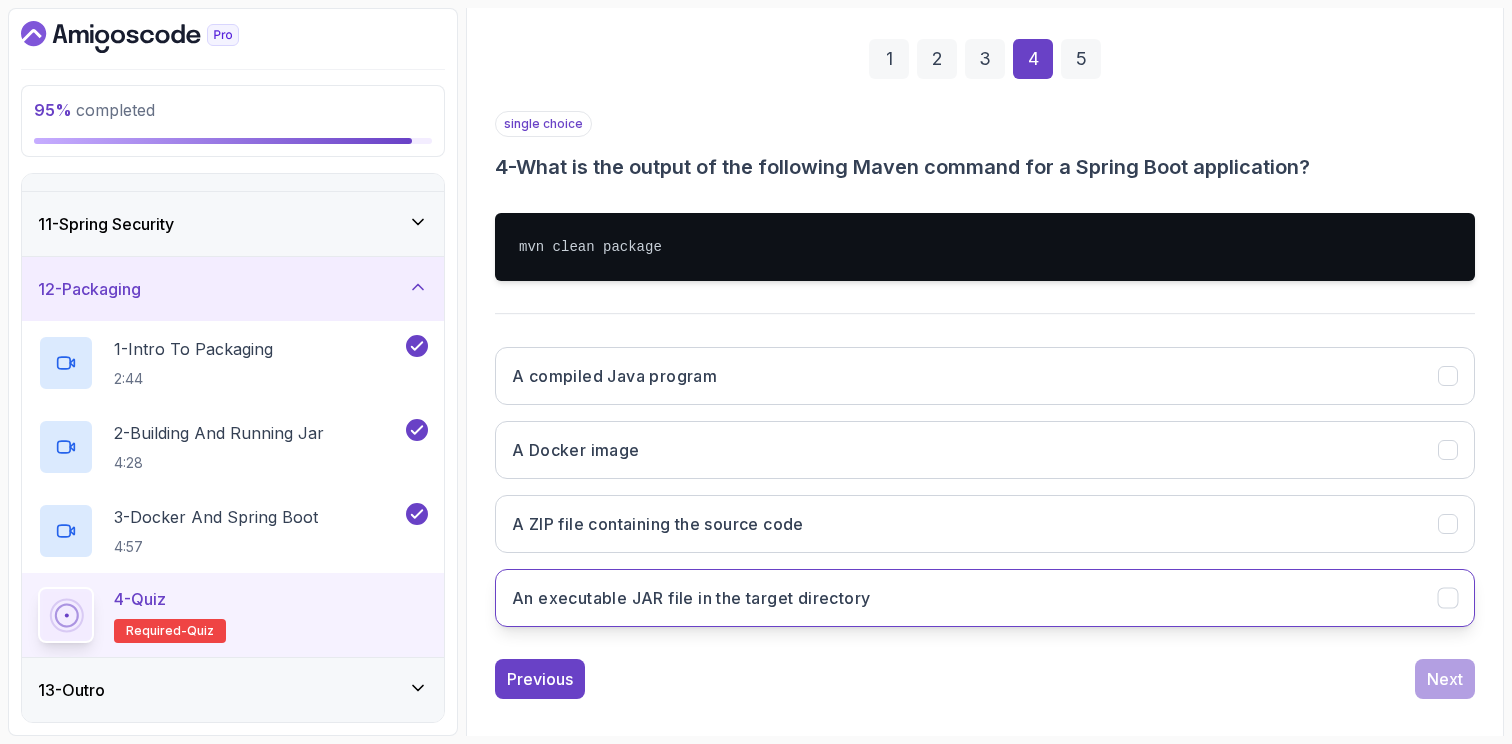 click on "An executable JAR file in the target directory" at bounding box center (985, 598) 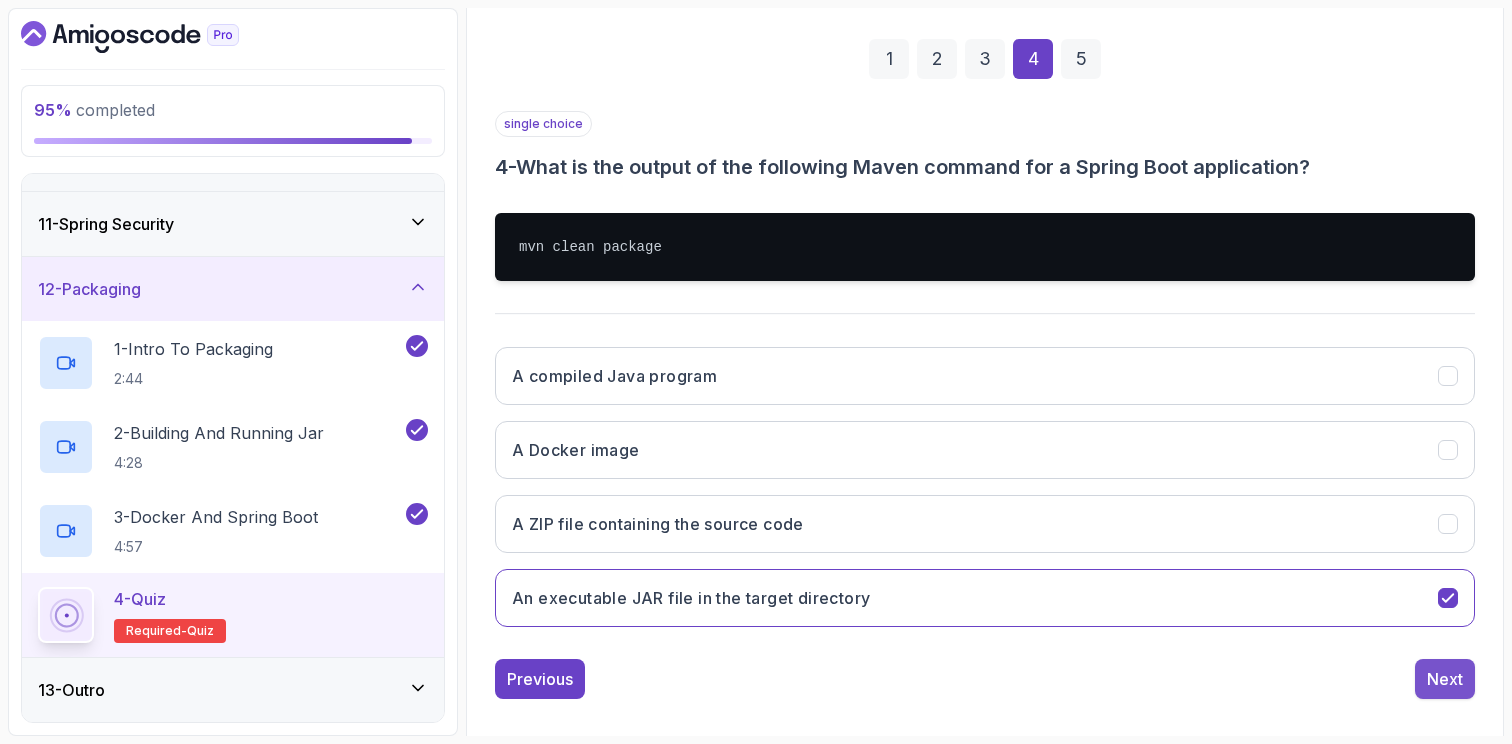 click on "Next" at bounding box center [1445, 679] 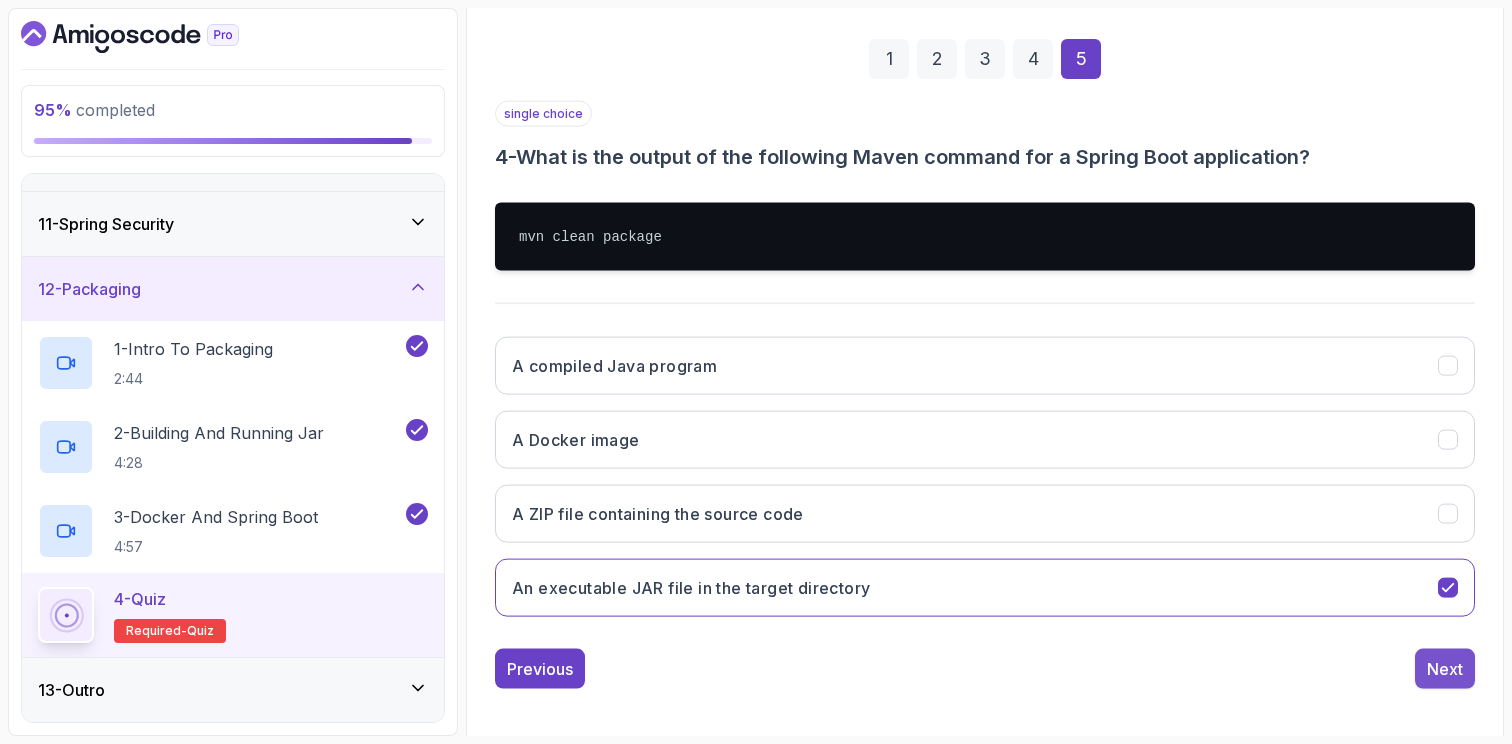 scroll, scrollTop: 181, scrollLeft: 0, axis: vertical 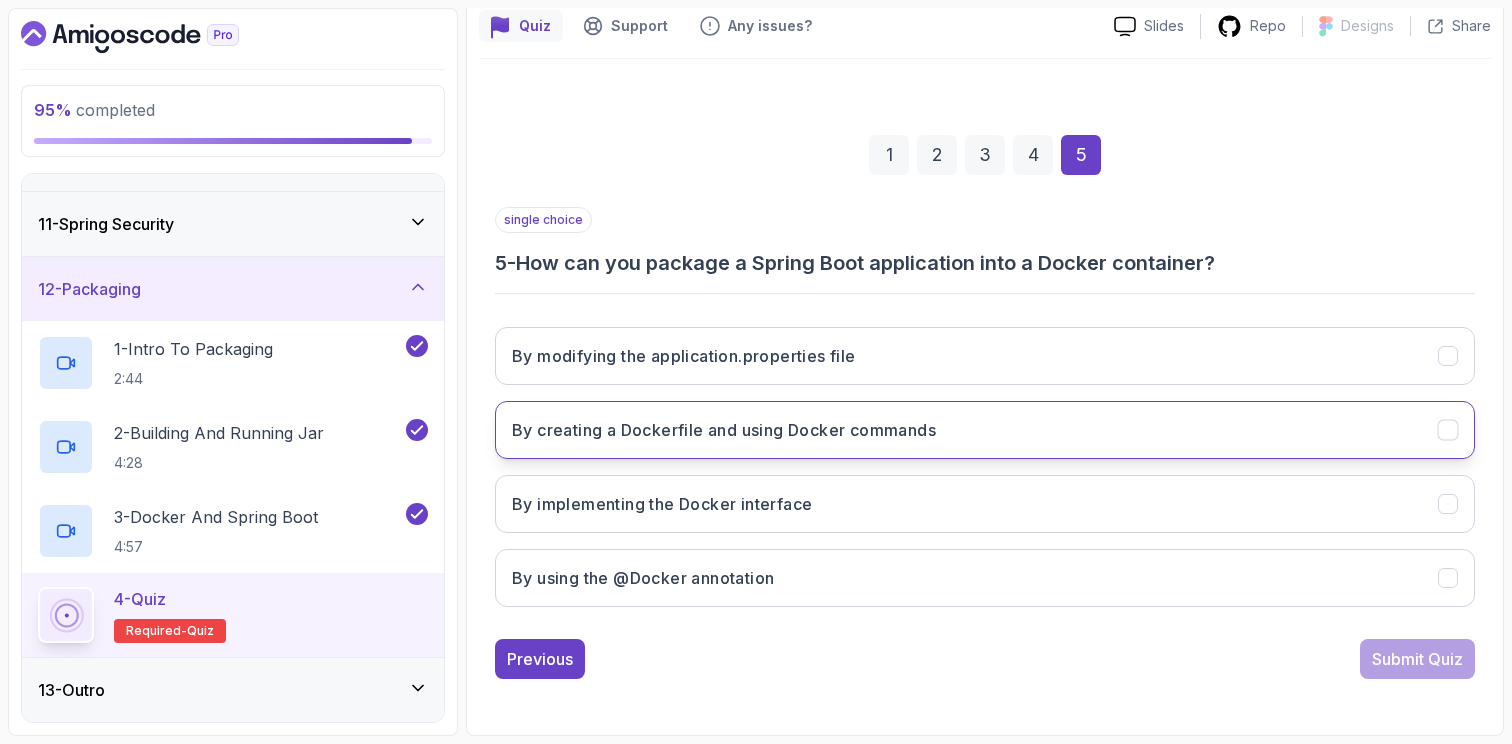 click on "By creating a Dockerfile and using Docker commands" at bounding box center (985, 430) 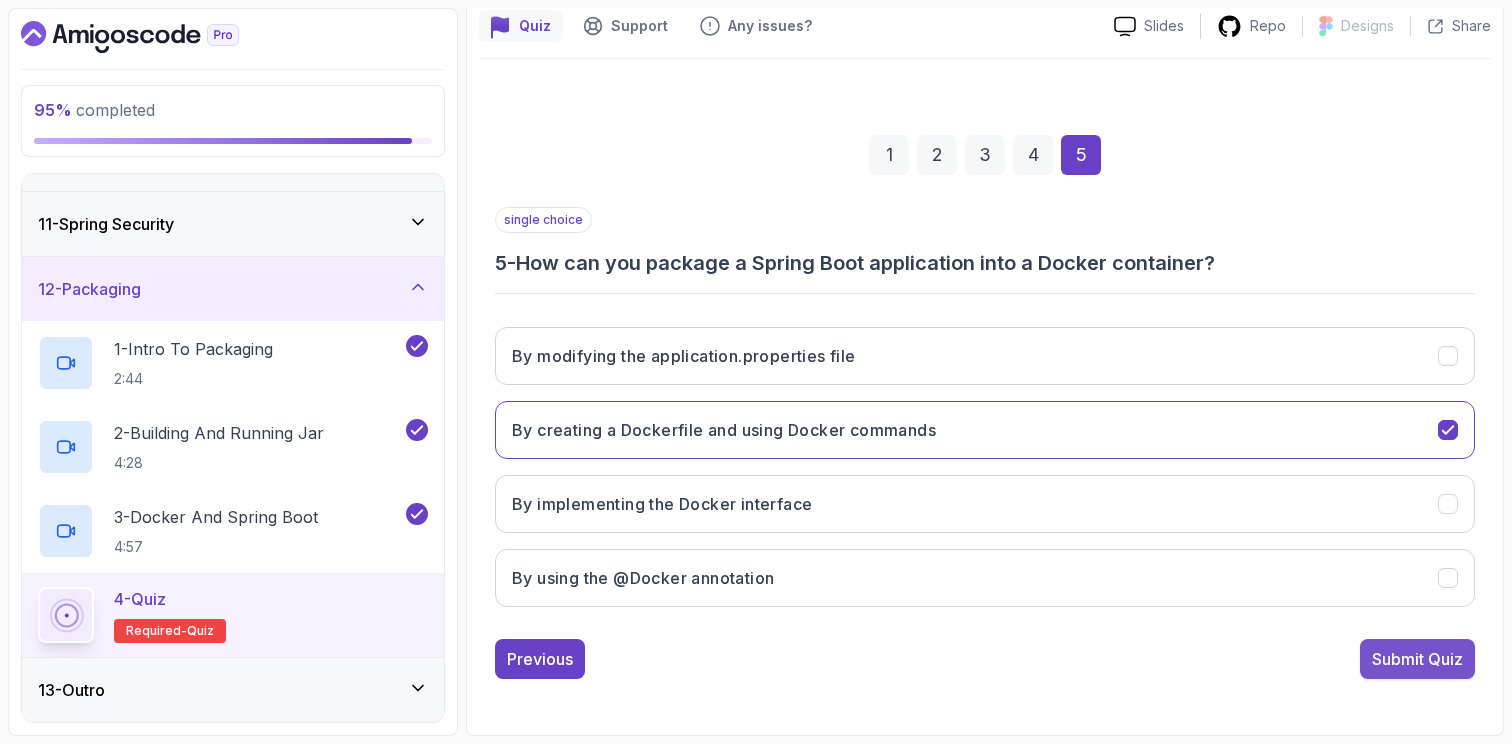 click on "Submit Quiz" at bounding box center [1417, 659] 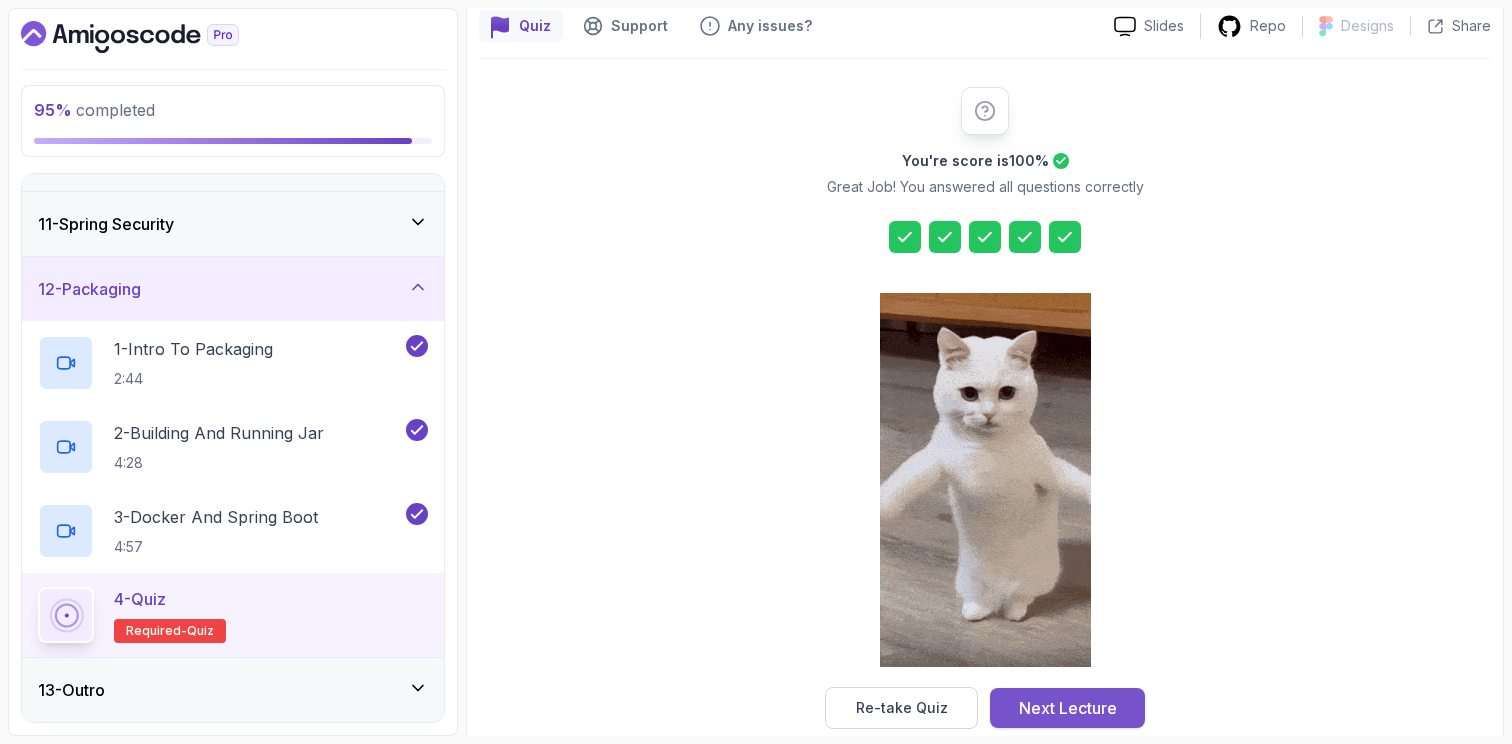 click on "Next Lecture" at bounding box center (1068, 708) 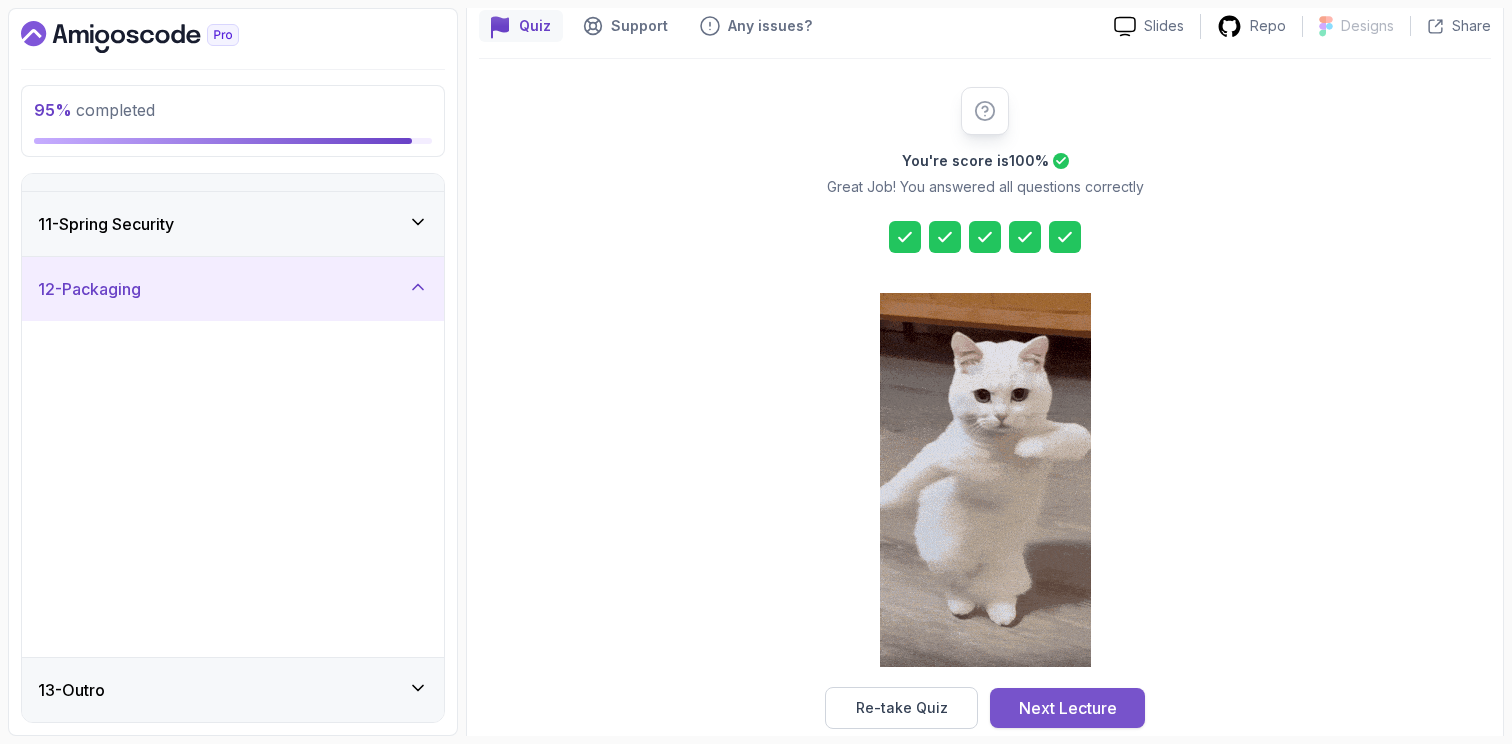 scroll, scrollTop: 0, scrollLeft: 0, axis: both 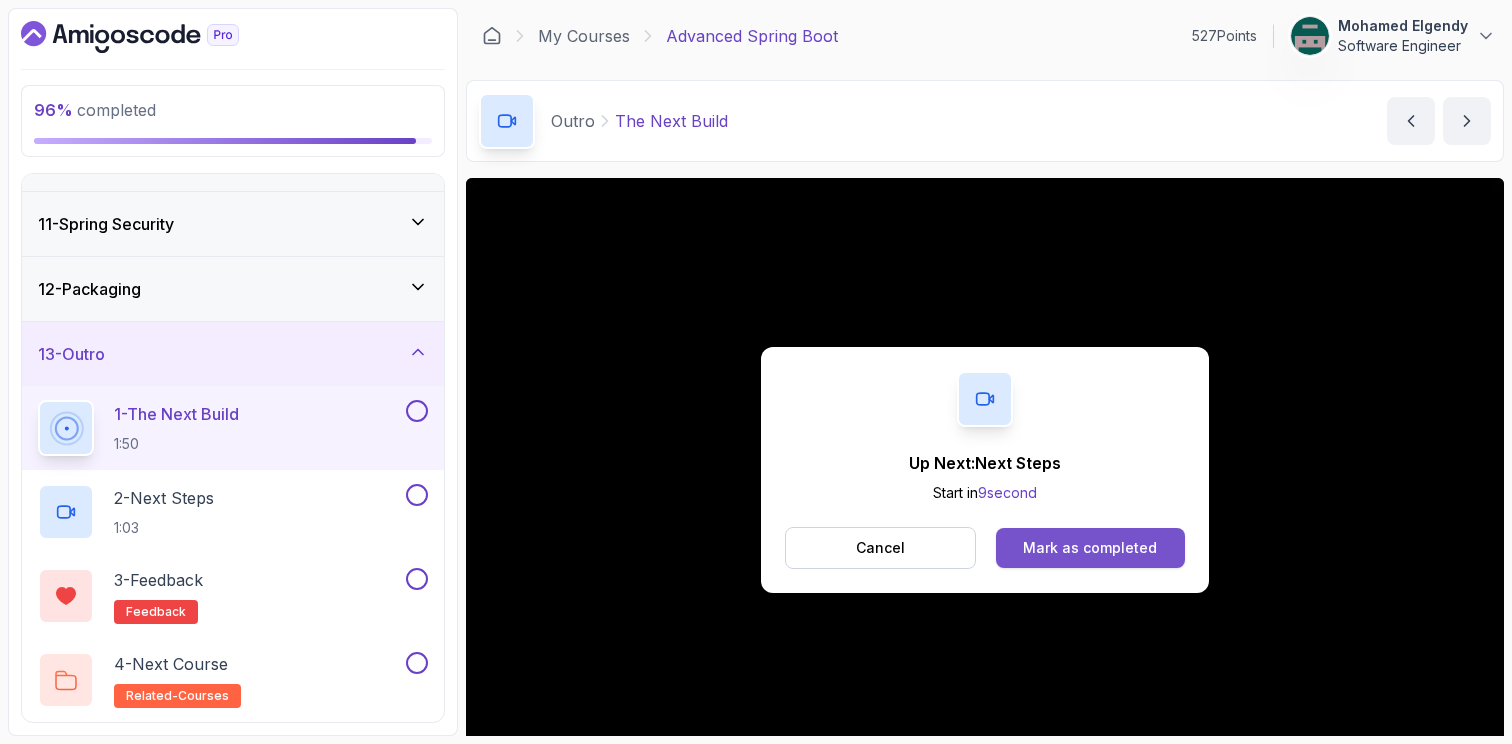 click on "Mark as completed" at bounding box center (1090, 548) 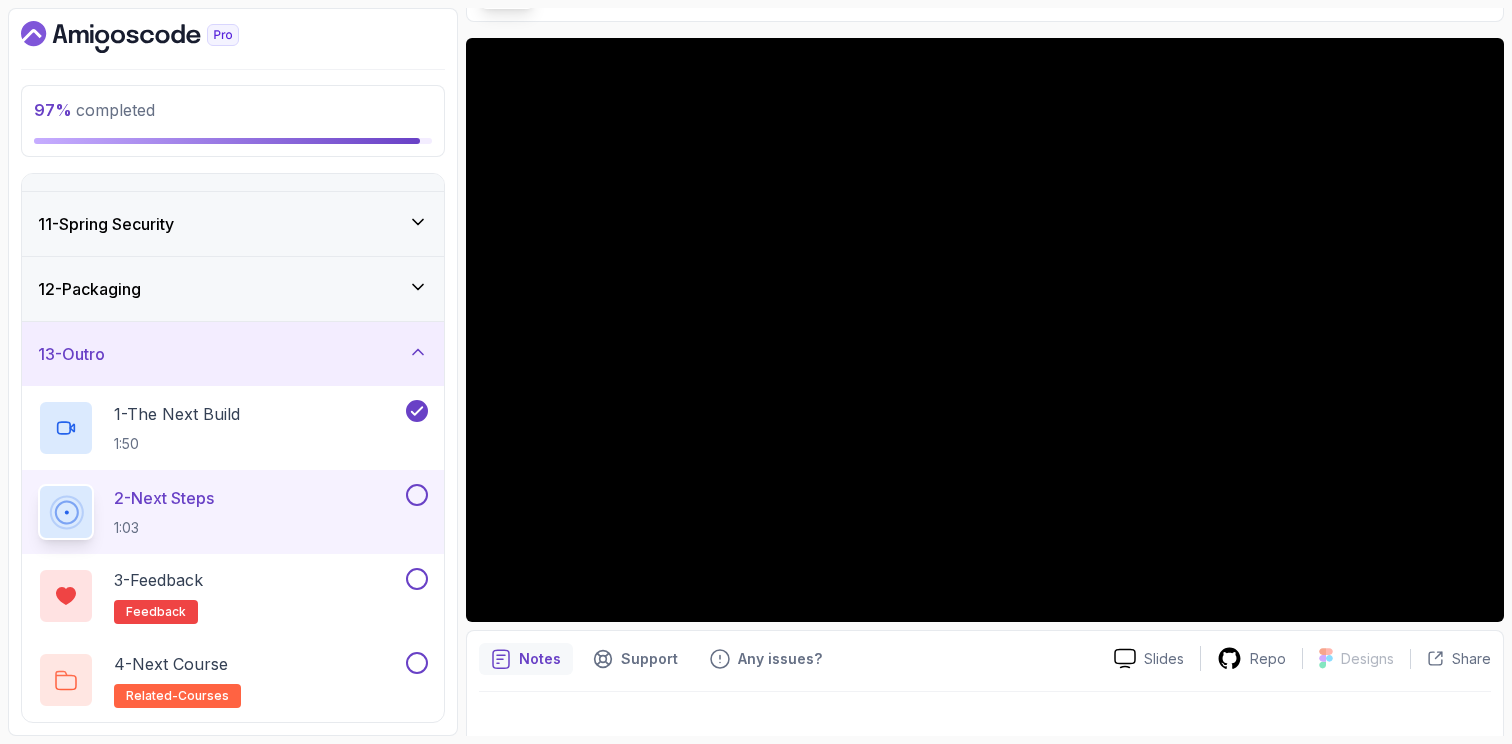 scroll, scrollTop: 165, scrollLeft: 0, axis: vertical 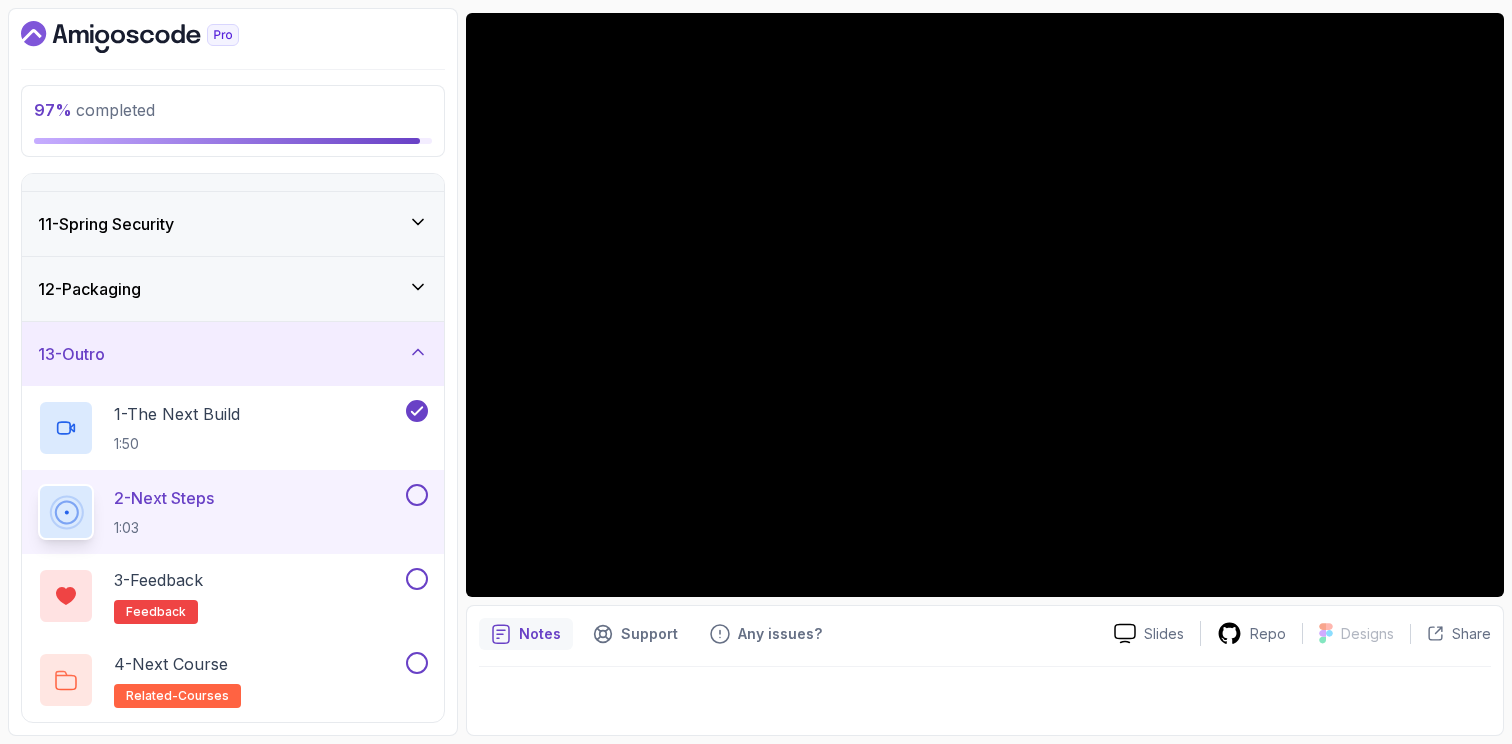 click at bounding box center (985, 695) 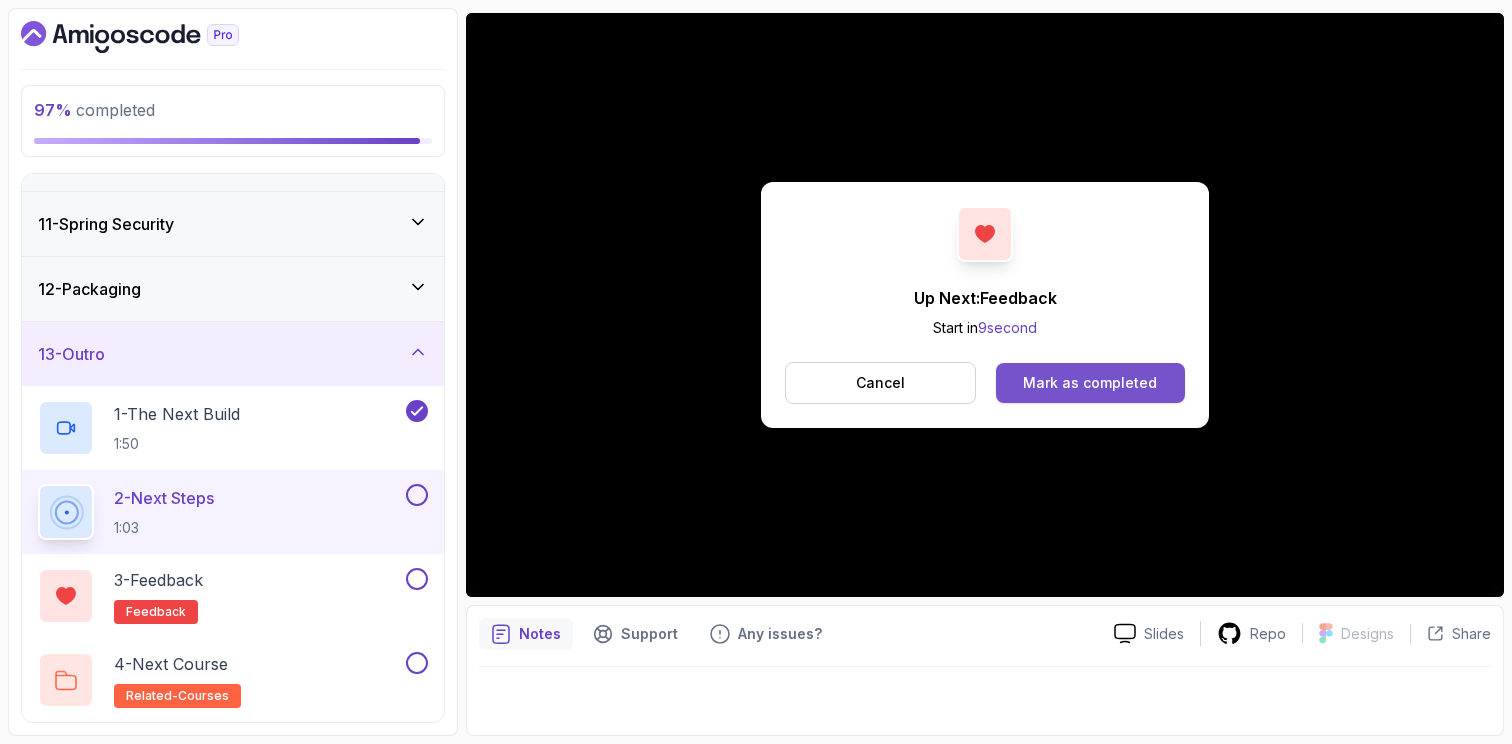 click on "Mark as completed" at bounding box center (1090, 383) 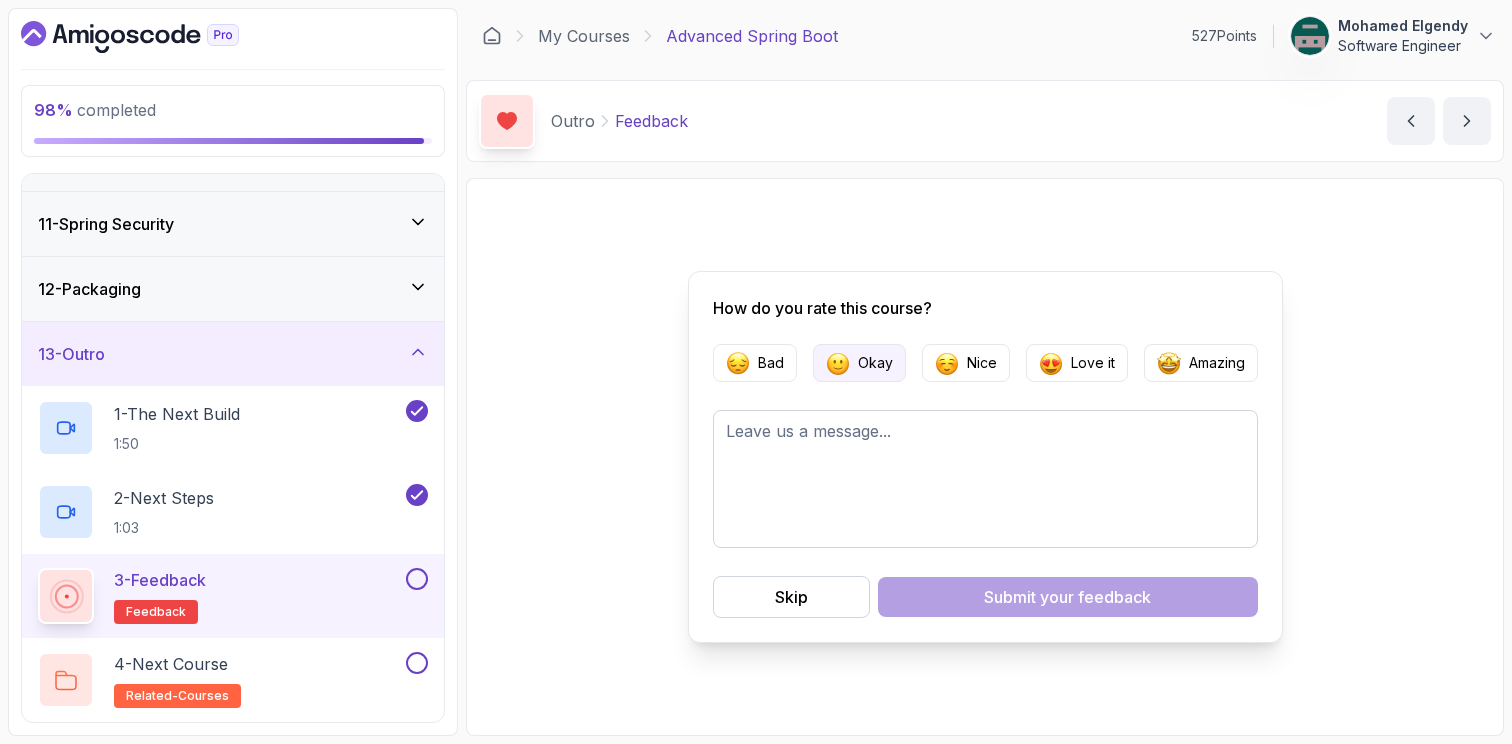 click on "Okay" at bounding box center (859, 363) 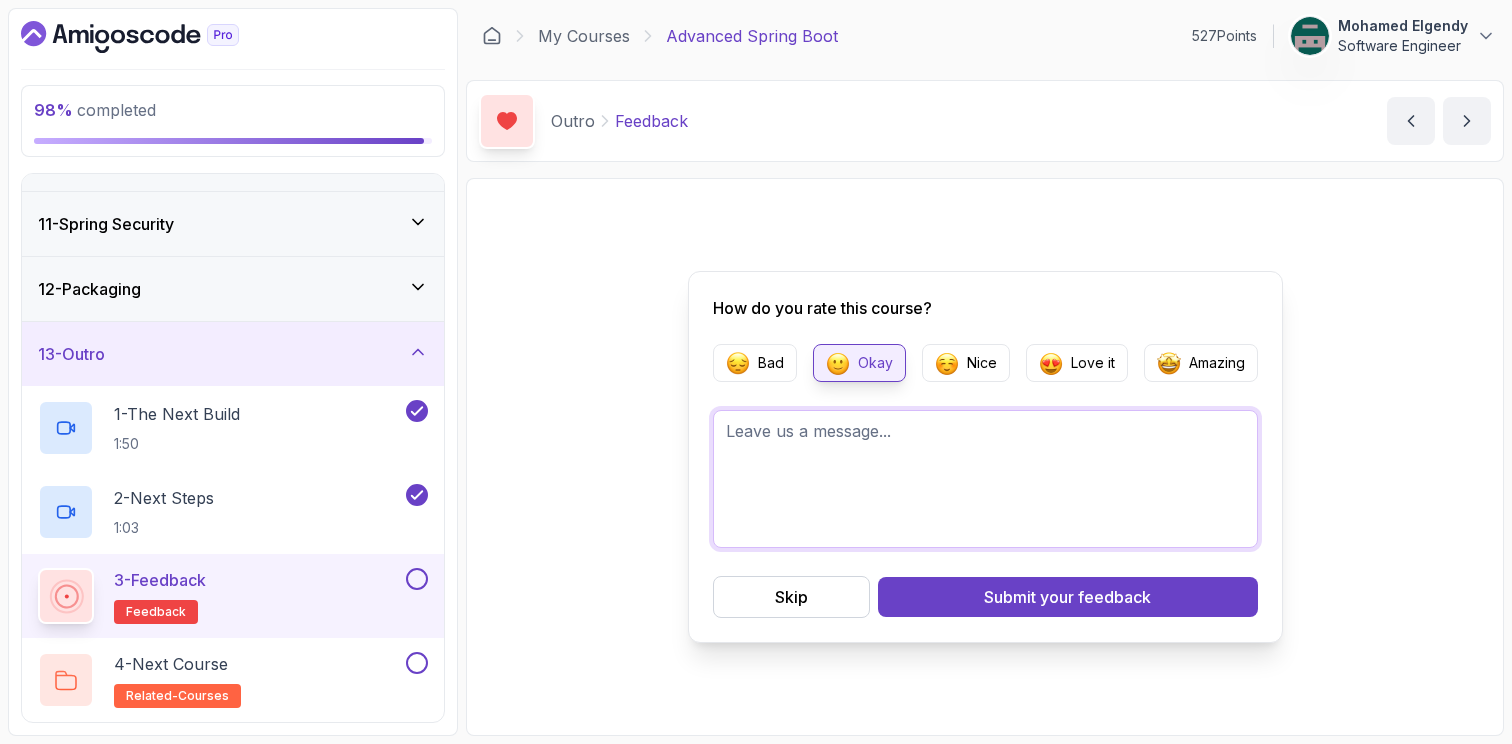 click at bounding box center (985, 479) 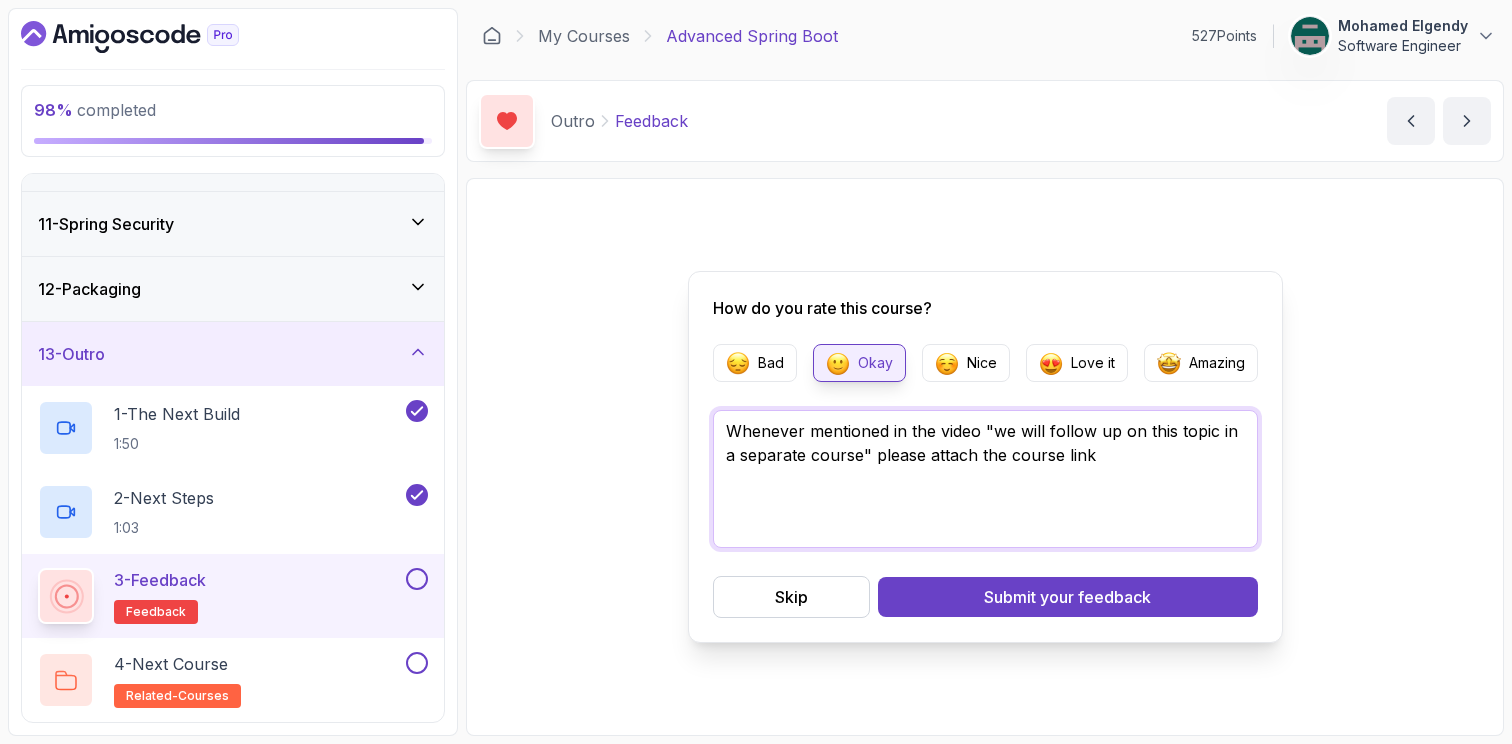 click on "Whenever mentioned in the video "we will follow up on this topic in a separate course" please attach the course link" at bounding box center (985, 479) 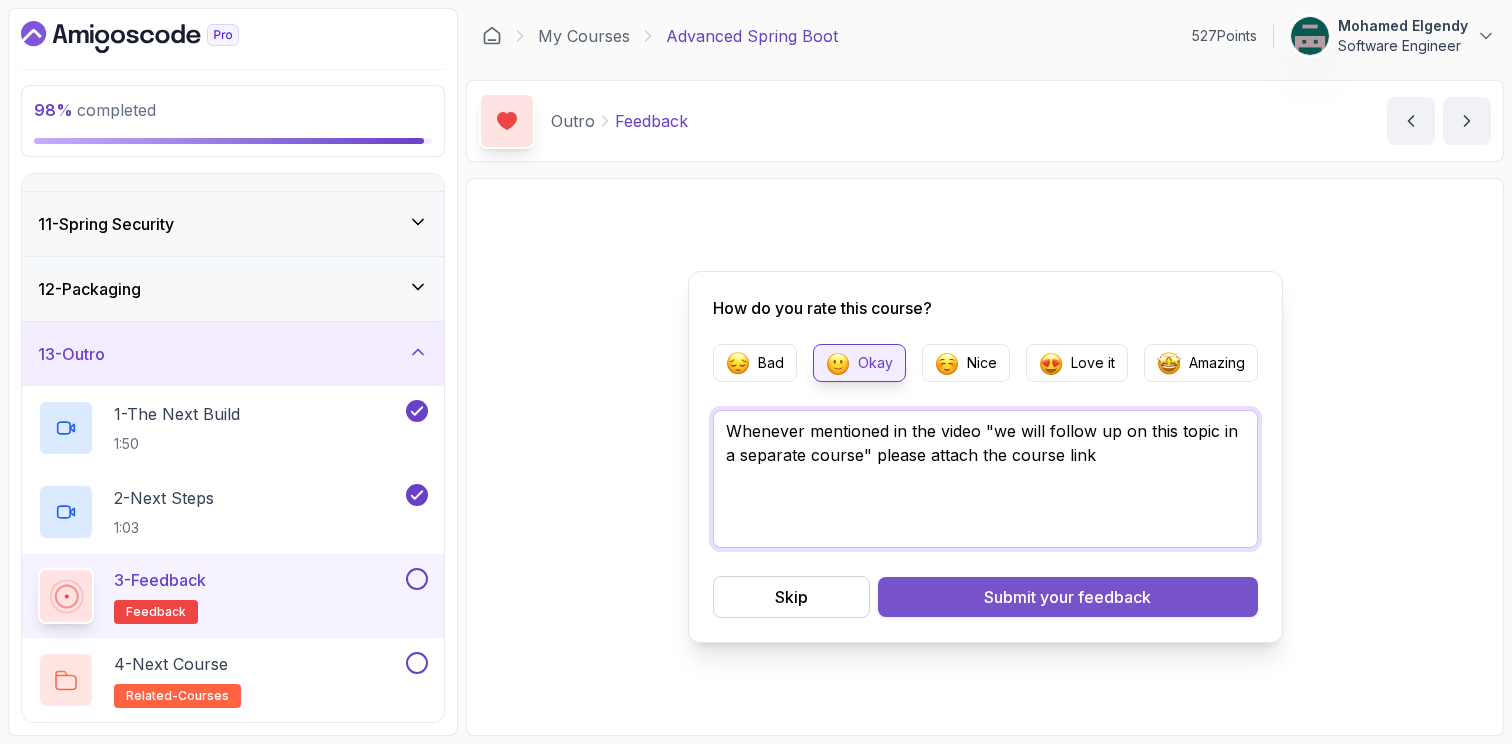 type on "Whenever mentioned in the video "we will follow up on this topic in a separate course" please attach the course link" 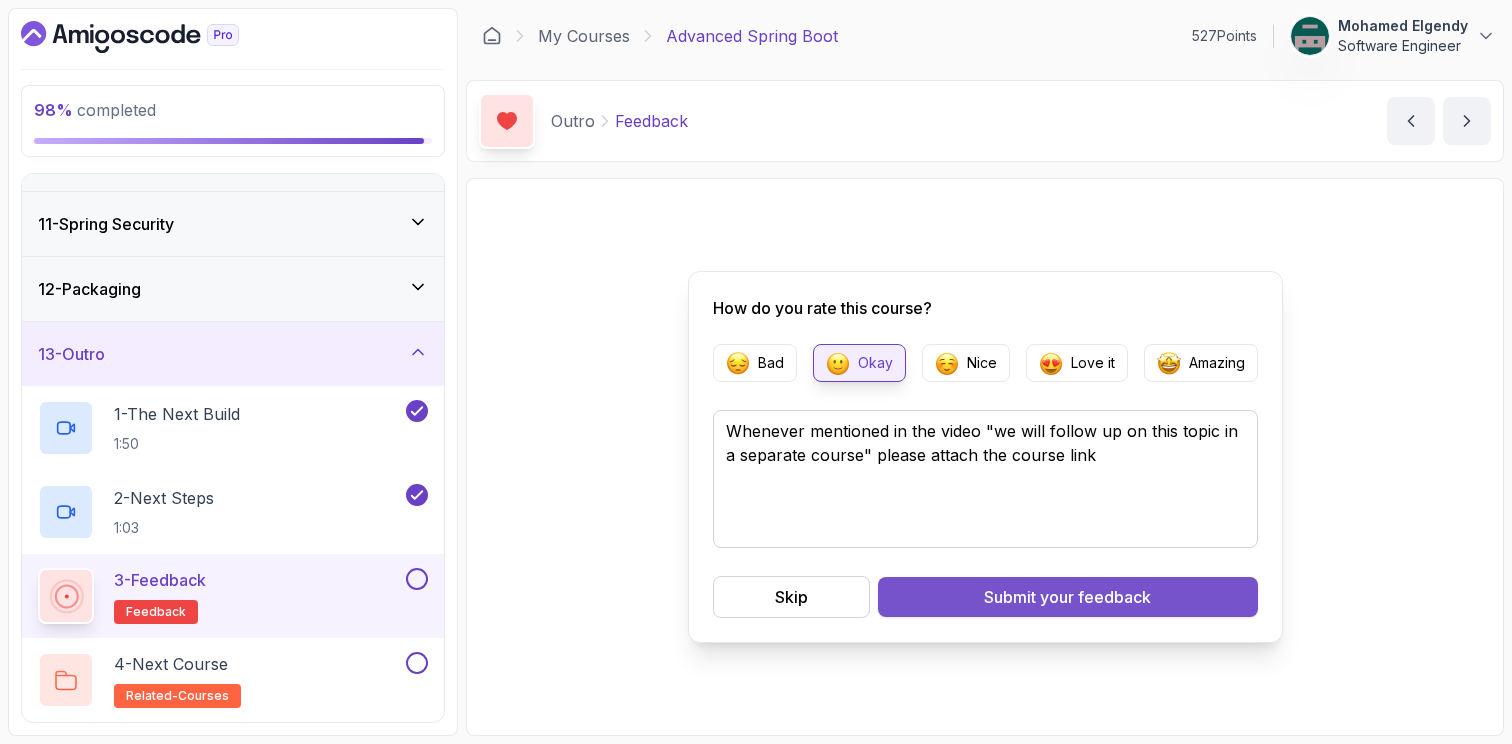 click on "your feedback" at bounding box center [1095, 597] 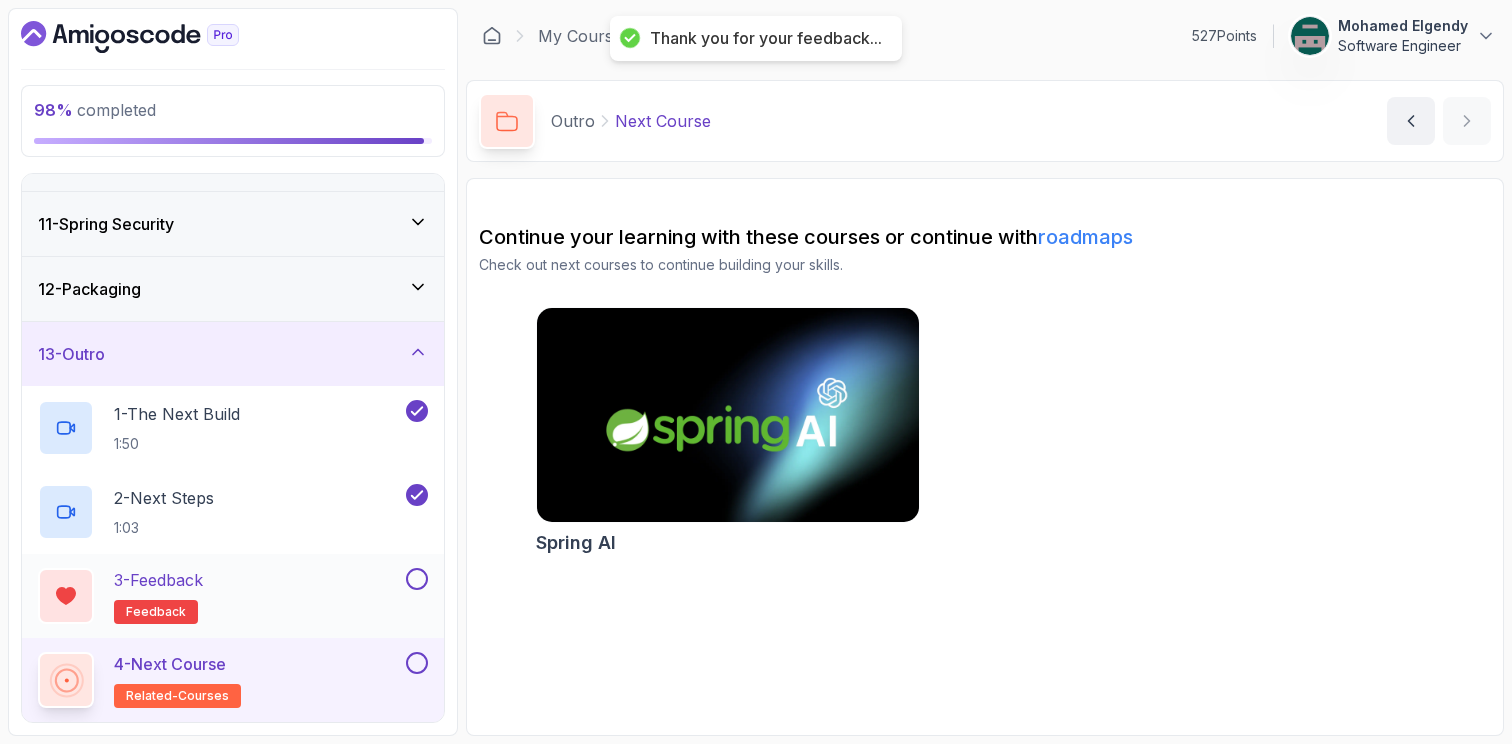 click on "3  -  Feedback feedback" at bounding box center (233, 596) 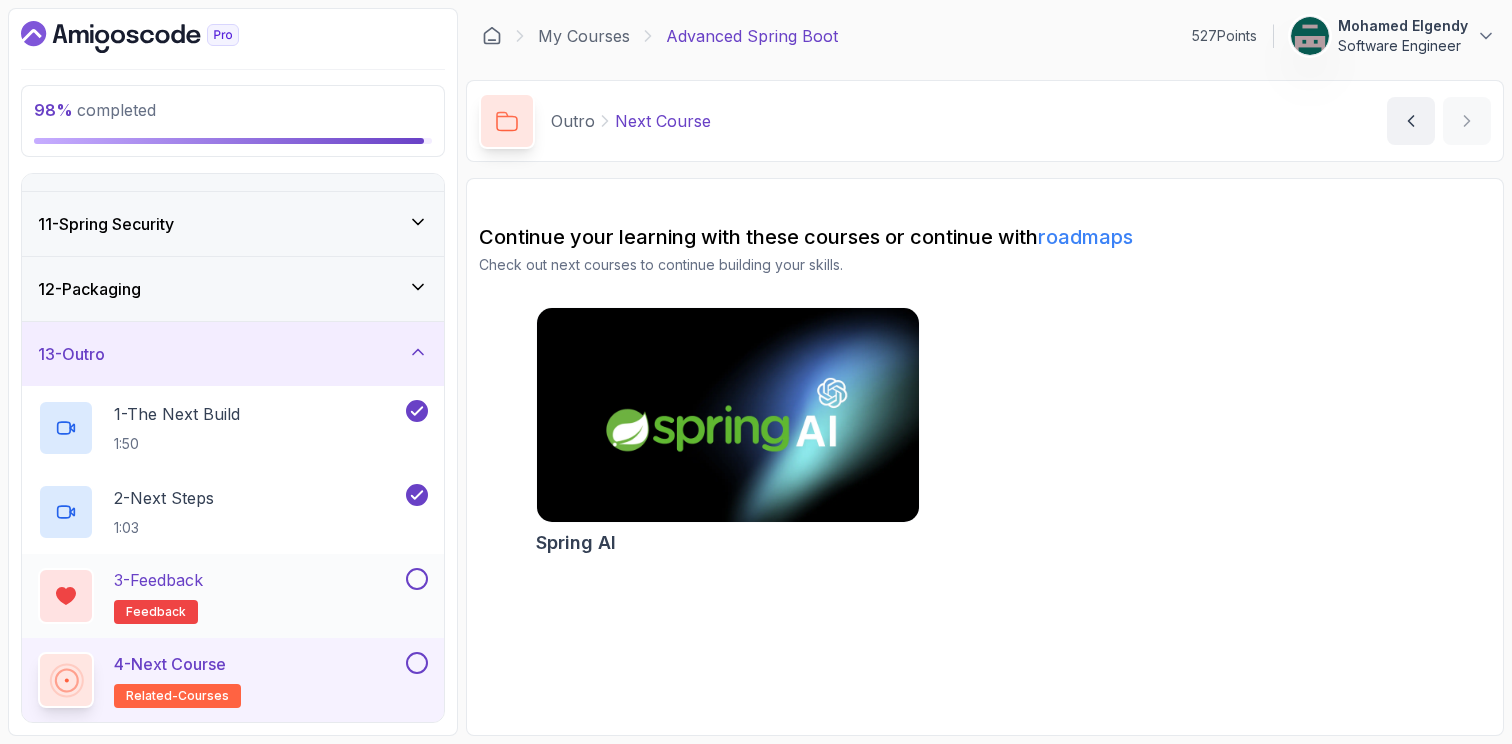 click at bounding box center (417, 579) 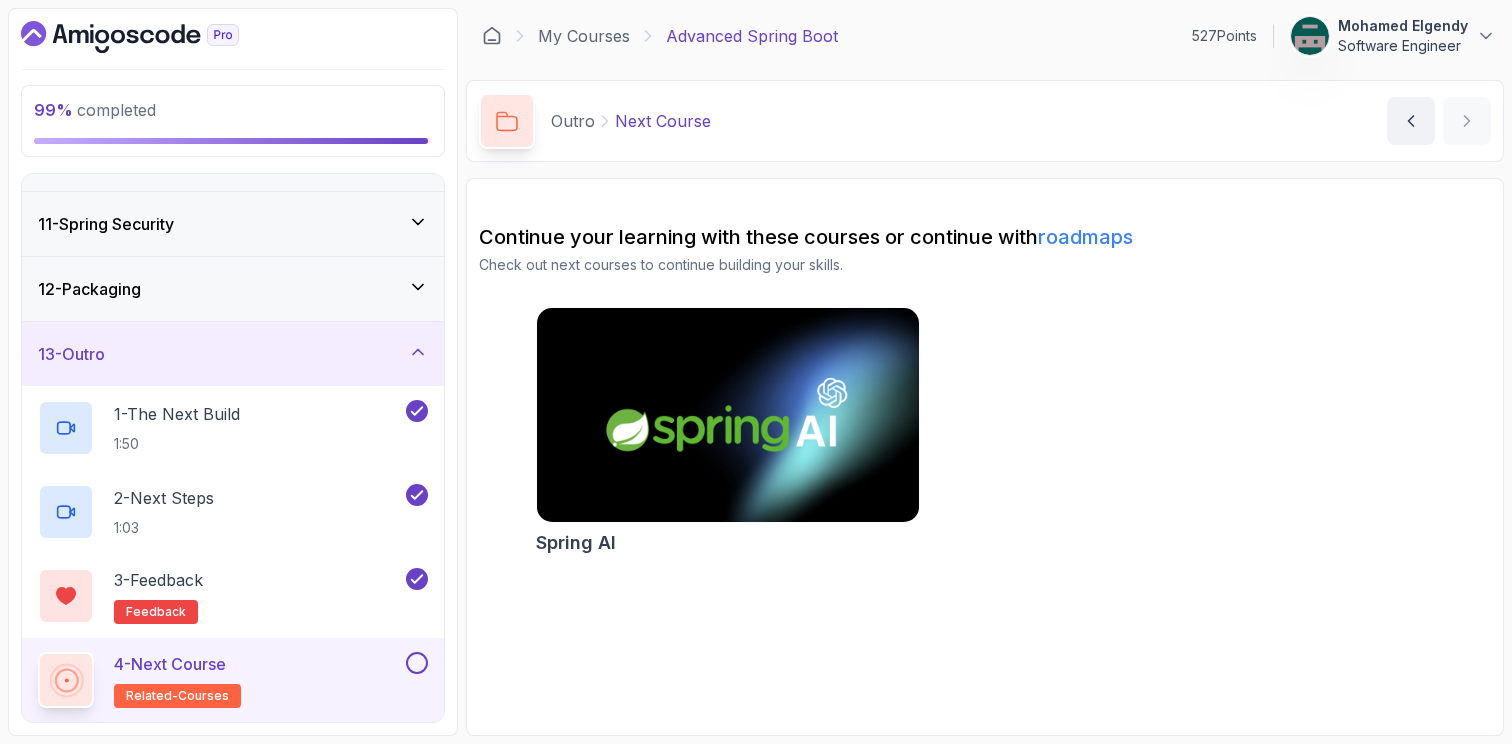click at bounding box center (417, 663) 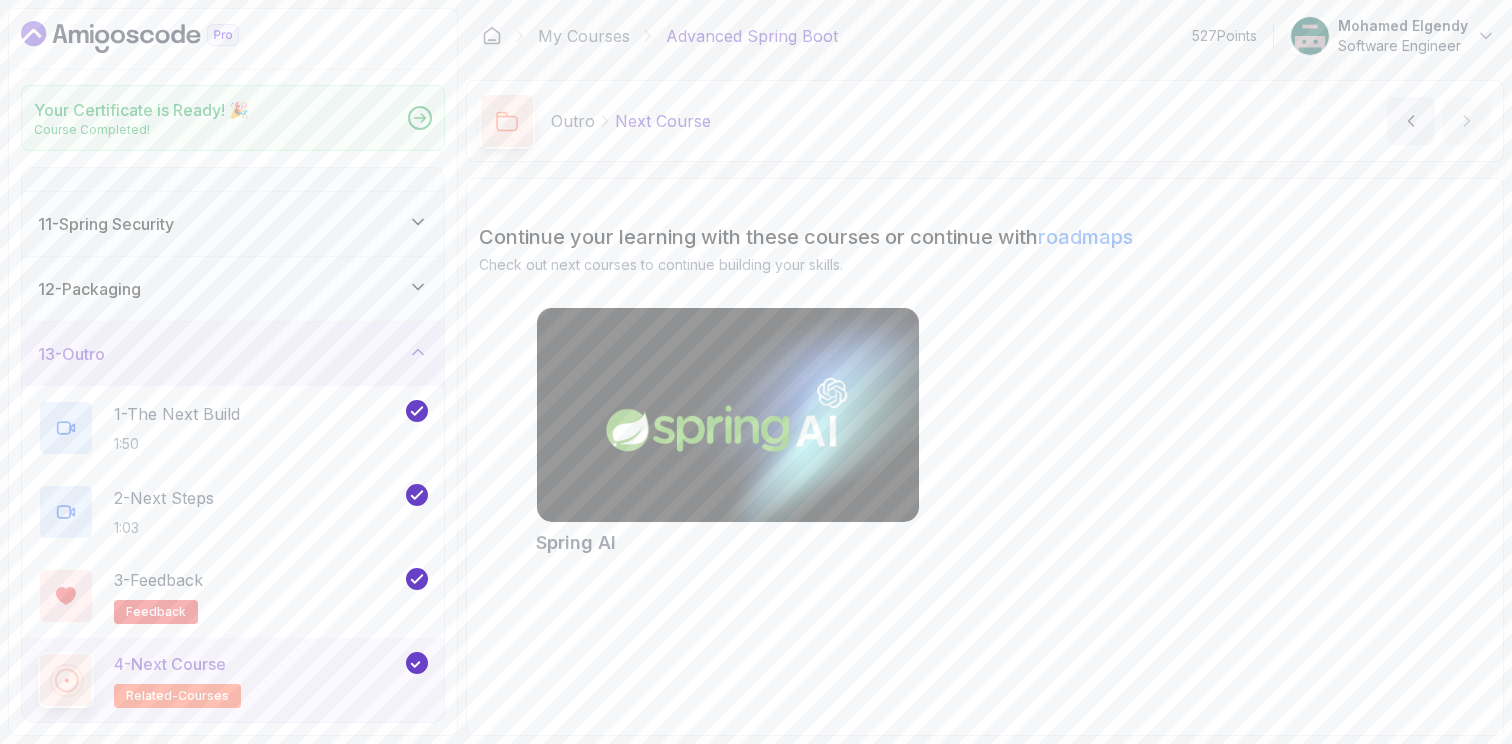 scroll, scrollTop: 626, scrollLeft: 0, axis: vertical 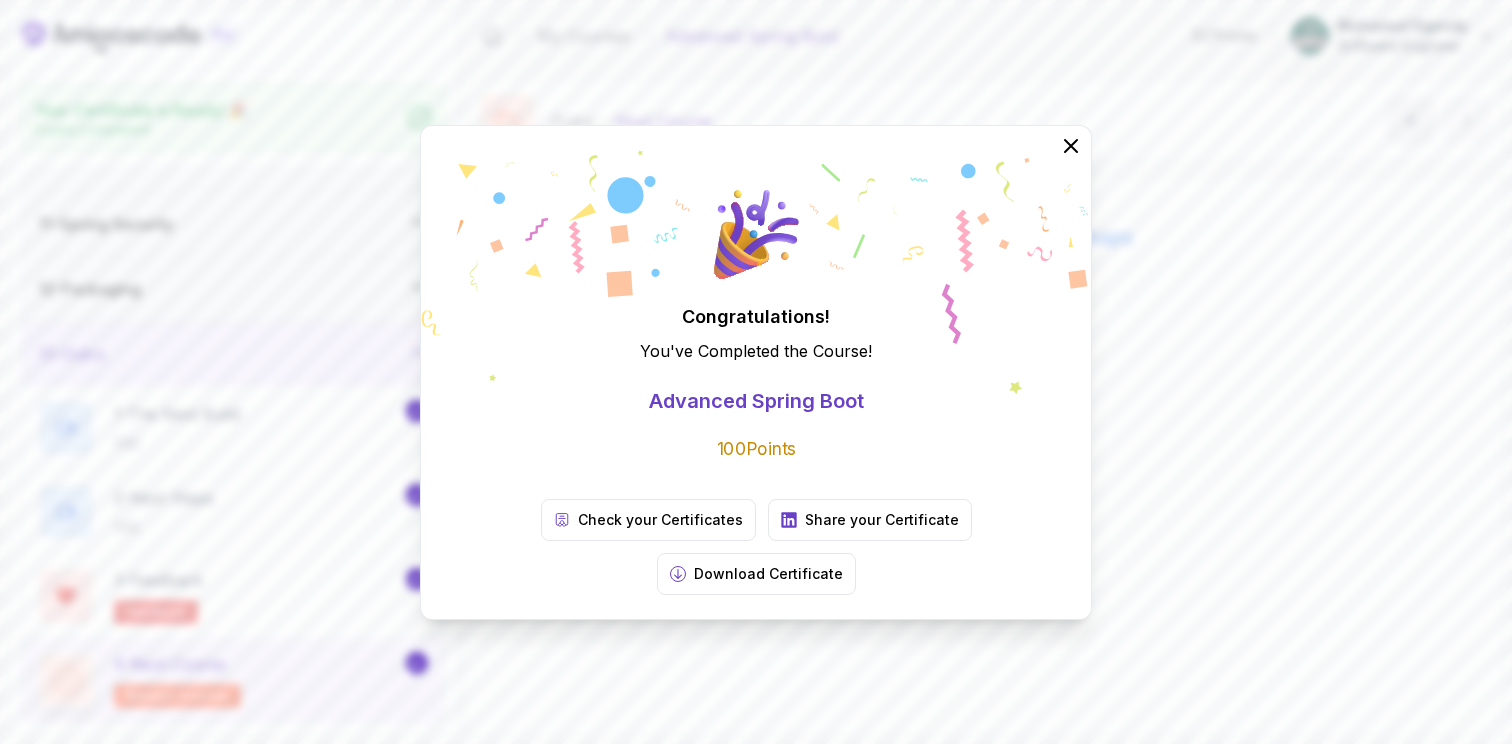 drag, startPoint x: 623, startPoint y: 473, endPoint x: 642, endPoint y: 447, distance: 32.202484 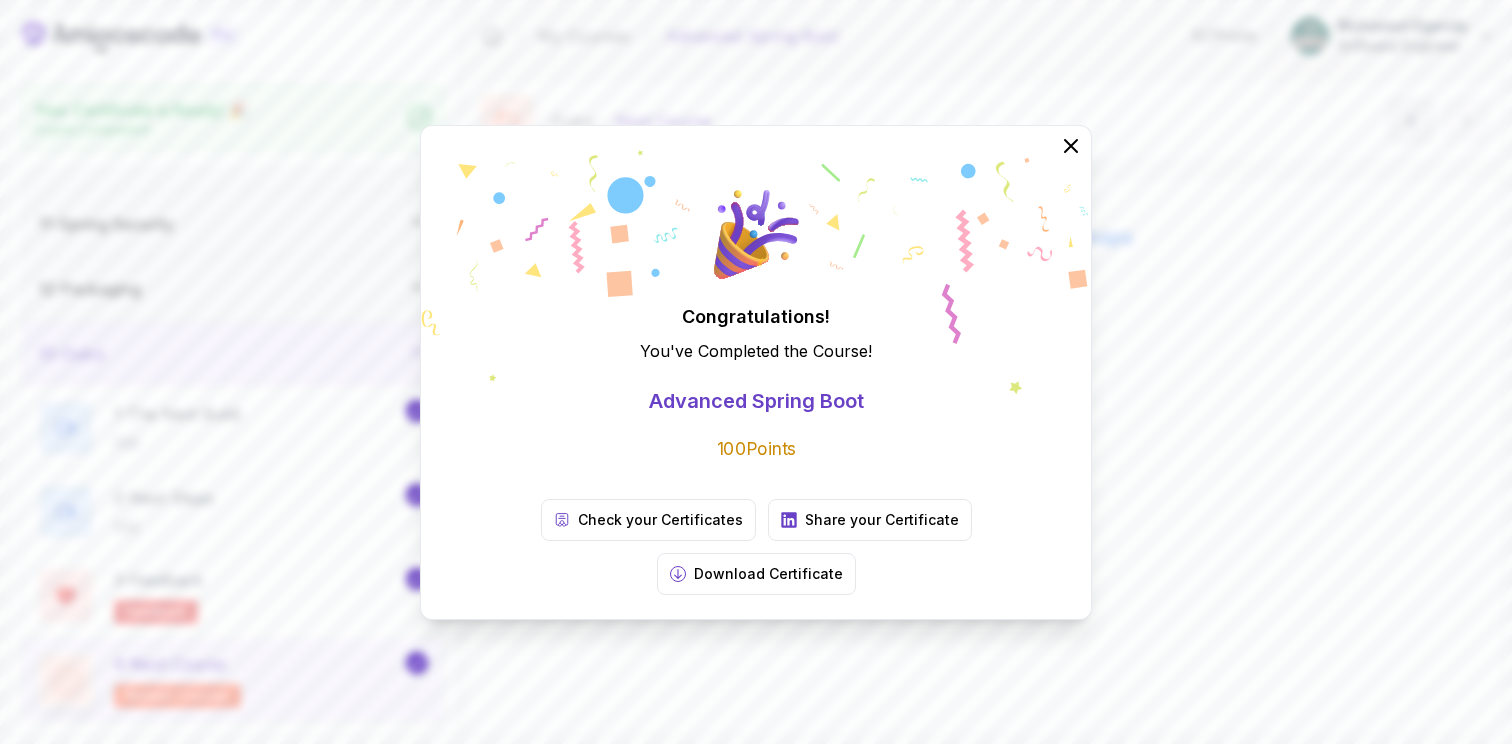 click on "Congratulations! You've Completed the   Course ! Advanced Spring Boot 100  Points Check your Certificates Share your Certificate Download Certificate" at bounding box center (756, 372) 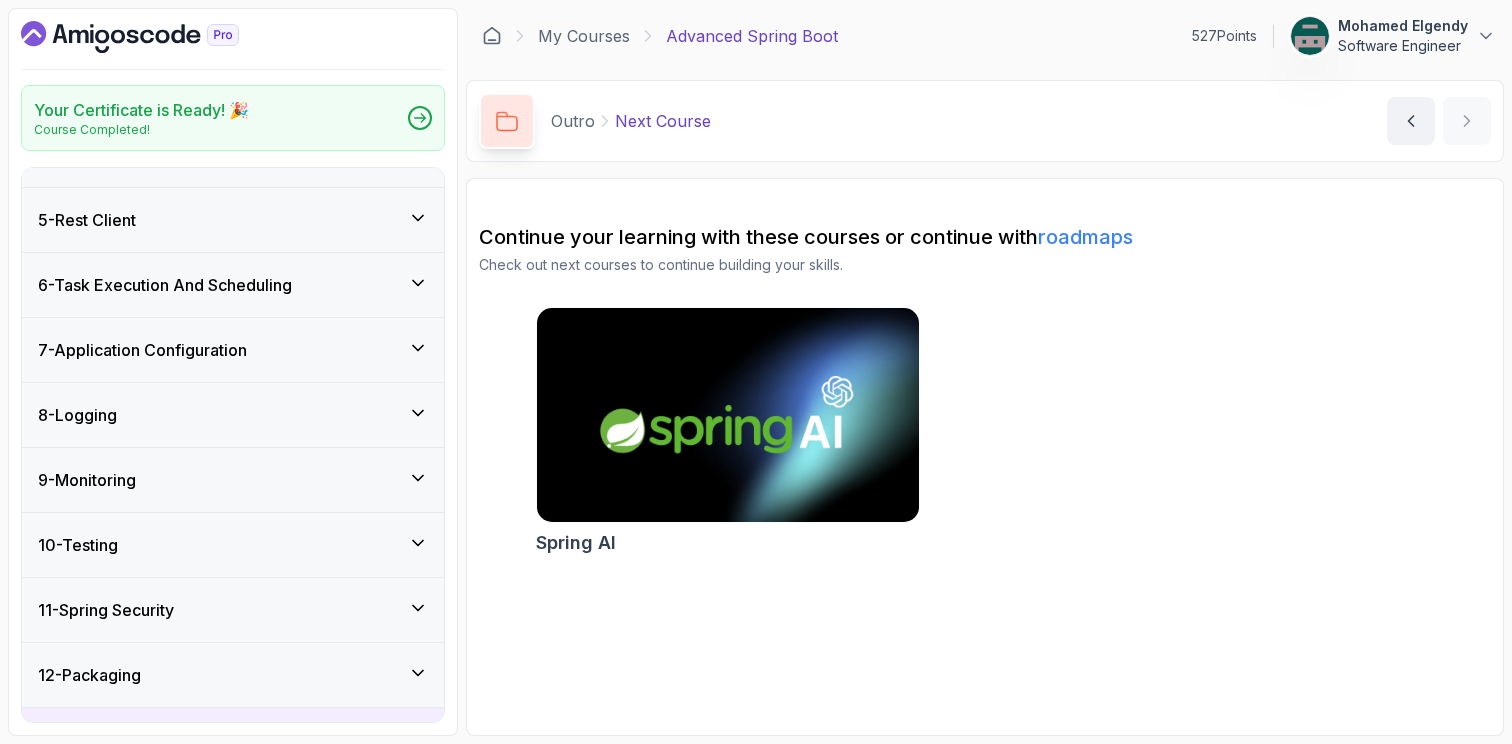 scroll, scrollTop: 159, scrollLeft: 0, axis: vertical 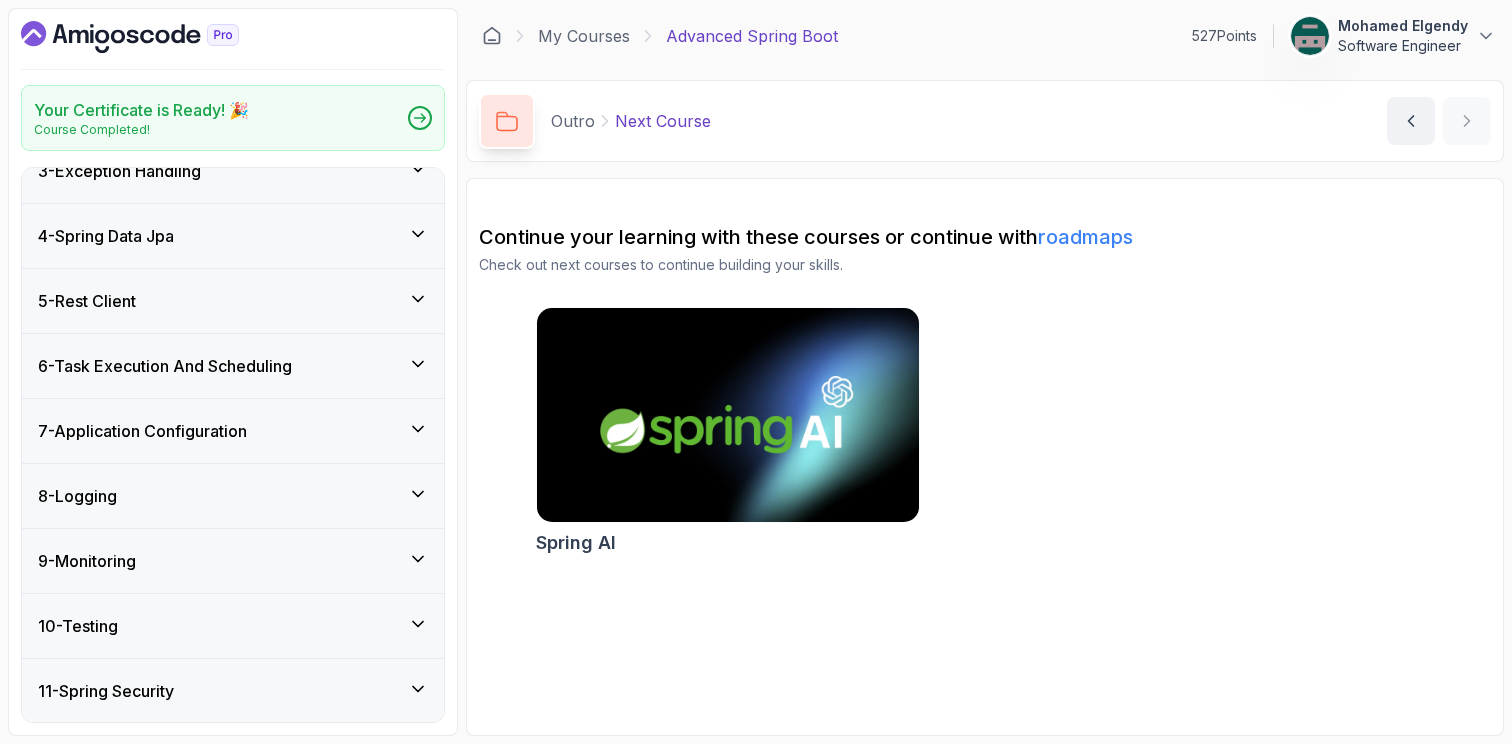 click at bounding box center [727, 415] 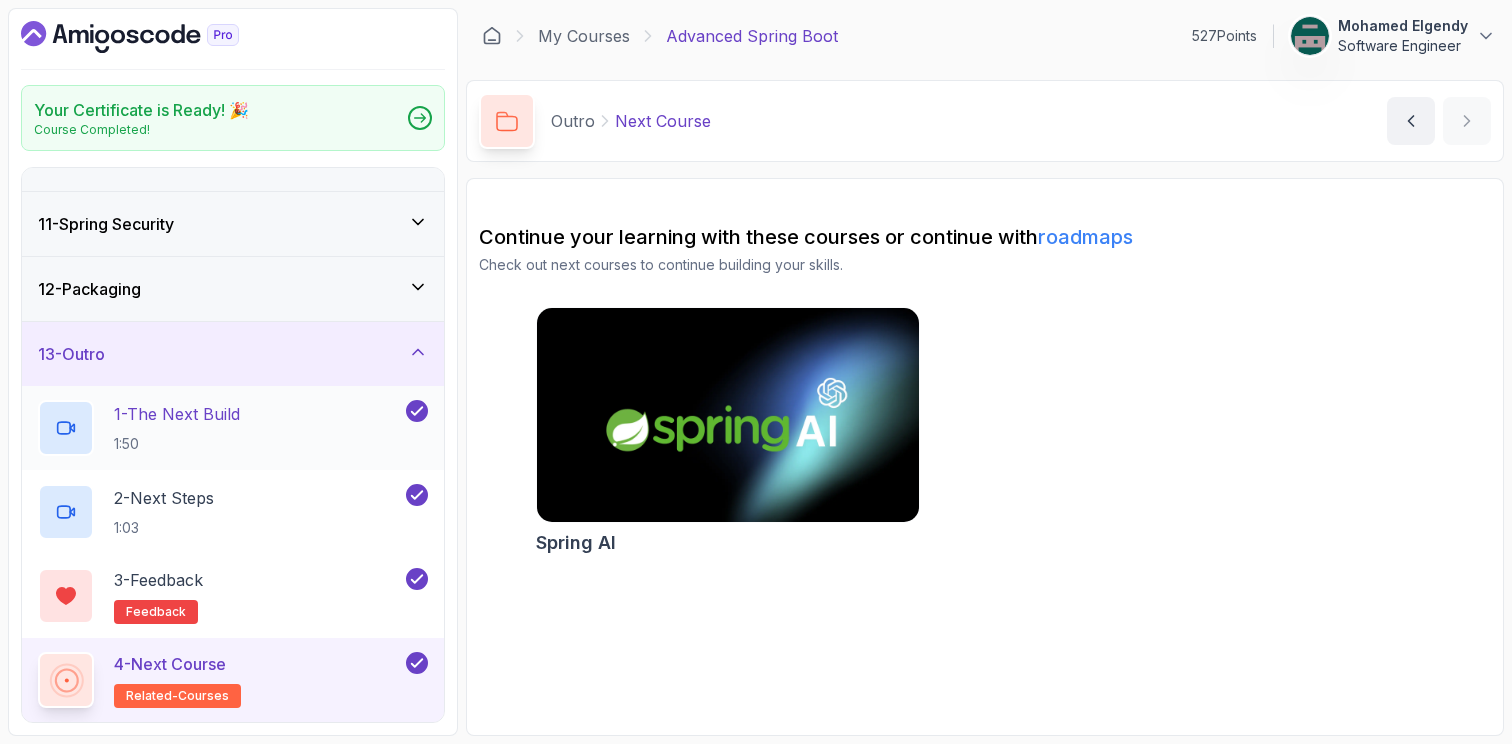 scroll, scrollTop: 0, scrollLeft: 0, axis: both 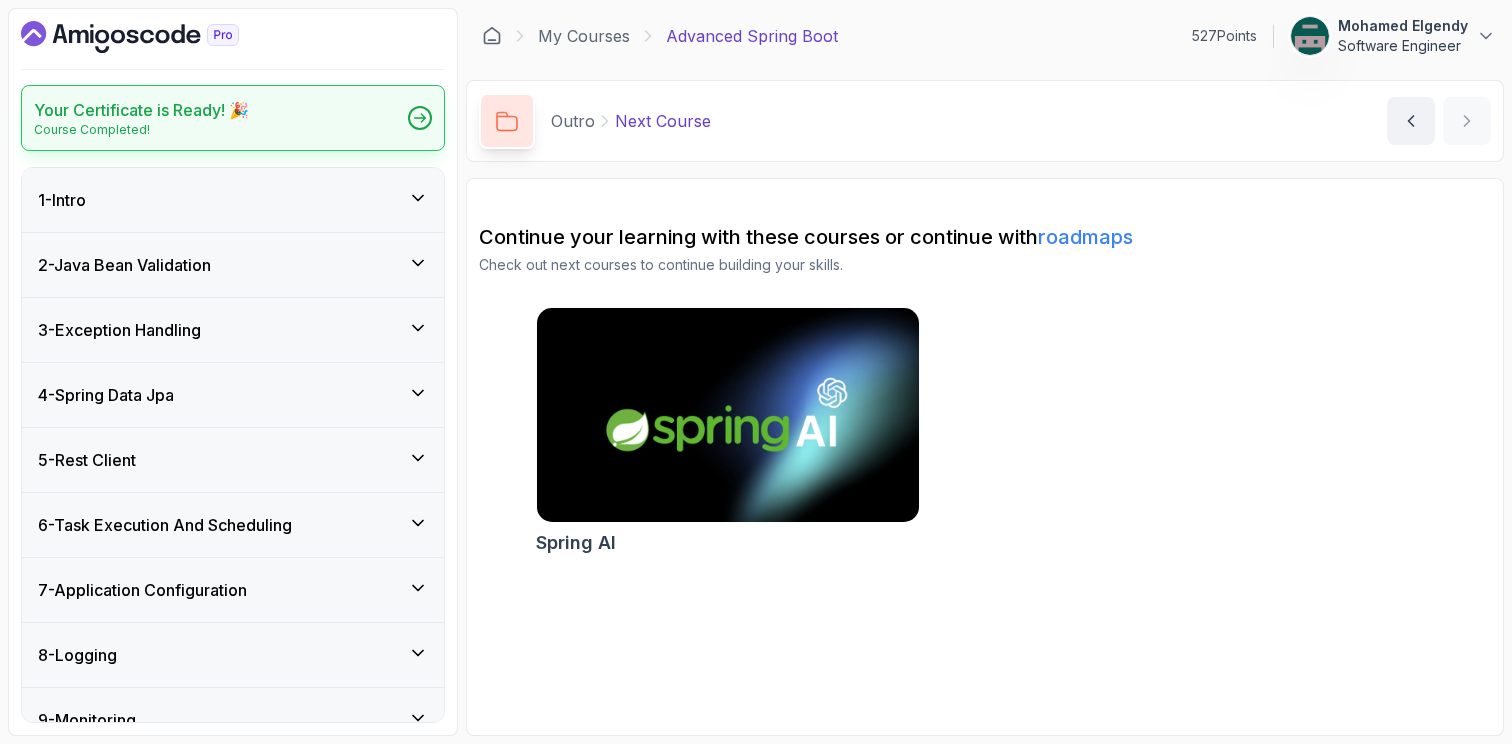 click 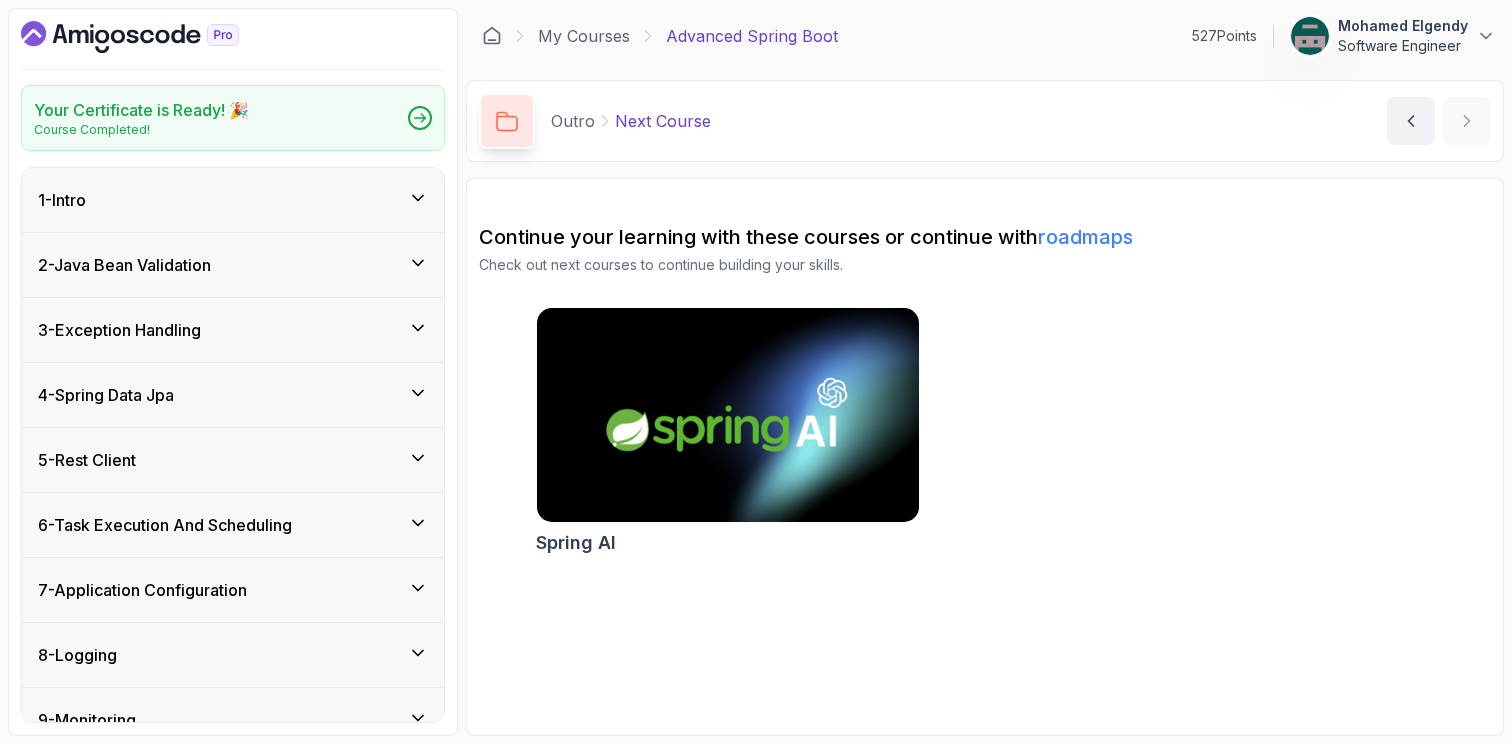 click 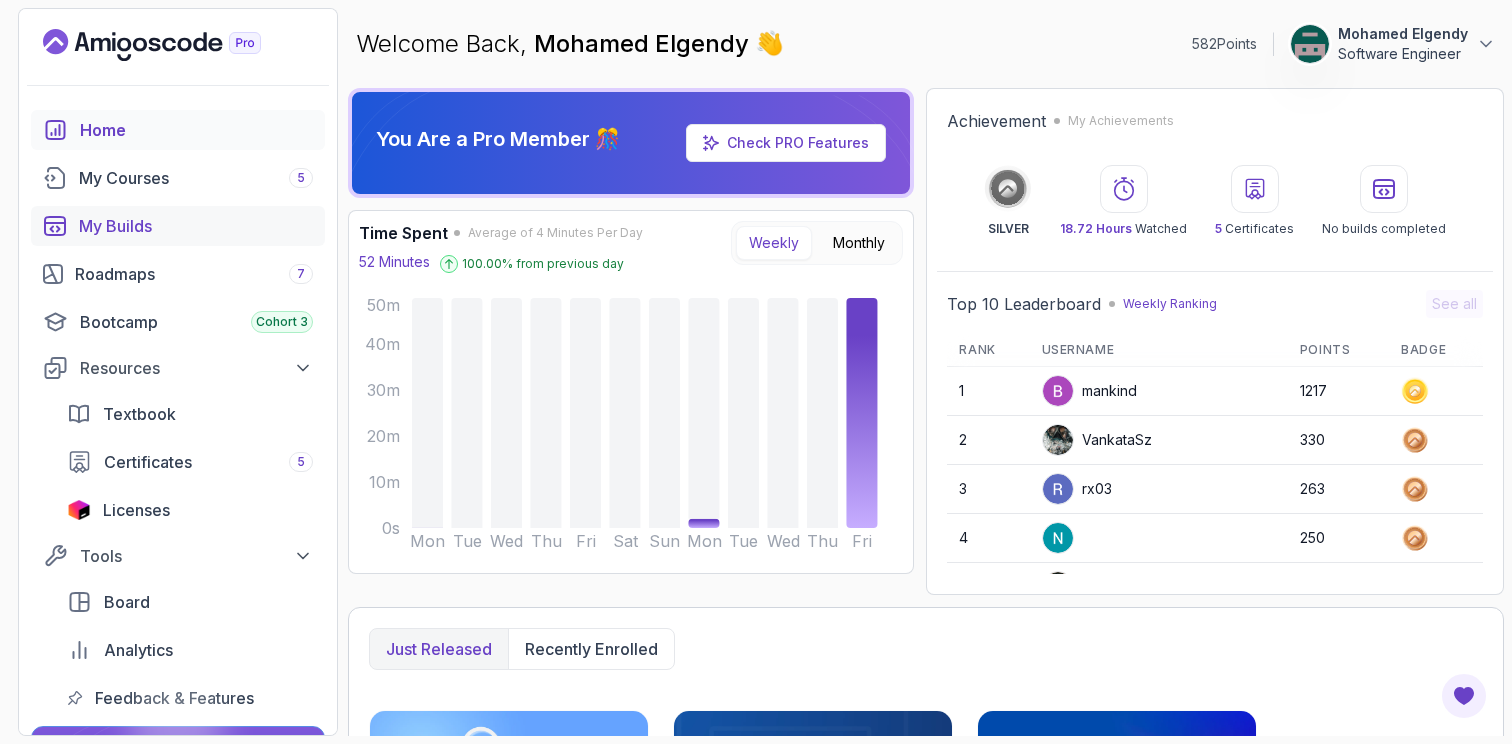 click on "My Builds" at bounding box center (196, 226) 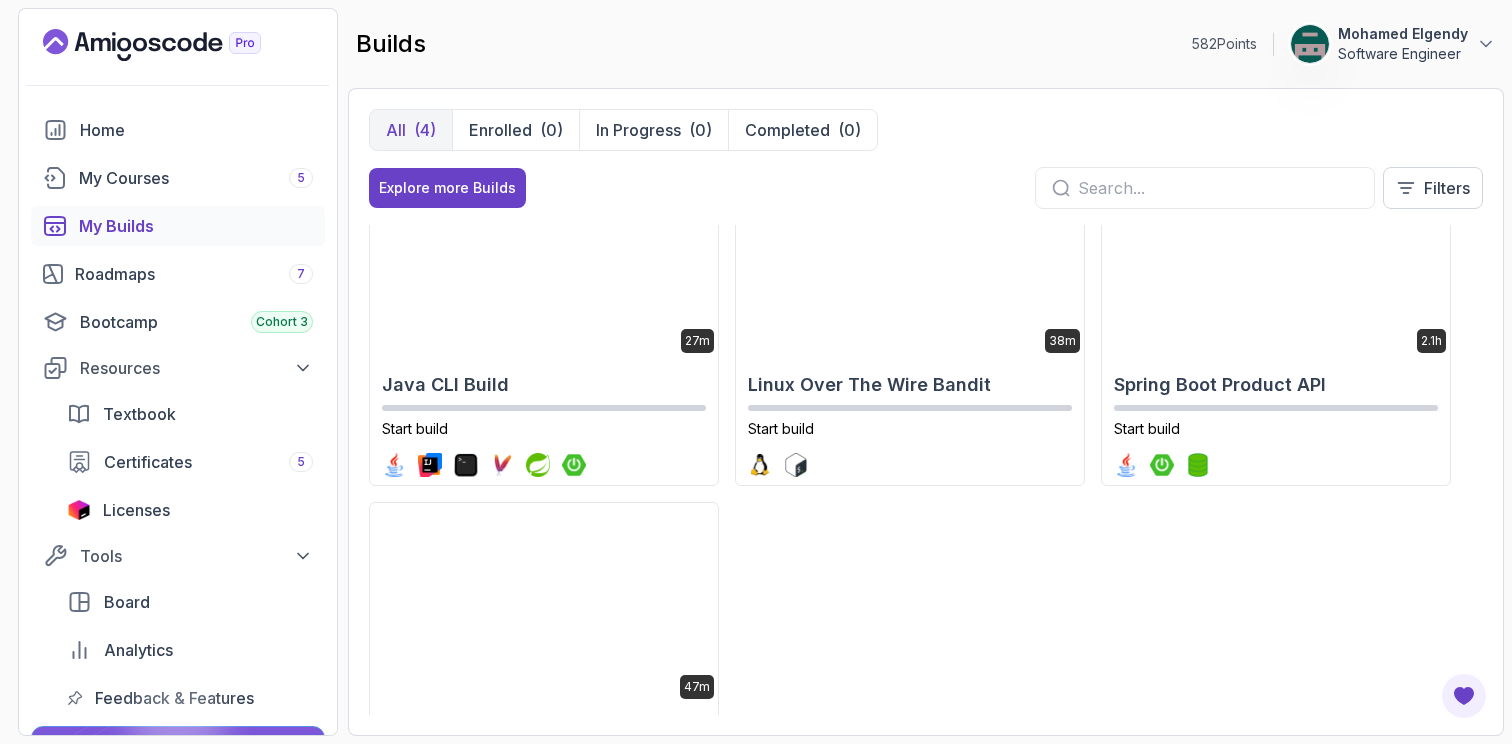 scroll, scrollTop: 0, scrollLeft: 0, axis: both 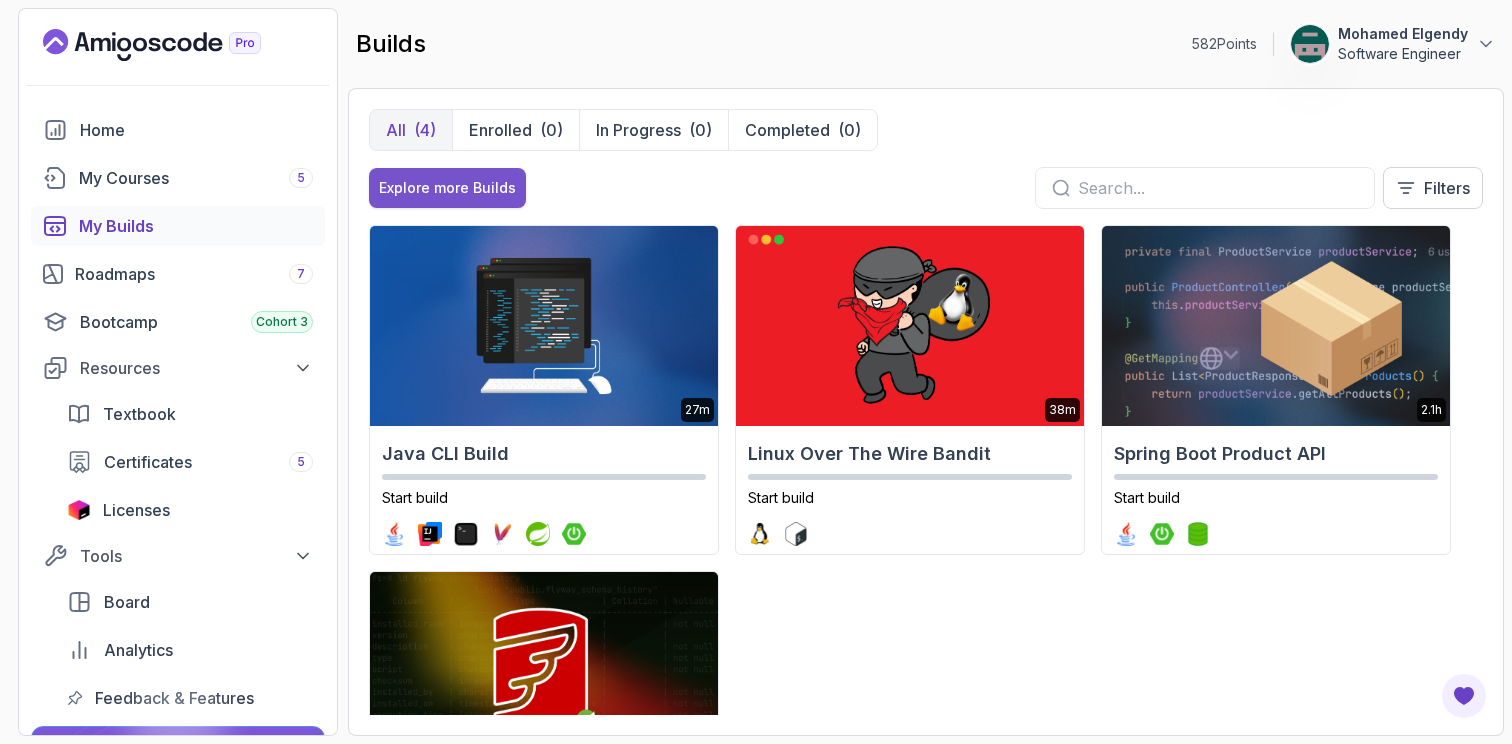 click on "Explore more Builds" at bounding box center (447, 188) 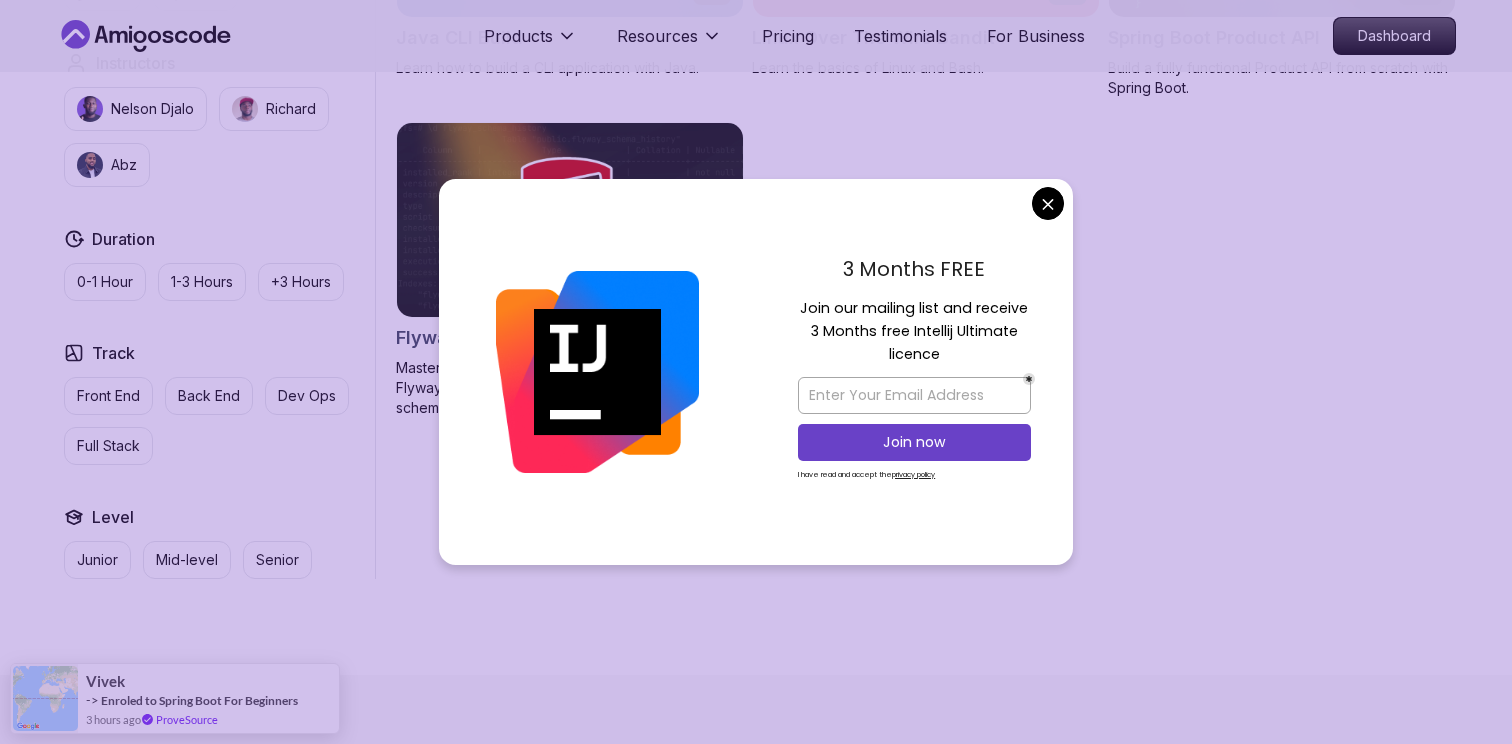 scroll, scrollTop: 814, scrollLeft: 0, axis: vertical 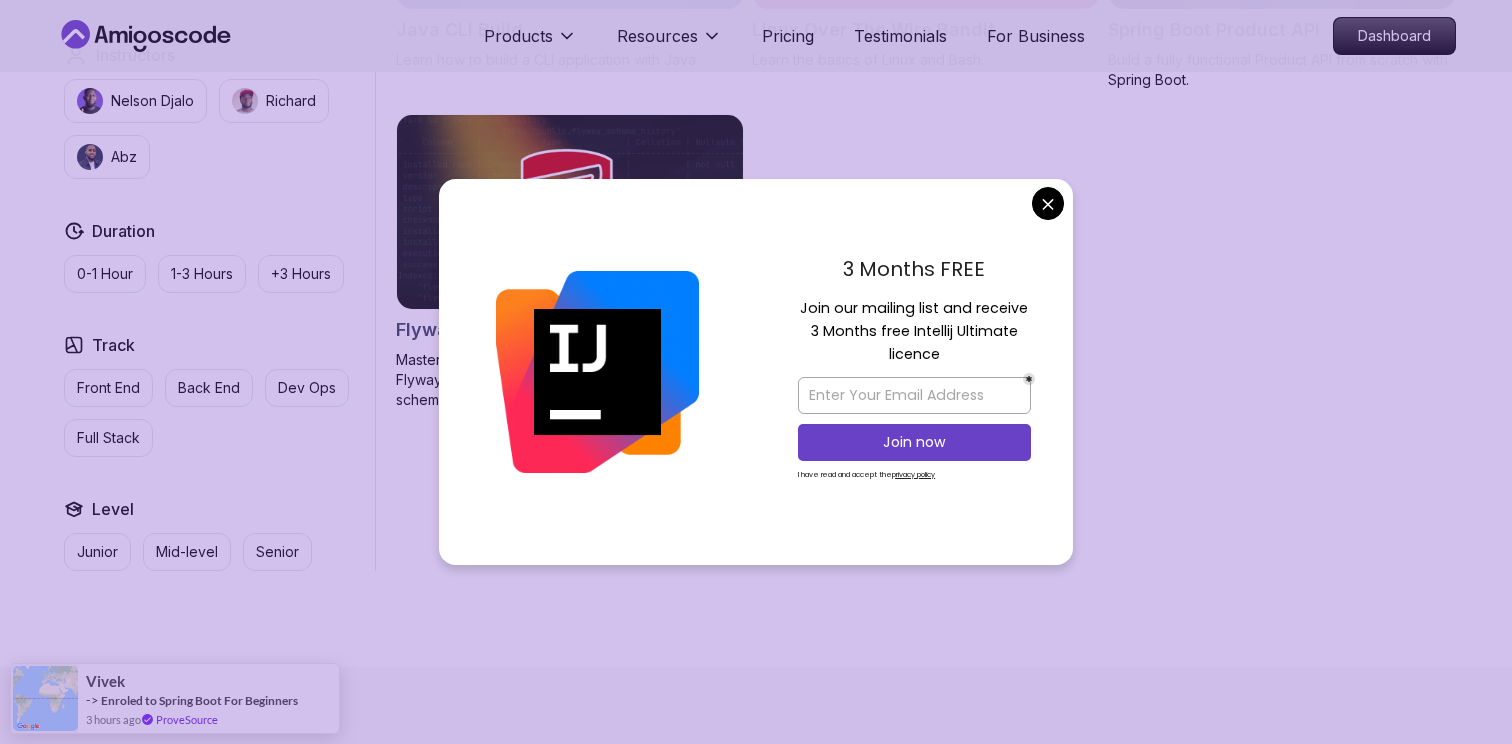 click on "Products Resources Pricing Testimonials For Business Dashboard Products Resources Pricing Testimonials For Business Dashboard All Courses Learn Java, Spring Boot, DevOps & More with Amigoscode Premium Courses Master in-demand skills like Java, Spring Boot, DevOps, React, and more through hands-on, expert-led courses. Advance your software development career with real-world projects and practical learning. Filters Filters Type Course Build Price Pro Free Instructors Nelson Djalo Richard Abz Duration 0-1 Hour 1-3 Hours +3 Hours Track Front End Back End Dev Ops Full Stack Level Junior Mid-level Senior 28m Java CLI Build Learn how to build a CLI application with Java. 39m Linux Over The Wire Bandit Learn the basics of Linux and Bash. 2.09h Spring Boot Product API Build a fully functional Product API from scratch with Spring Boot. 47m Flyway and Spring Boot Master database migrations with Spring Boot and Flyway. Implement version control for your database schema. We're Featured on   Students Success   Succeed" at bounding box center [756, 1993] 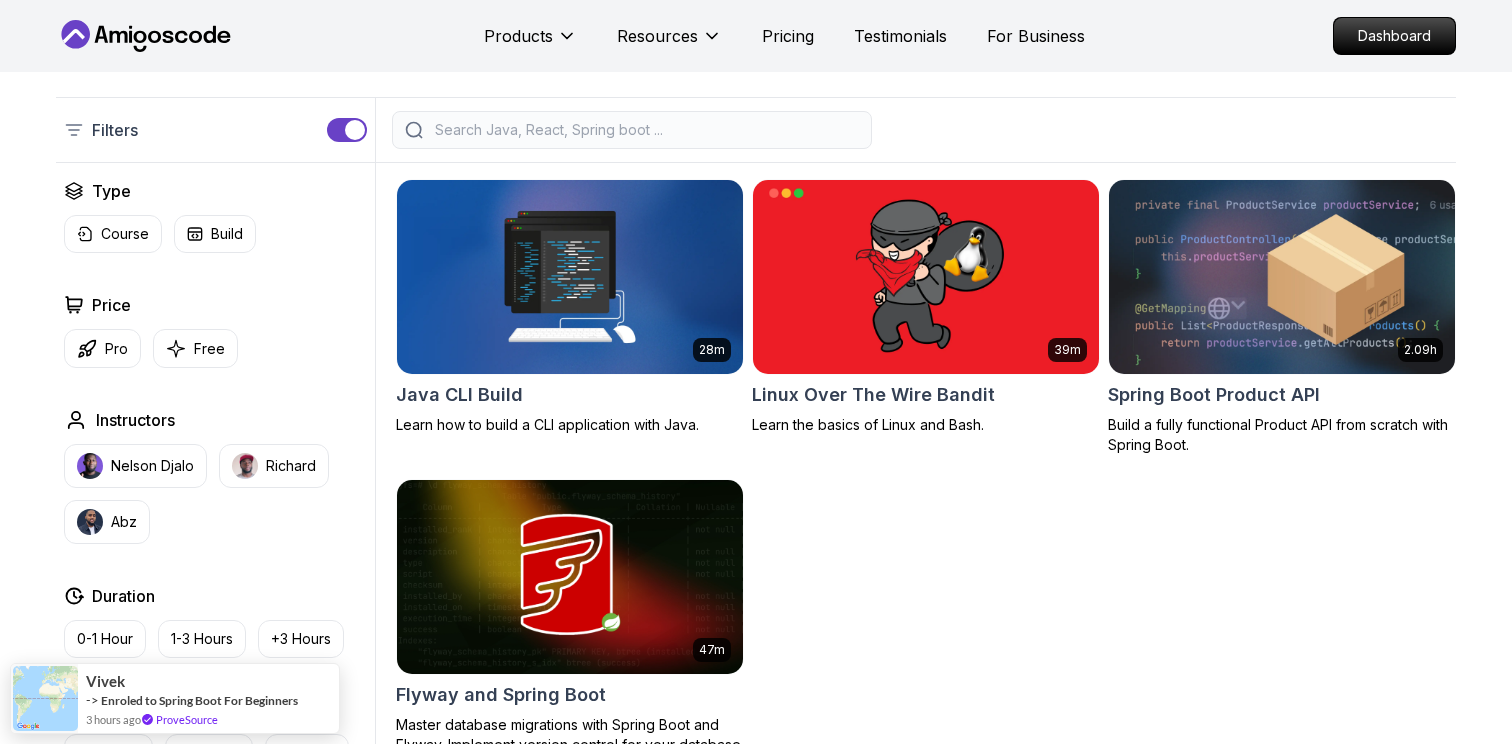 scroll, scrollTop: 354, scrollLeft: 0, axis: vertical 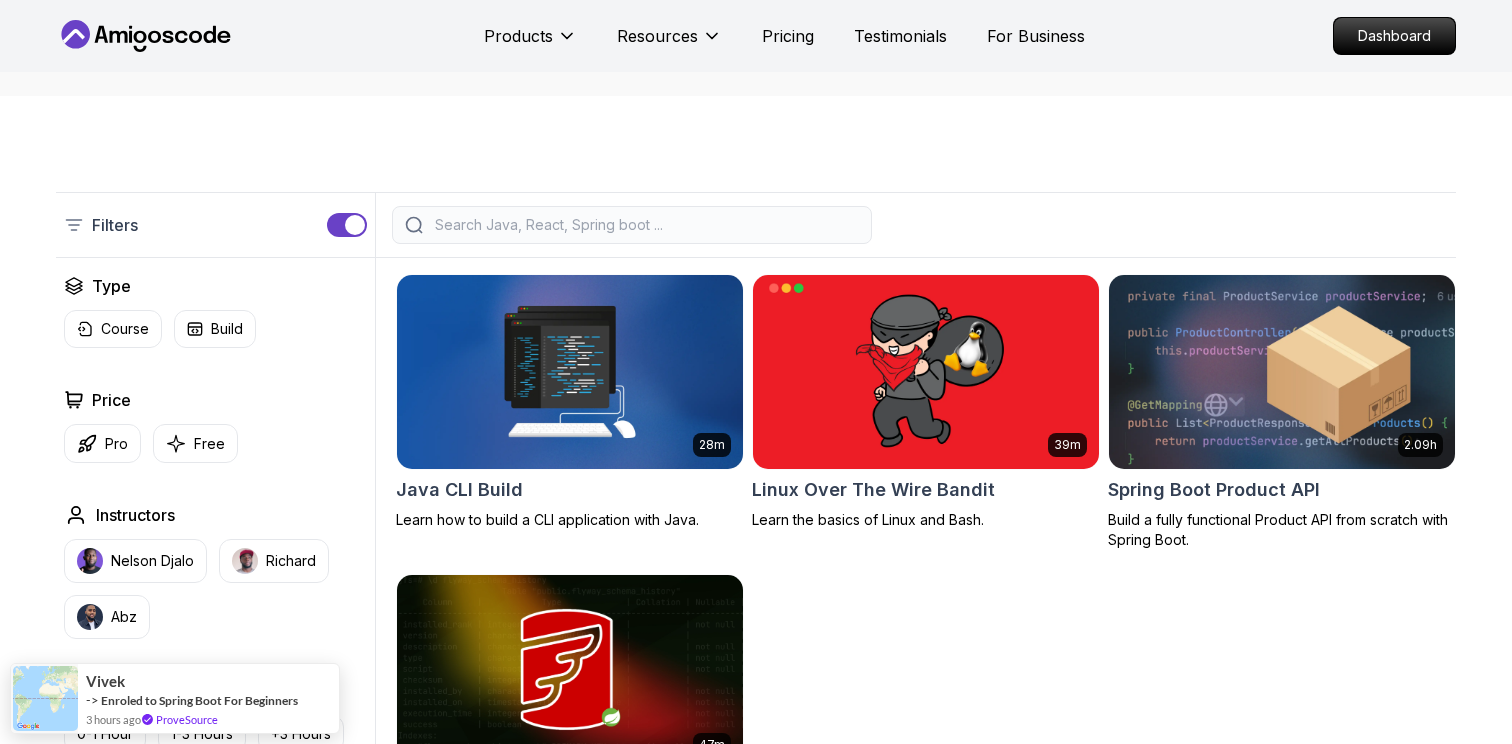 click at bounding box center [1281, 371] 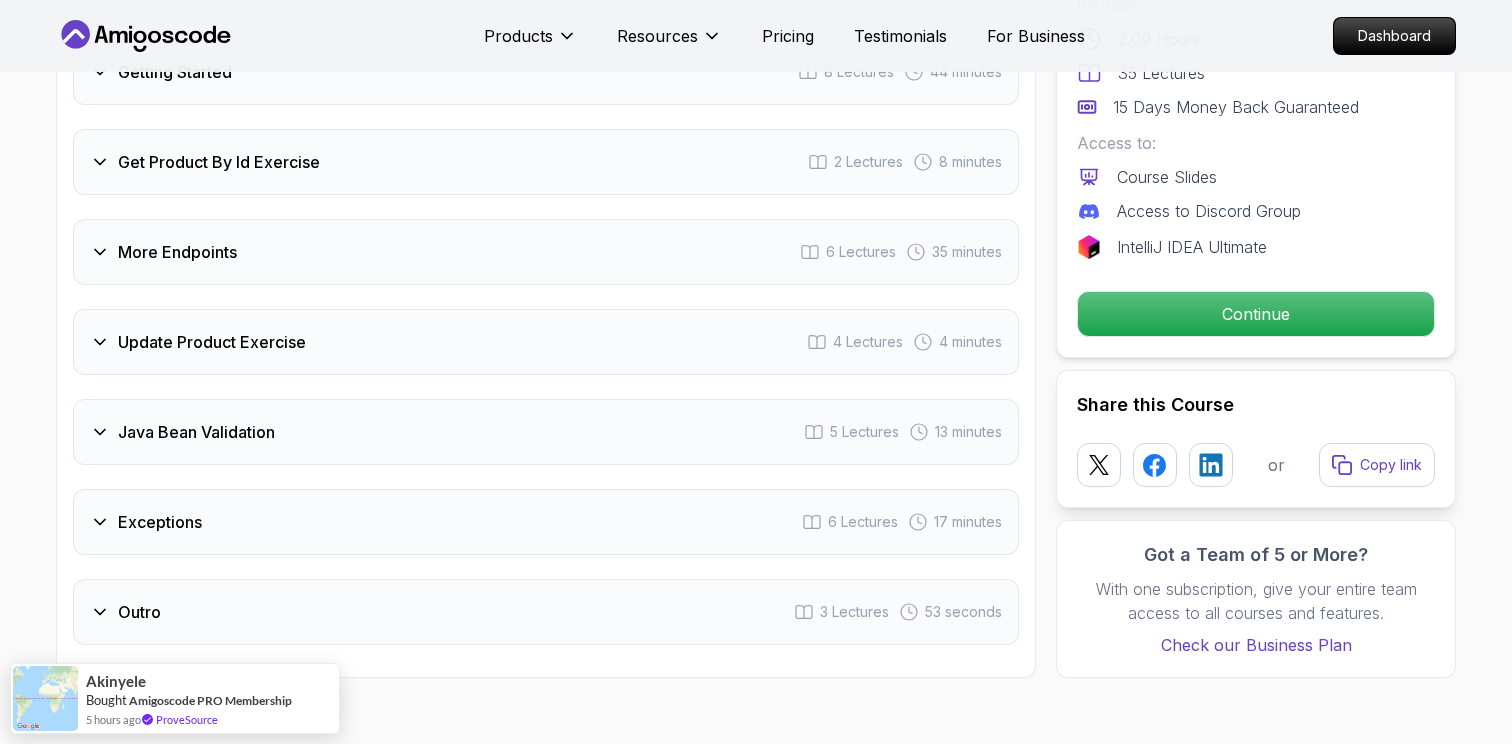 click on "Java Bean Validation 5   Lectures     13 minutes" at bounding box center [546, 432] 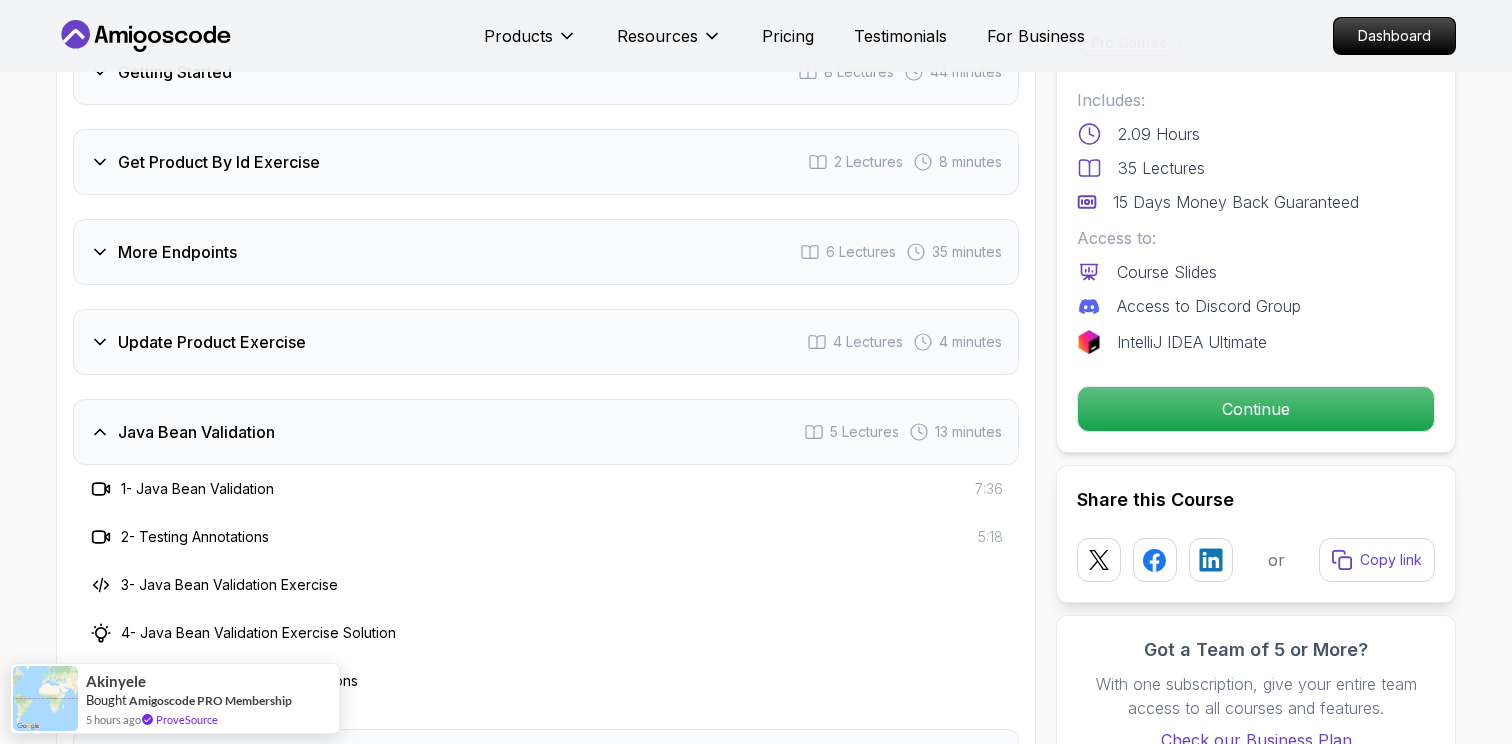 click on "Update Product Exercise 4   Lectures     4 minutes" at bounding box center [546, 342] 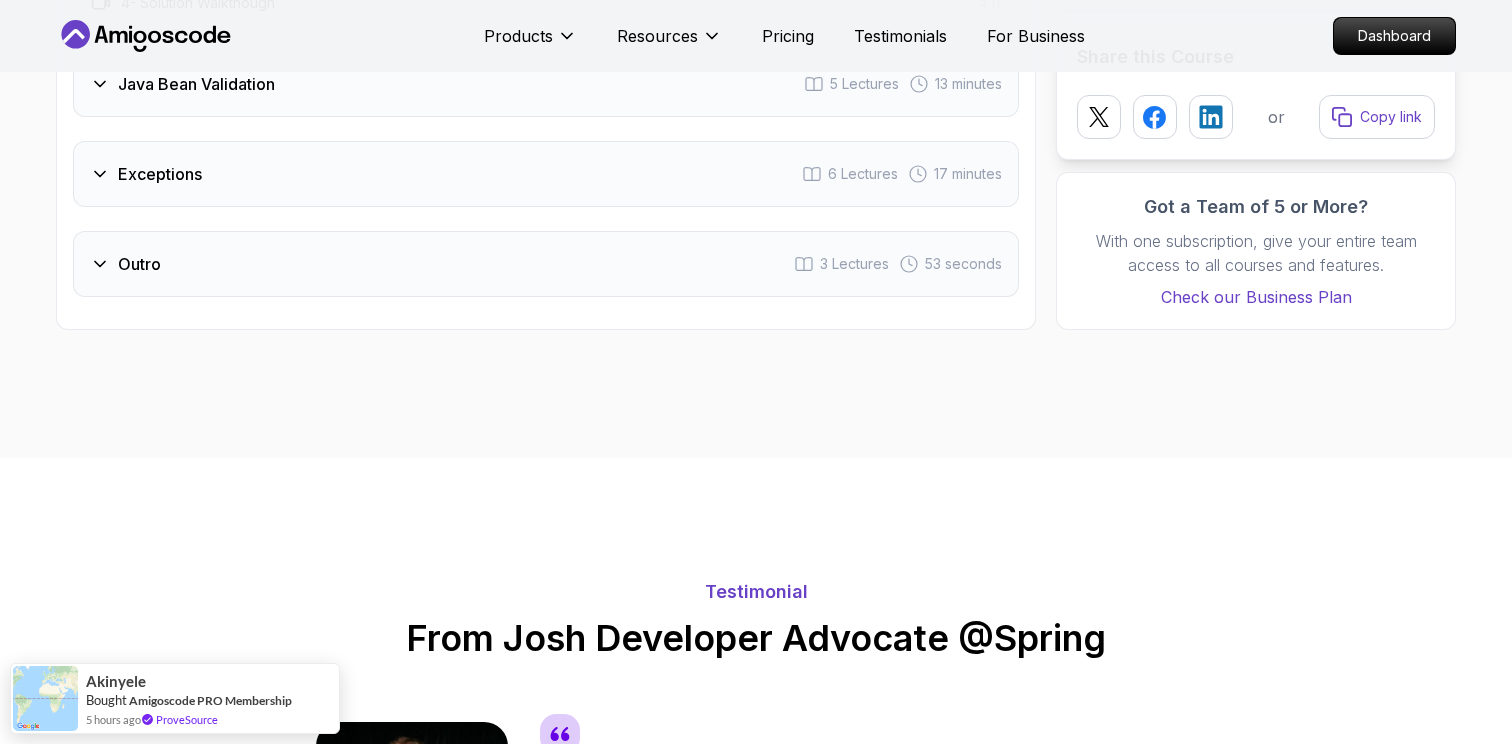click on "Exceptions 6   Lectures     17 minutes" at bounding box center (546, 174) 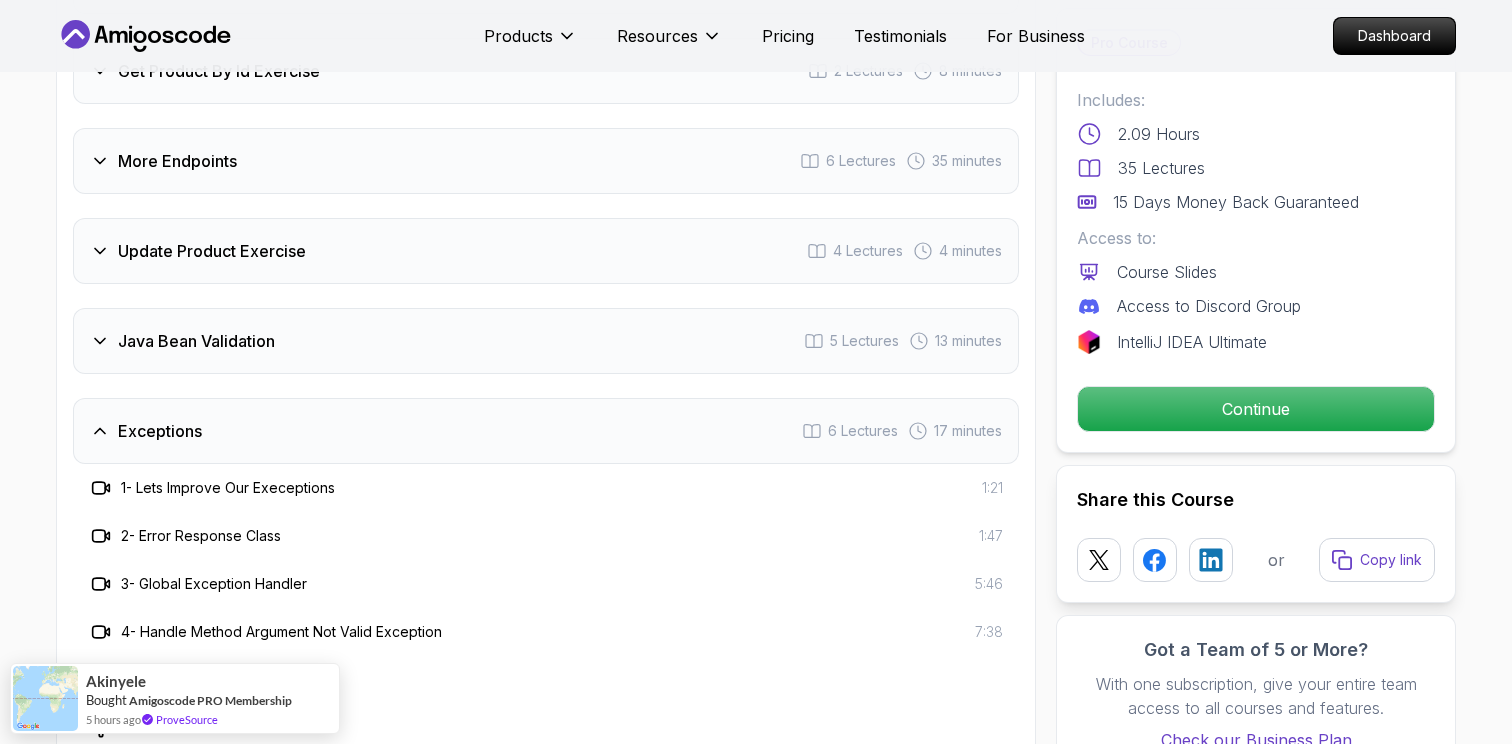 scroll, scrollTop: 2692, scrollLeft: 0, axis: vertical 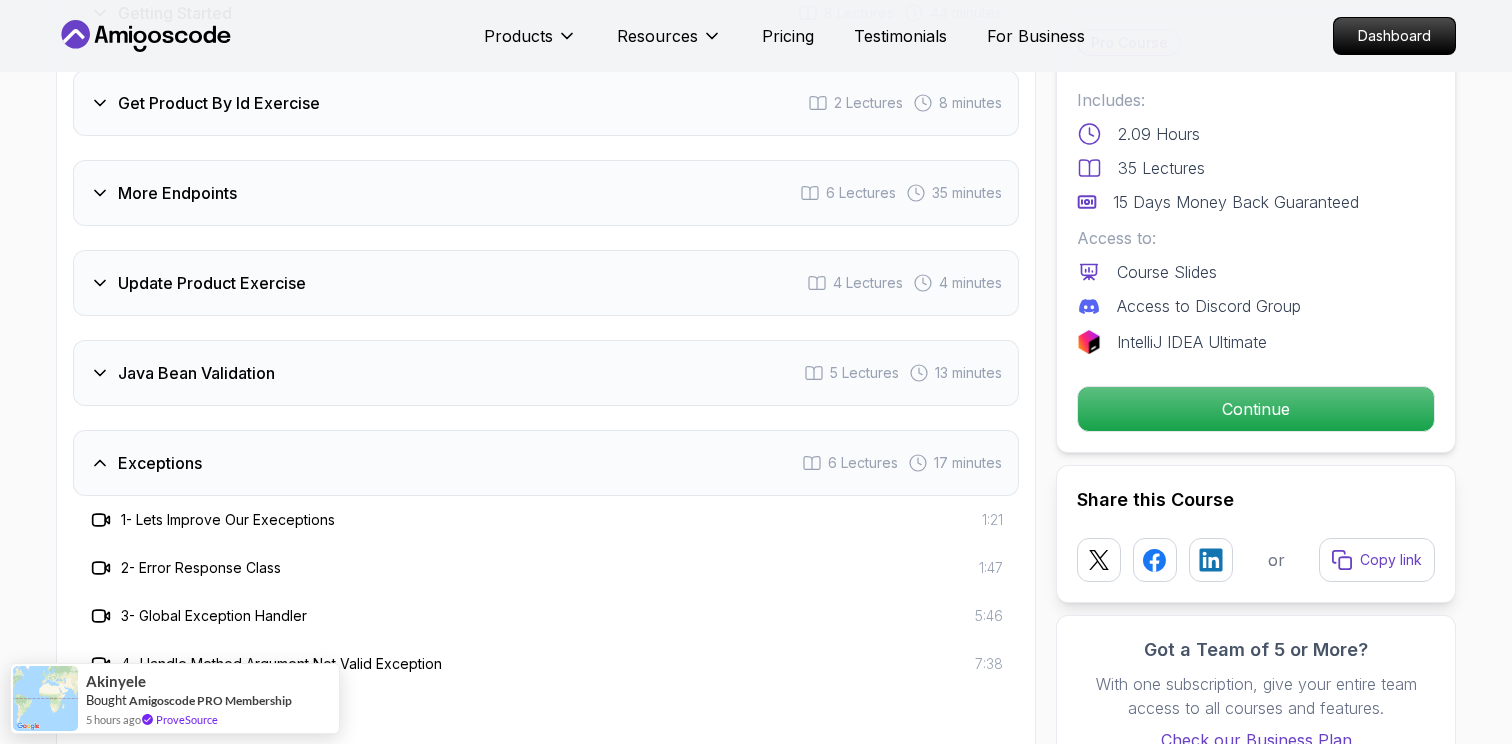 click on "Java Bean Validation 5   Lectures     13 minutes" at bounding box center [546, 373] 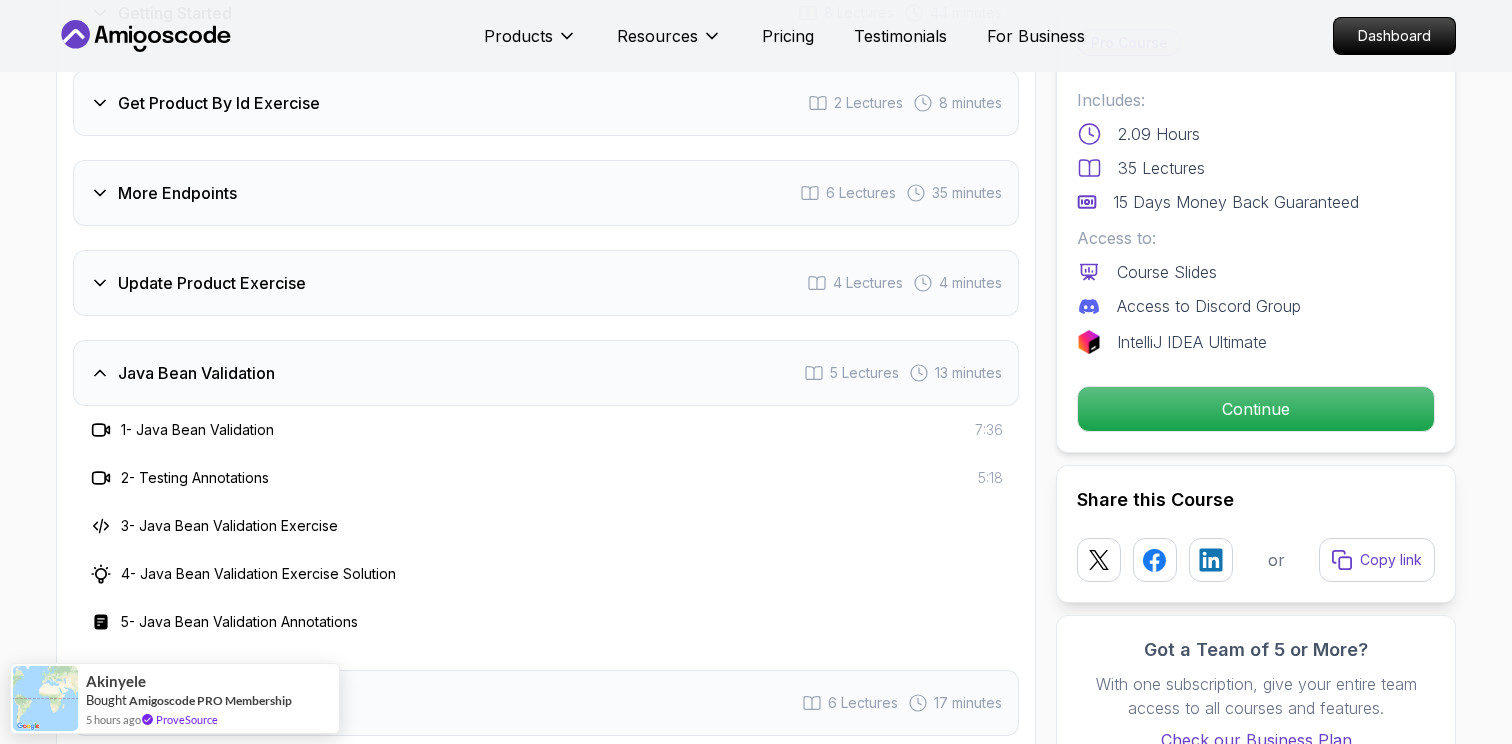 click on "Update Product Exercise 4   Lectures     4 minutes" at bounding box center (546, 283) 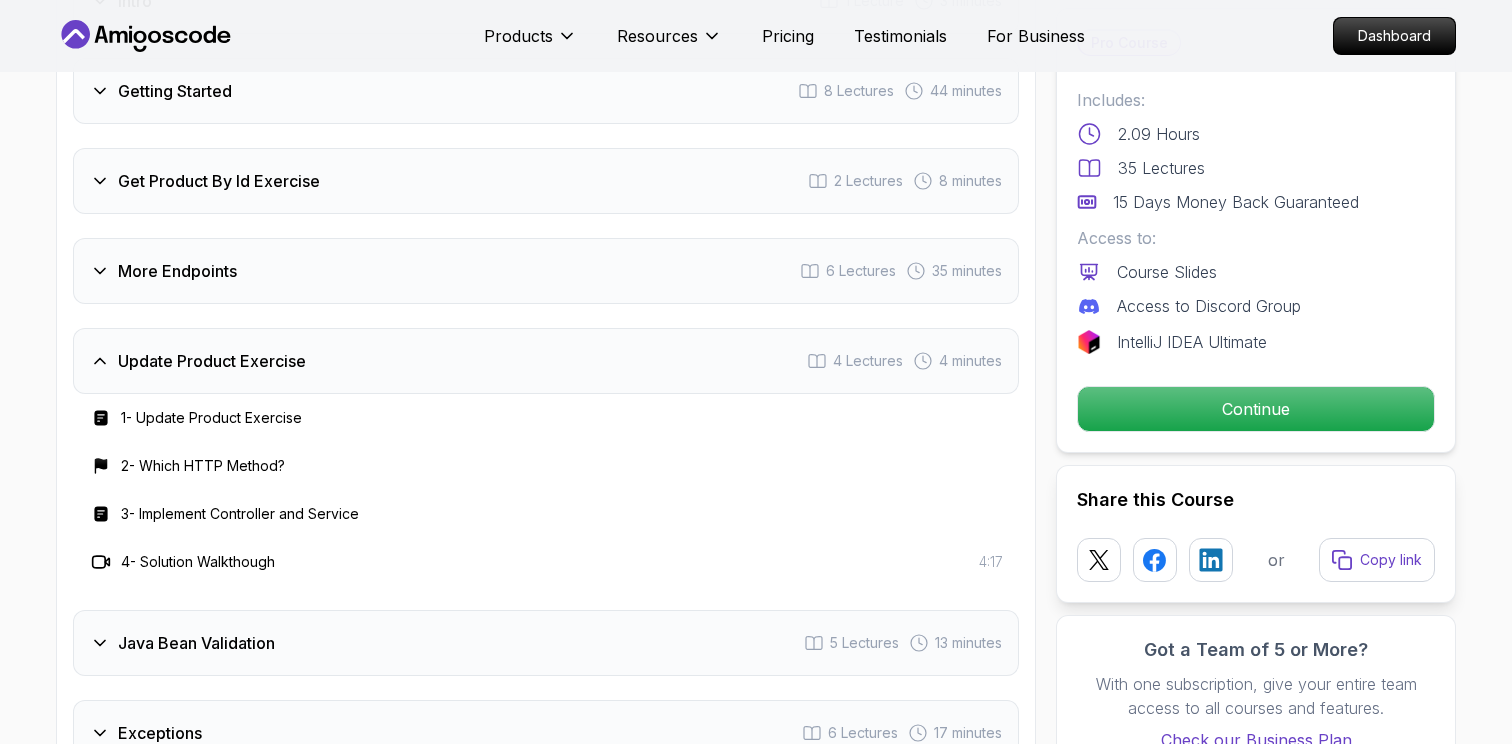 scroll, scrollTop: 2580, scrollLeft: 0, axis: vertical 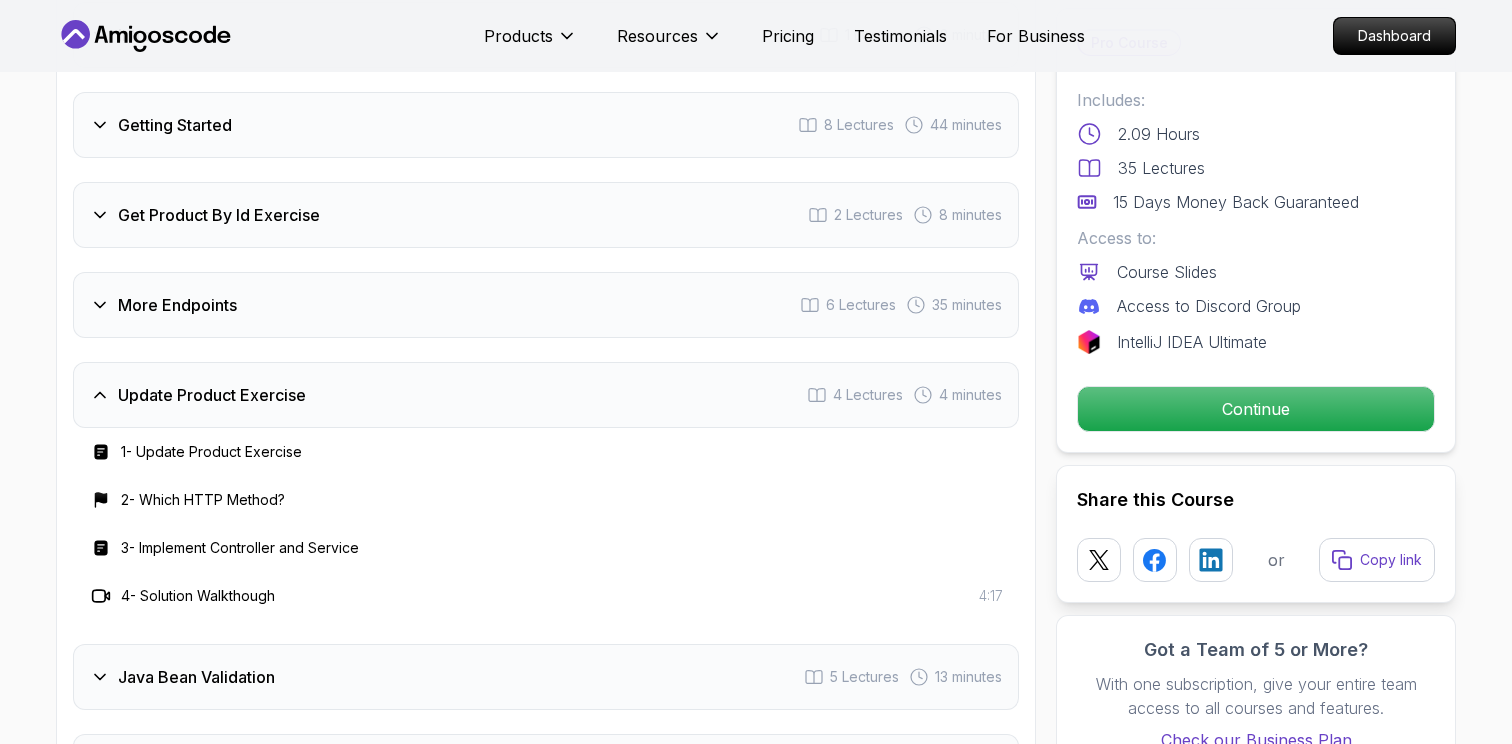 click on "More Endpoints 6   Lectures     35 minutes" at bounding box center [546, 305] 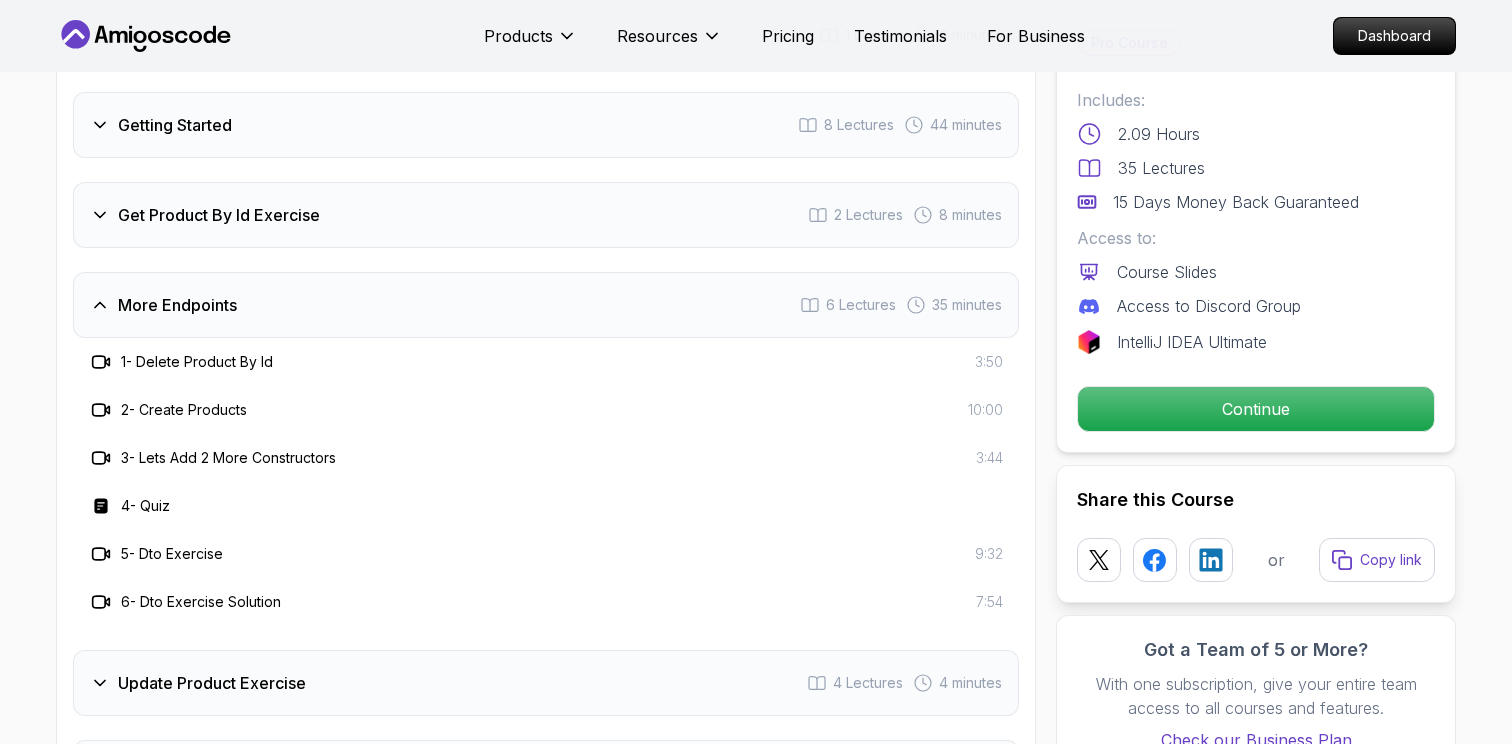 click on "Get Product By Id Exercise 2   Lectures     8 minutes" at bounding box center [546, 215] 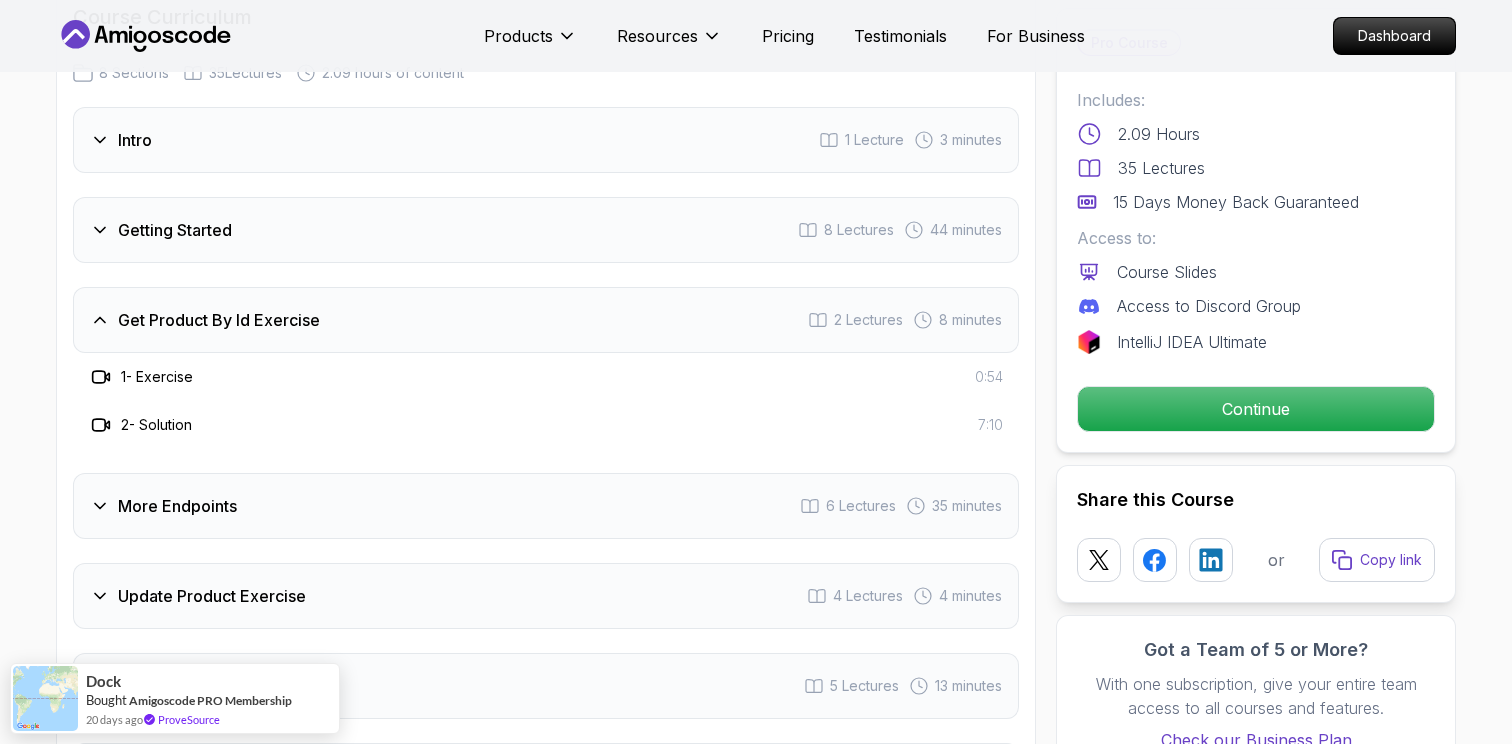 scroll, scrollTop: 2457, scrollLeft: 0, axis: vertical 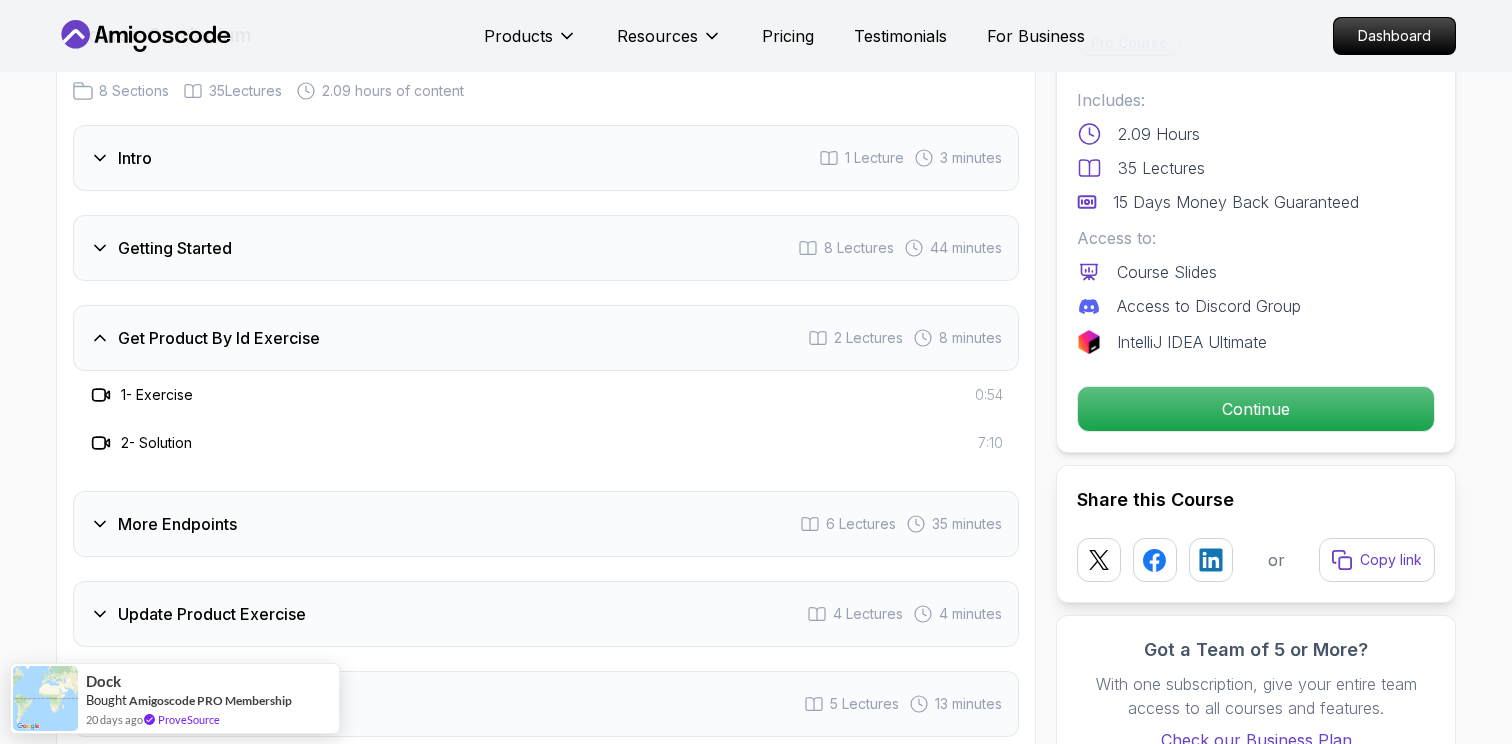 click on "Intro 1   Lecture     3 minutes   Getting Started 8   Lectures     44 minutes   Get Product By Id Exercise 2   Lectures     8 minutes     1  -   Exercise  0:54   2  -   Solution  7:10 More Endpoints 6   Lectures     35 minutes   Update Product Exercise 4   Lectures     4 minutes   Java Bean Validation 5   Lectures     13 minutes   Exceptions 6   Lectures     17 minutes   Outro 3   Lectures     53 seconds" at bounding box center [546, 521] 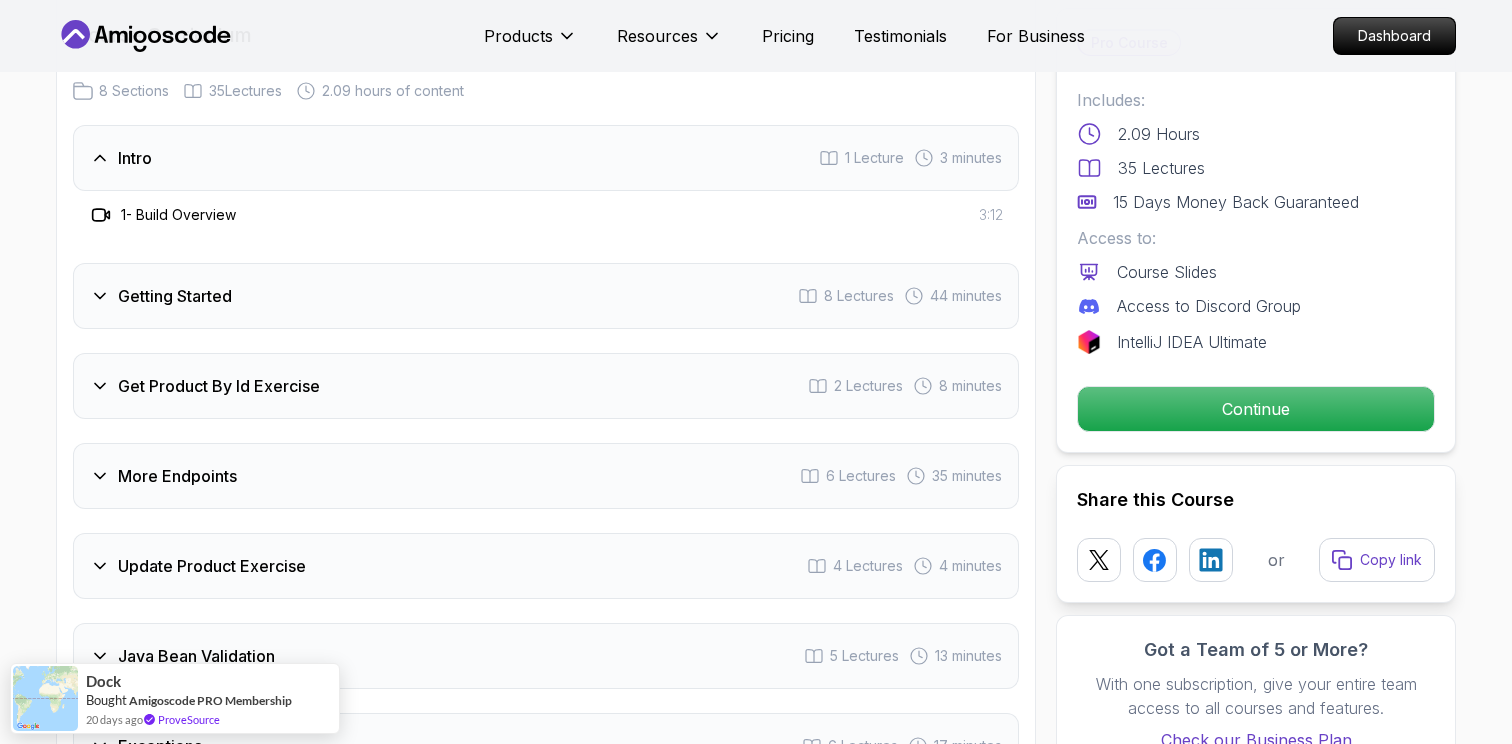 click on "Getting Started 8   Lectures     44 minutes" at bounding box center (546, 296) 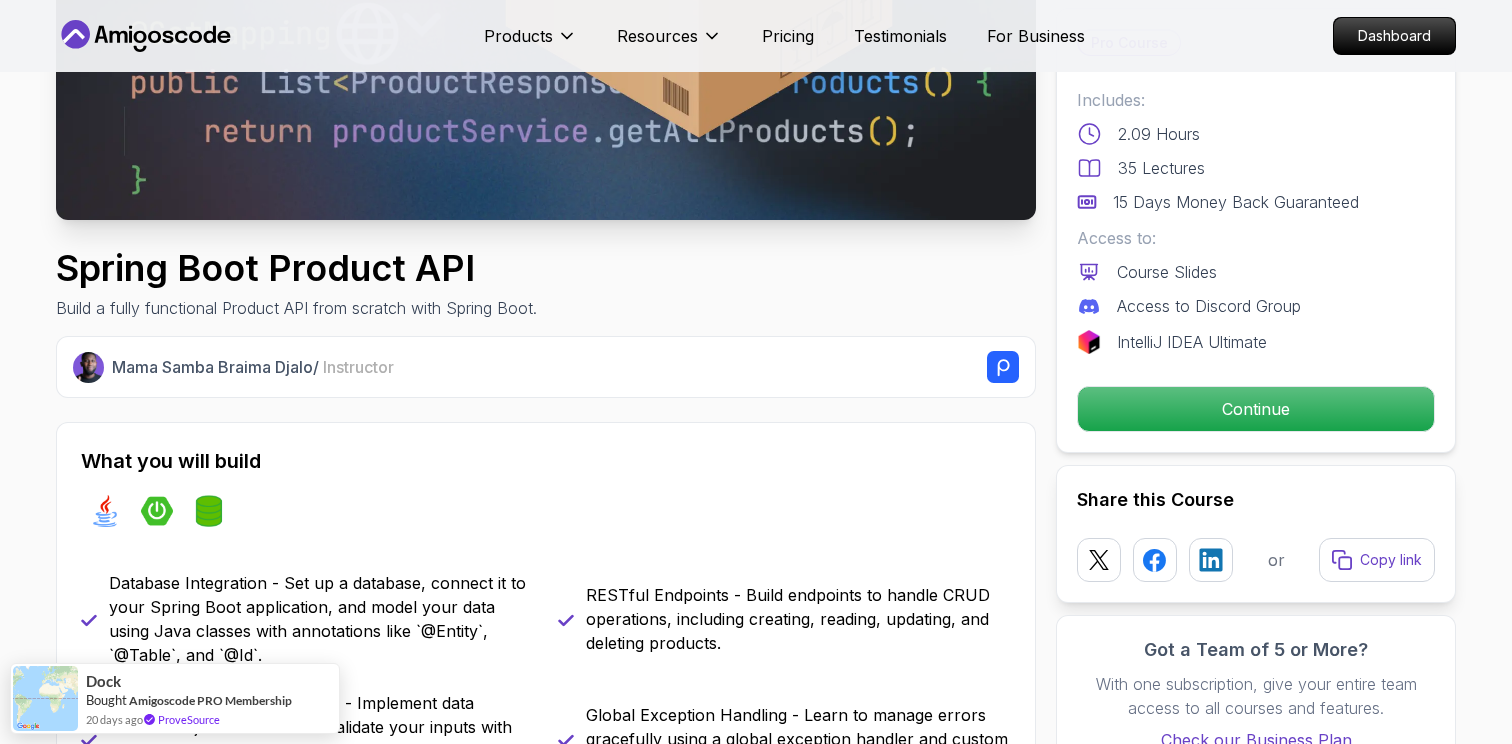 scroll, scrollTop: 0, scrollLeft: 0, axis: both 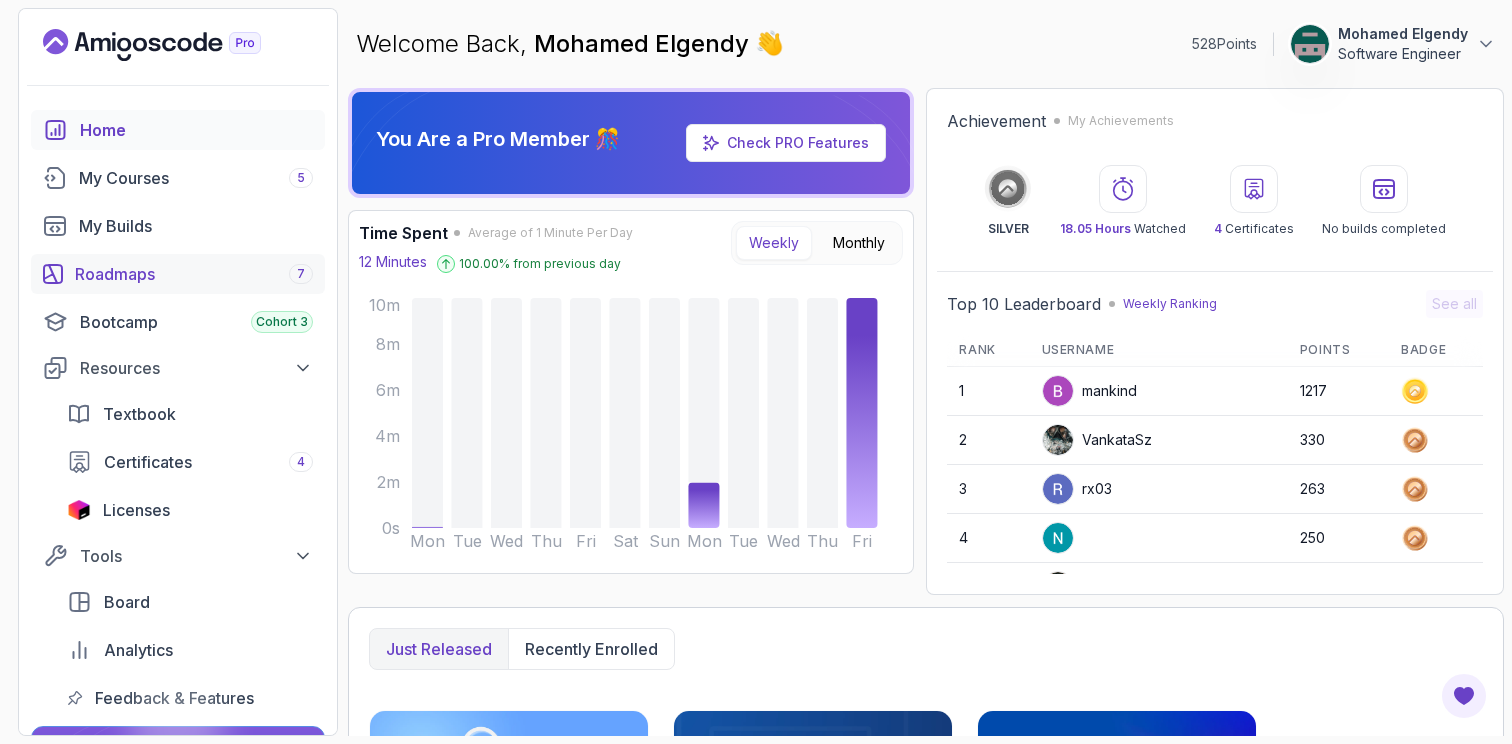 click on "Roadmaps 7" at bounding box center [194, 274] 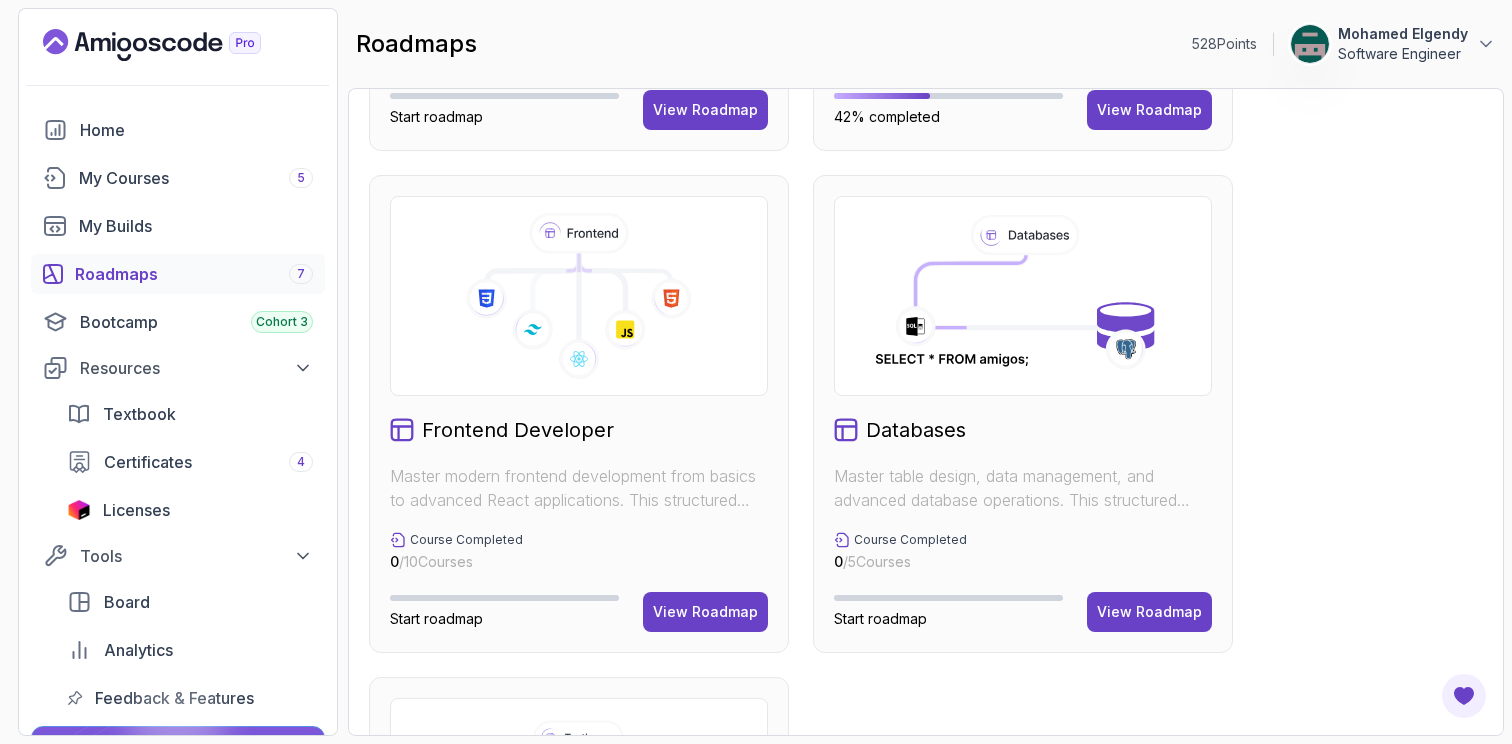 scroll, scrollTop: 725, scrollLeft: 0, axis: vertical 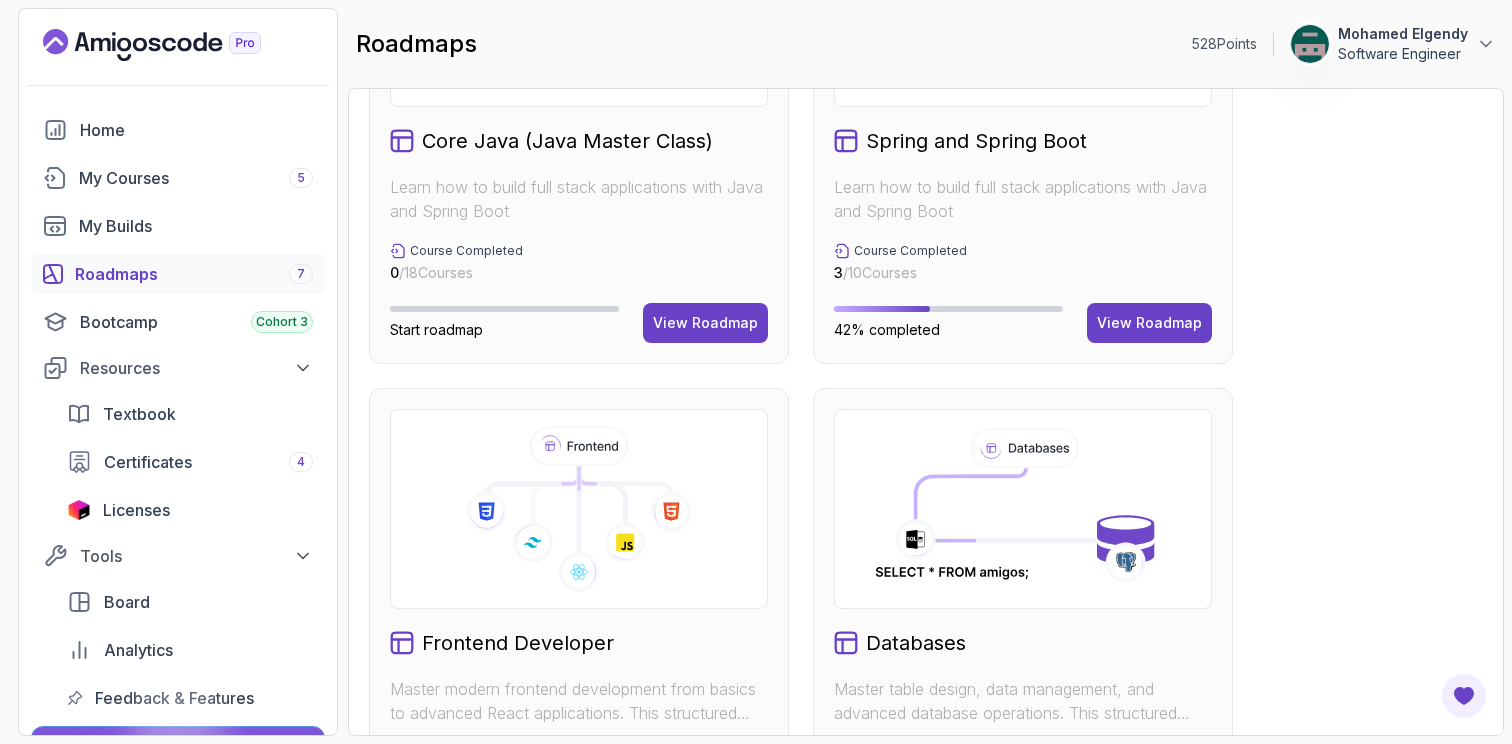 click on "Learn how to build full stack applications with Java and Spring Boot" at bounding box center (1023, 199) 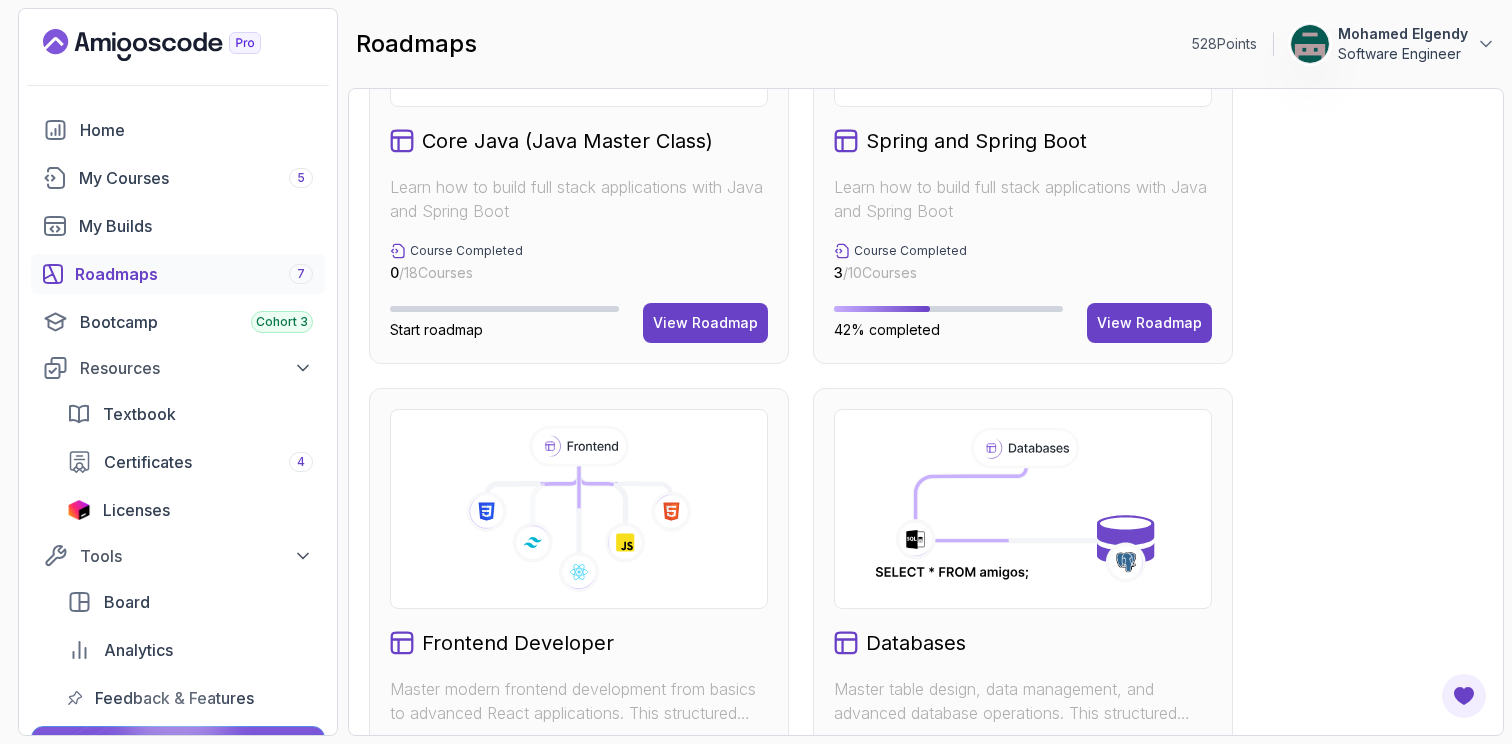 click on "Spring and Spring Boot Learn how to build full stack applications with Java and Spring Boot Course Completed 3 / 10  Courses 42% completed View Roadmap" at bounding box center (1023, 125) 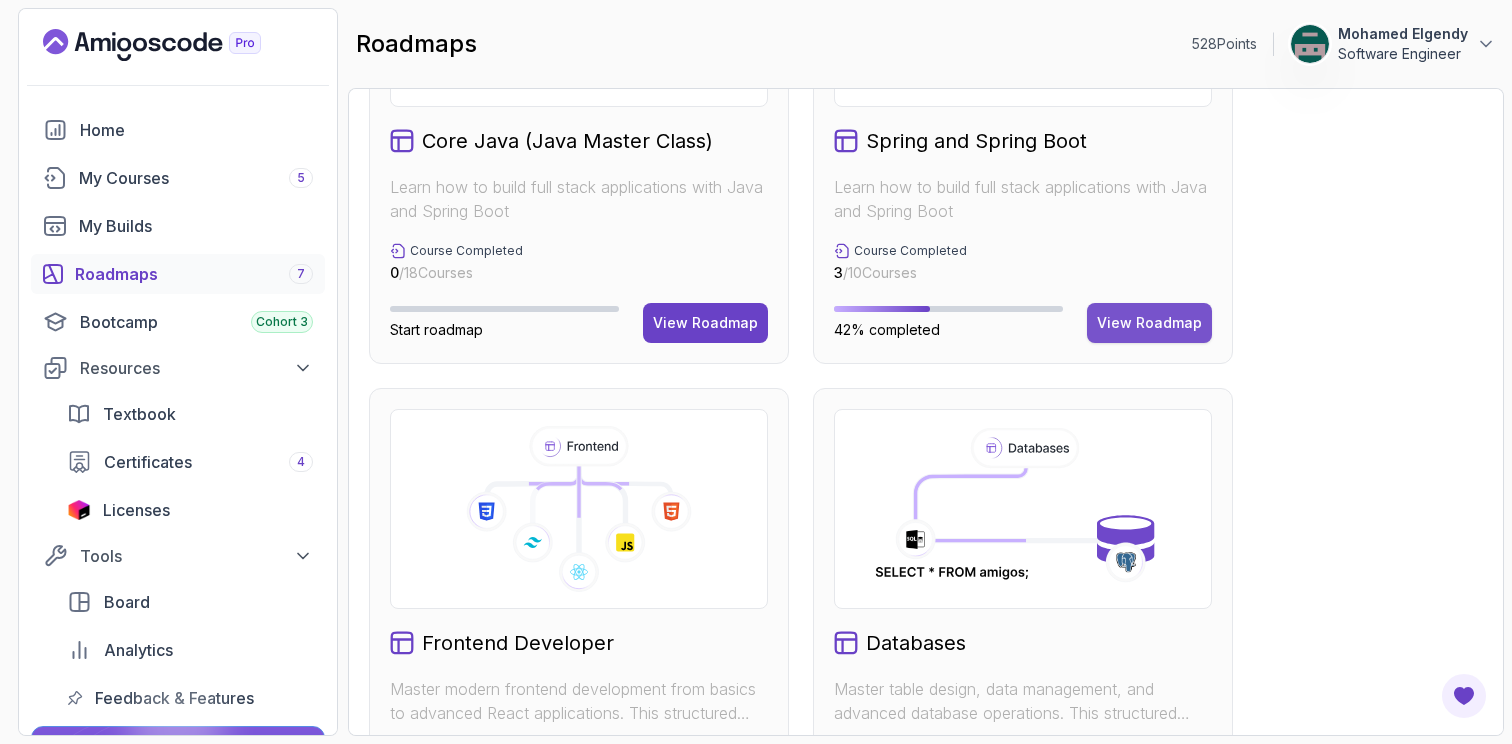 click on "View Roadmap" at bounding box center (1149, 323) 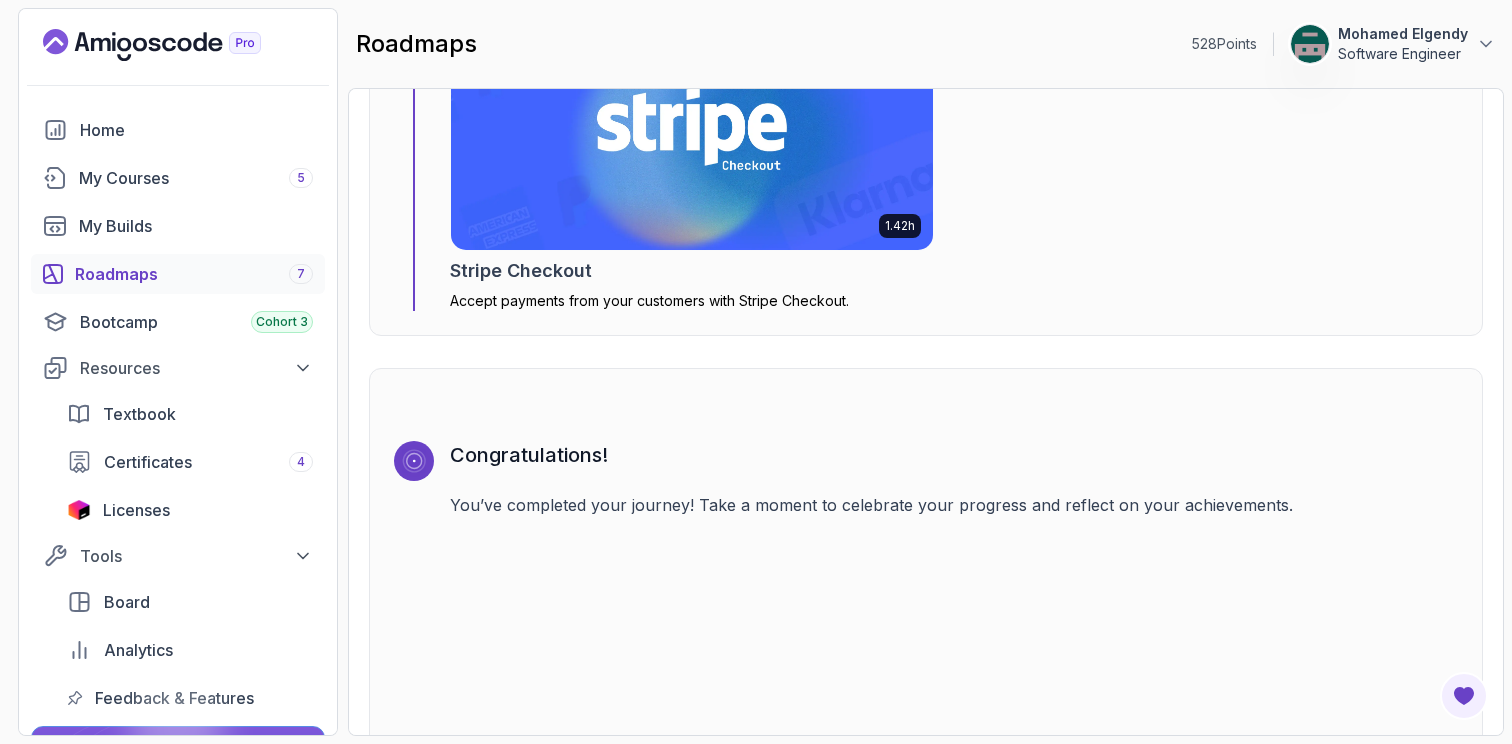 scroll, scrollTop: 6746, scrollLeft: 0, axis: vertical 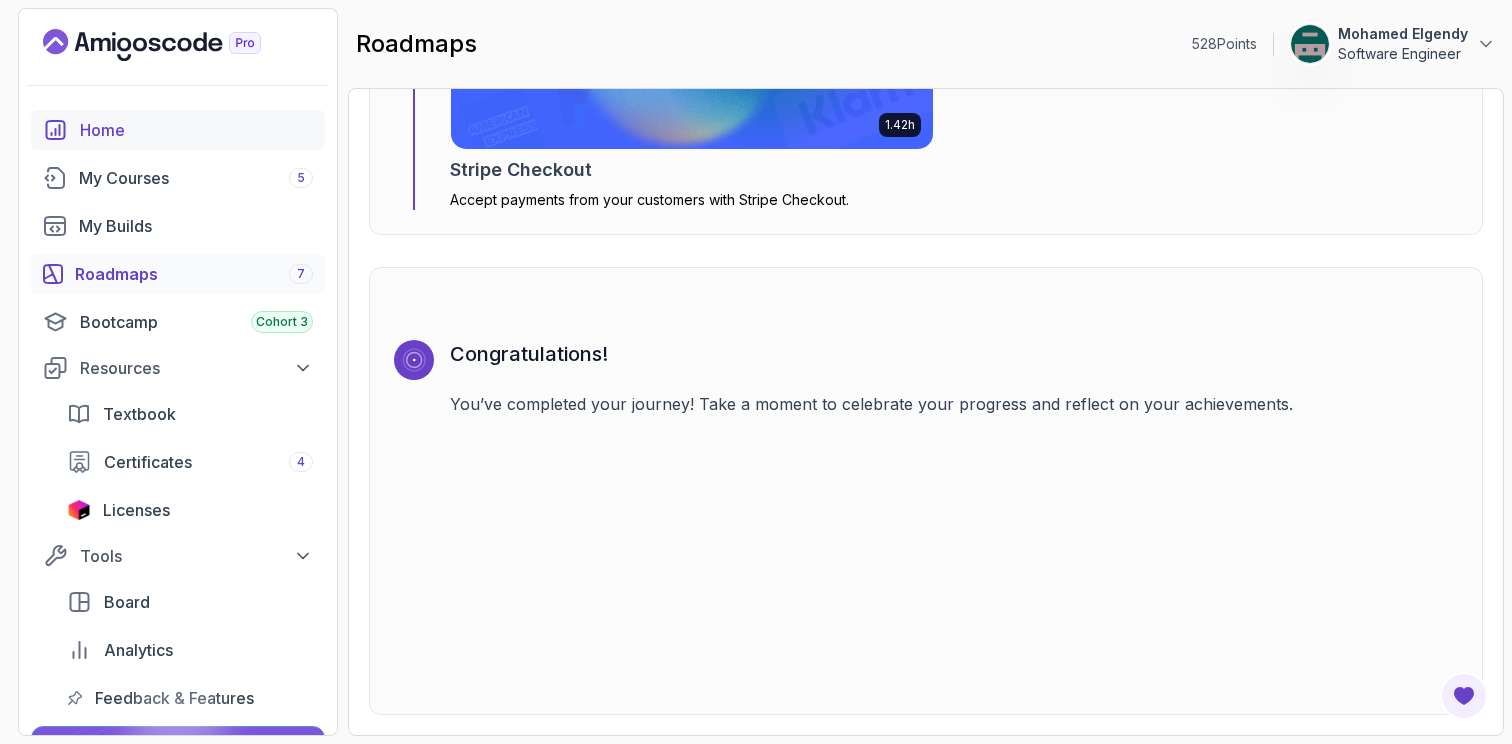 click on "Home" at bounding box center [196, 130] 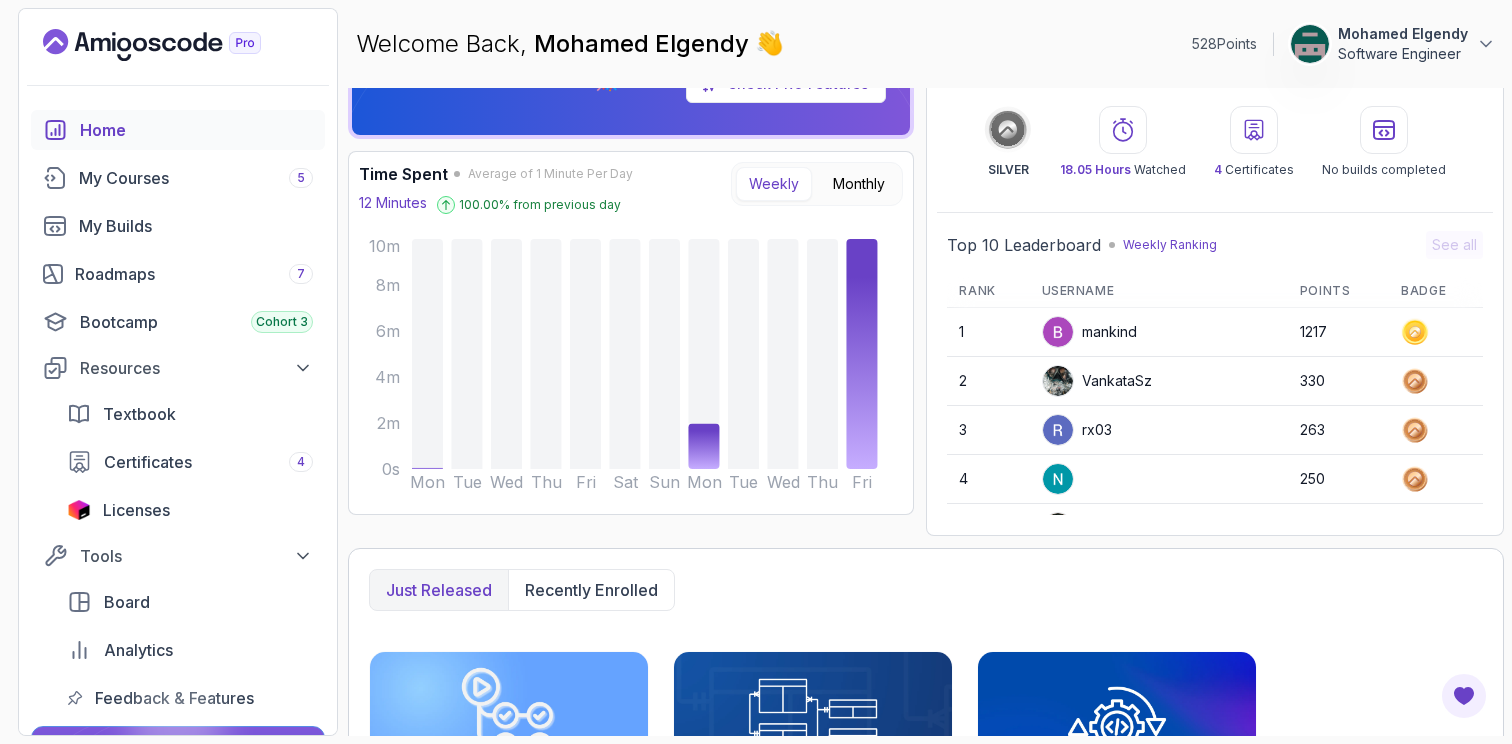 scroll, scrollTop: 0, scrollLeft: 0, axis: both 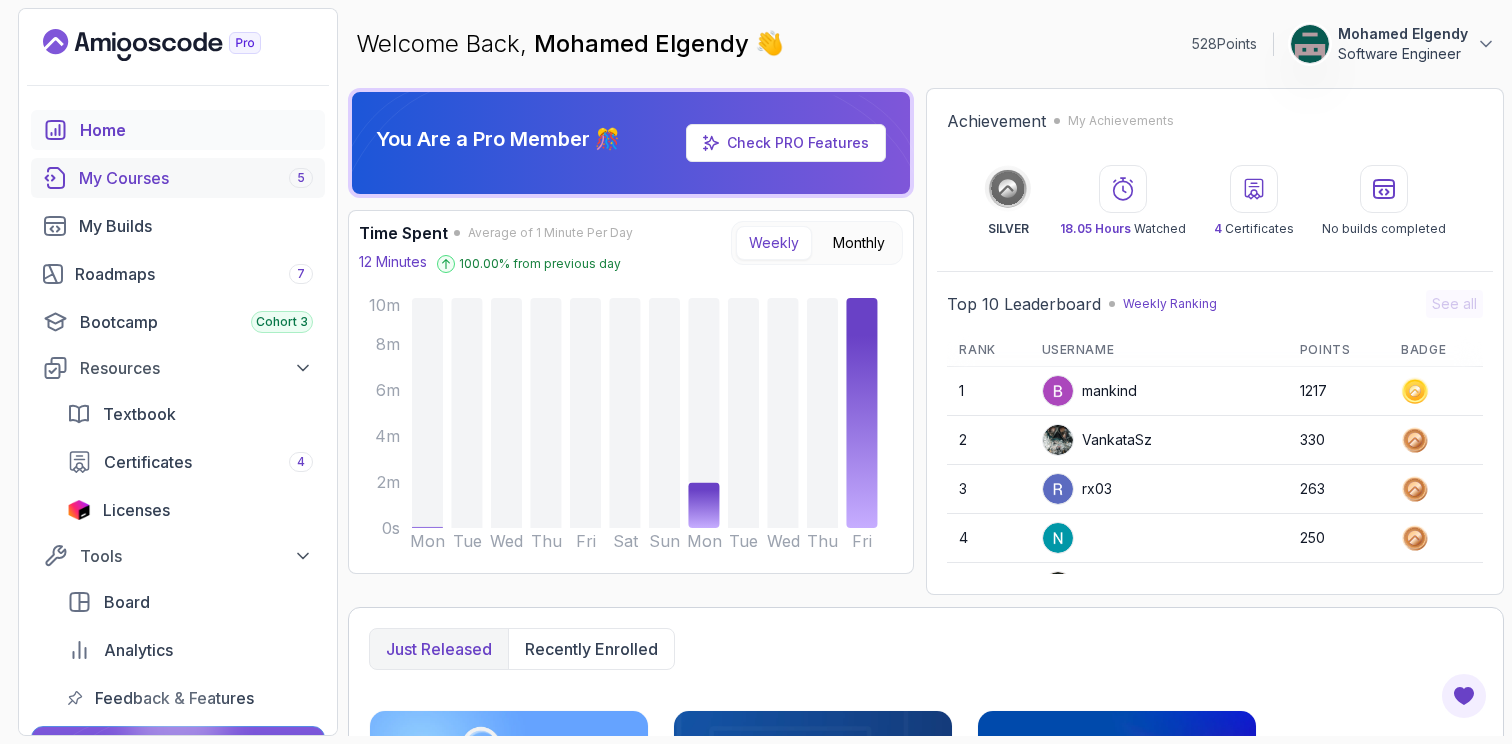 click on "My Courses 5" at bounding box center (196, 178) 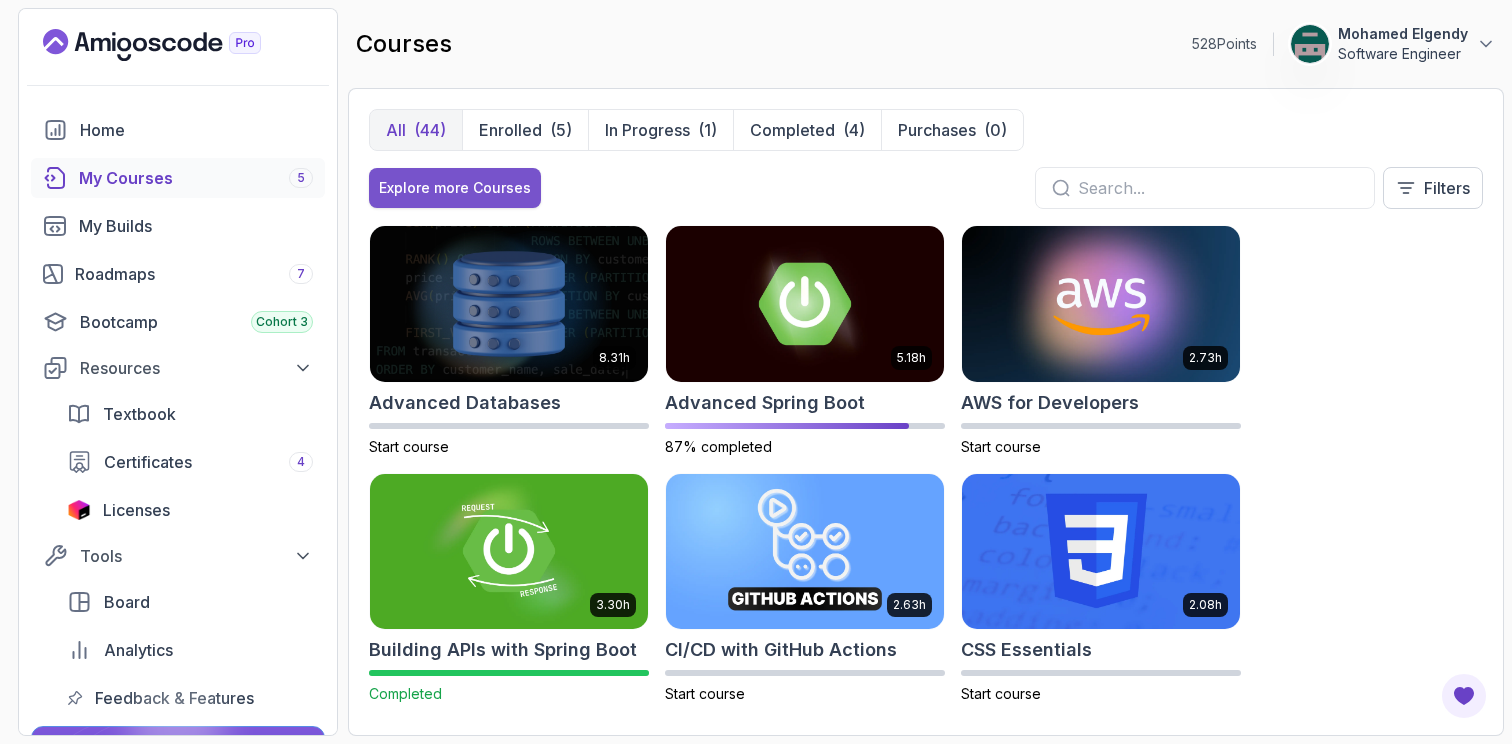 click on "Explore more Courses" at bounding box center [455, 188] 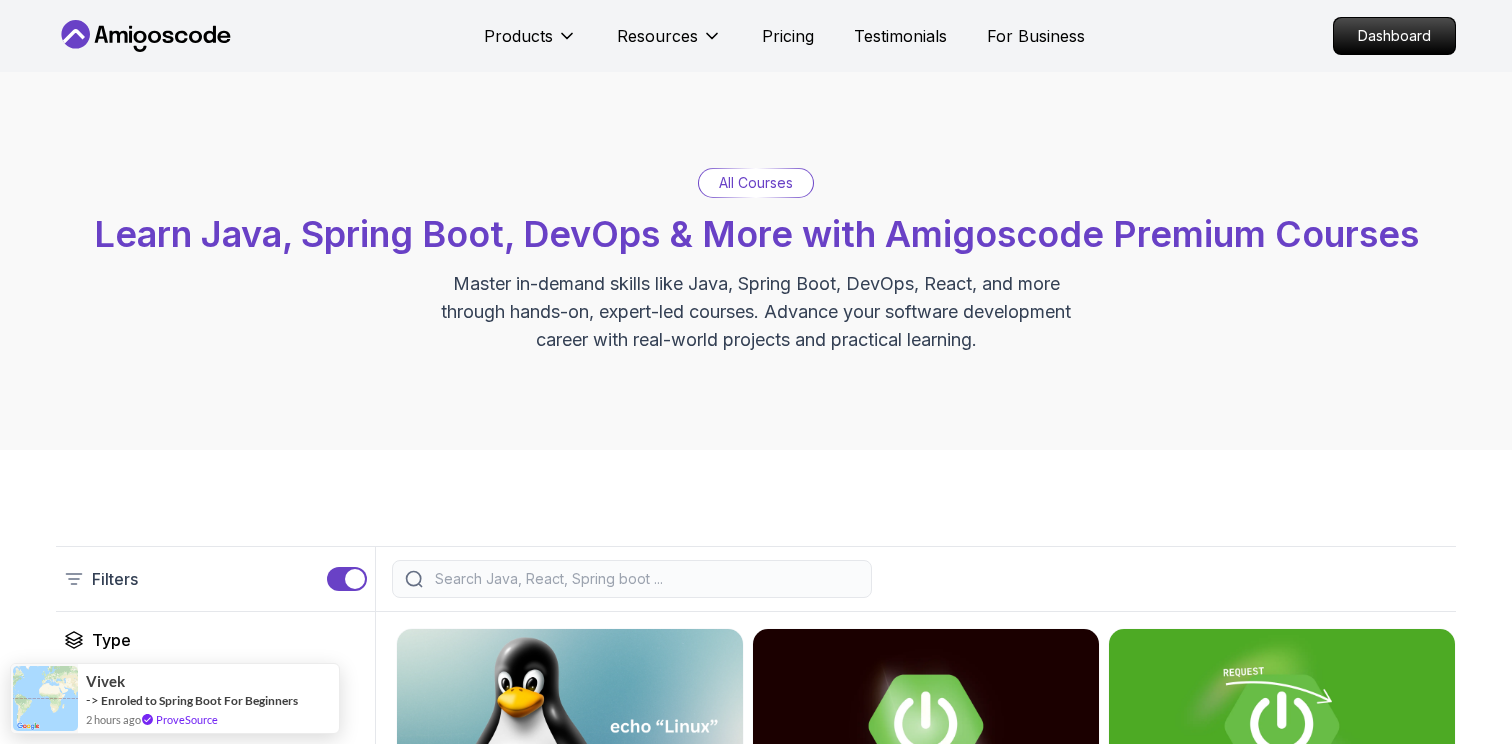 click at bounding box center [645, 579] 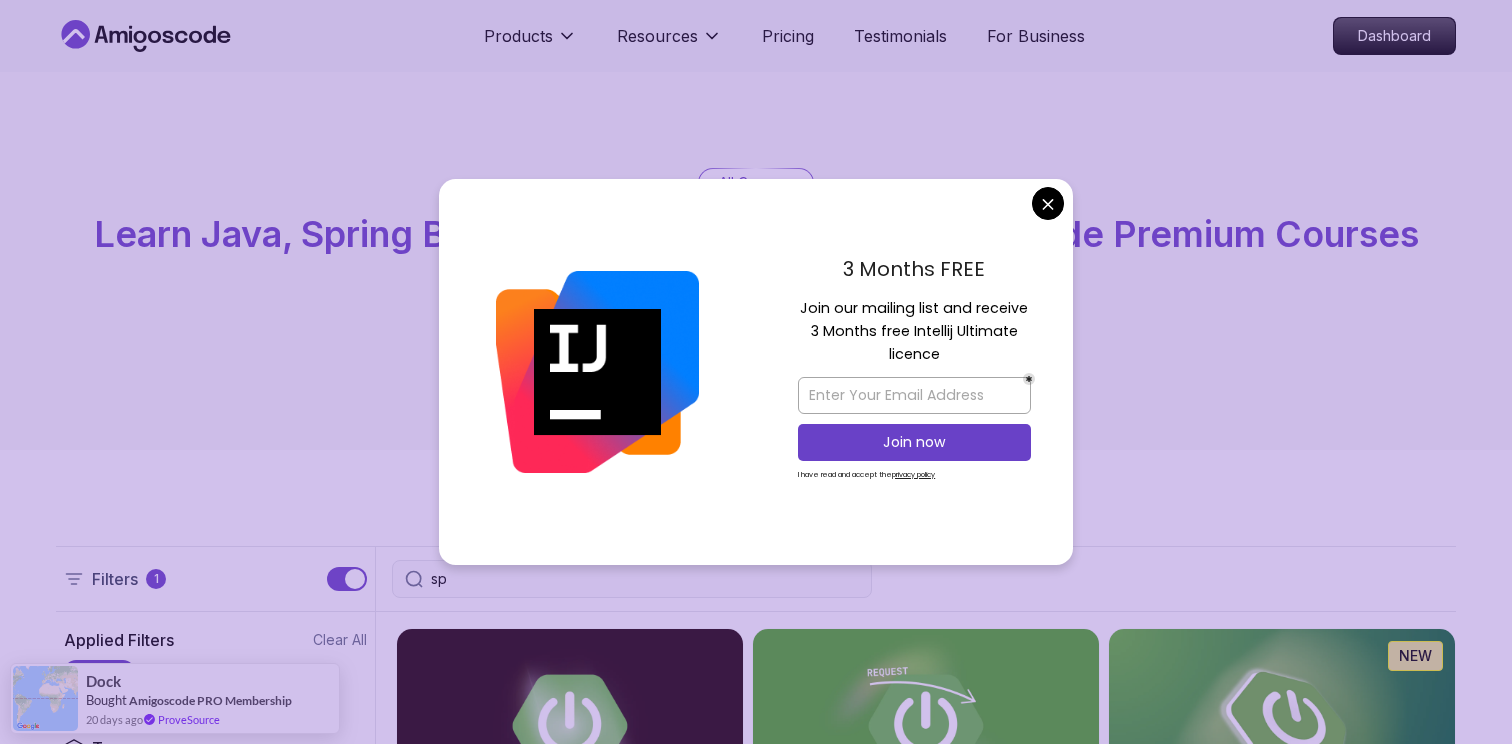 type on "s" 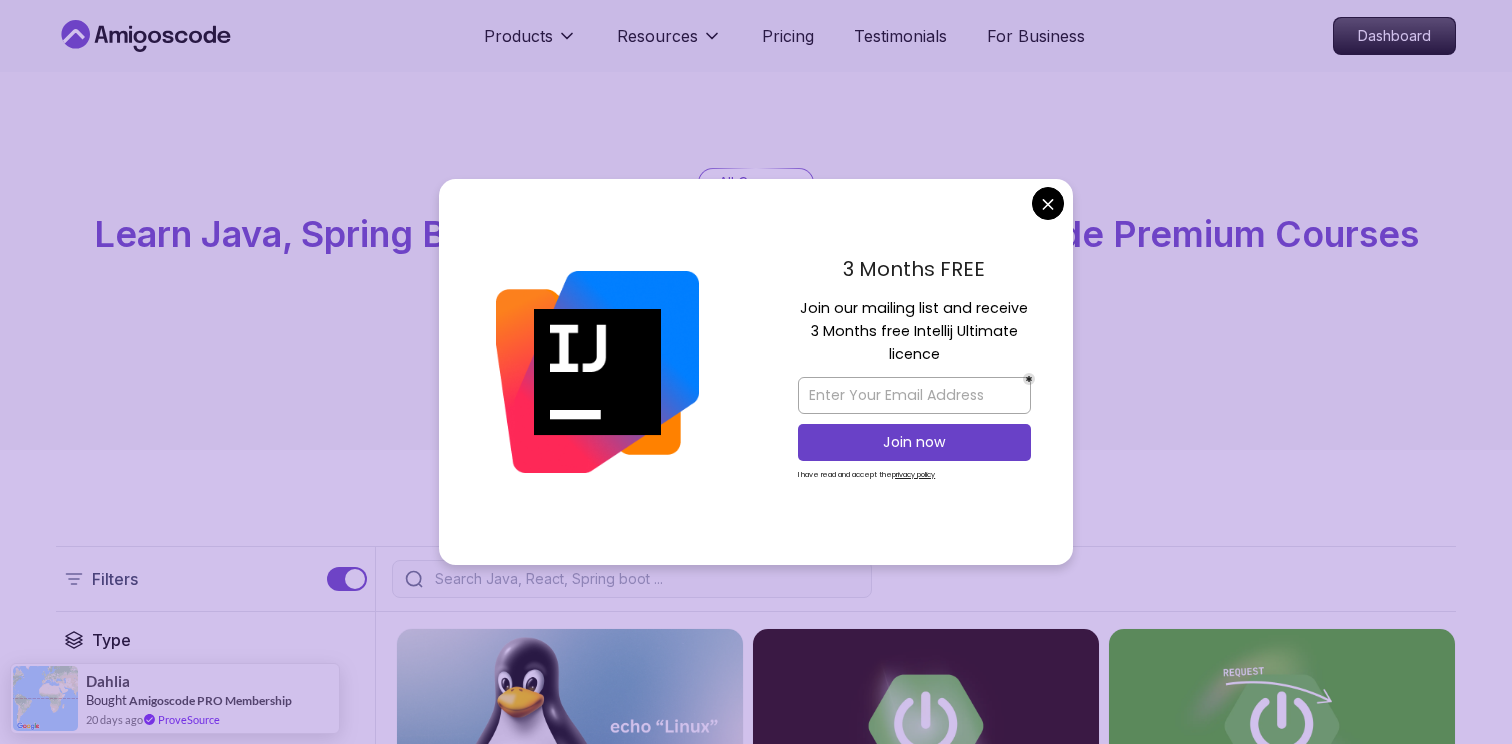 click on "Products Resources Pricing Testimonials For Business Dashboard Products Resources Pricing Testimonials For Business Dashboard All Courses Learn Java, Spring Boot, DevOps & More with Amigoscode Premium Courses Master in-demand skills like Java, Spring Boot, DevOps, React, and more through hands-on, expert-led courses. Advance your software development career with real-world projects and practical learning. Filters Filters Type Course Build Price Pro Free Instructors Nelson Djalo Richard Abz Duration 0-1 Hour 1-3 Hours +3 Hours Track Front End Back End Dev Ops Full Stack Level Junior Mid-level Senior 6.00h Linux Fundamentals Learn the fundamentals of Linux and how to use the command line 5.18h Advanced Spring Boot Dive deep into Spring Boot with our advanced course, designed to take your skills from intermediate to expert level. 3.30h Building APIs with Spring Boot Learn to build robust, scalable APIs with Spring Boot, mastering REST principles, JSON handling, and embedded server configuration. 1.67h NEW 6.65h" at bounding box center (756, 4975) 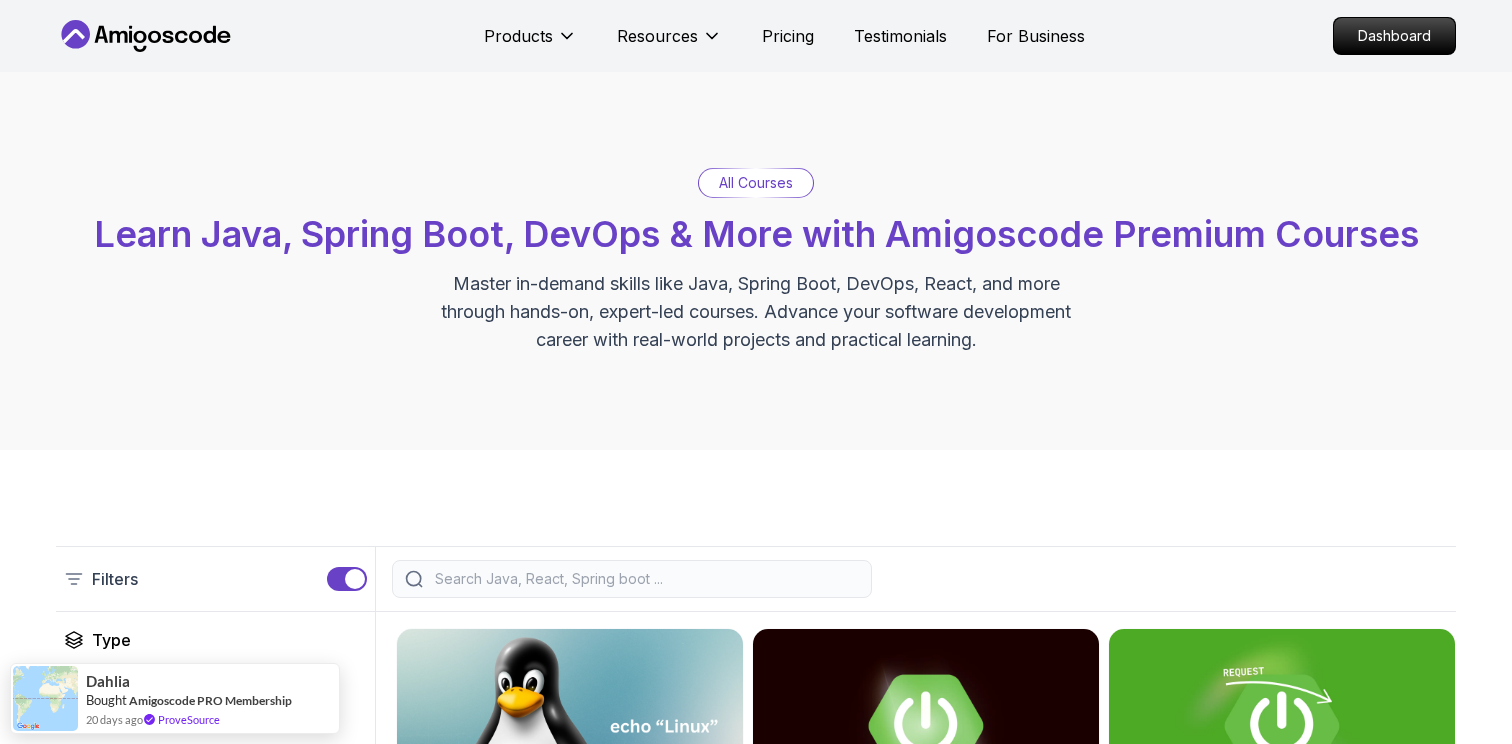 click at bounding box center (632, 579) 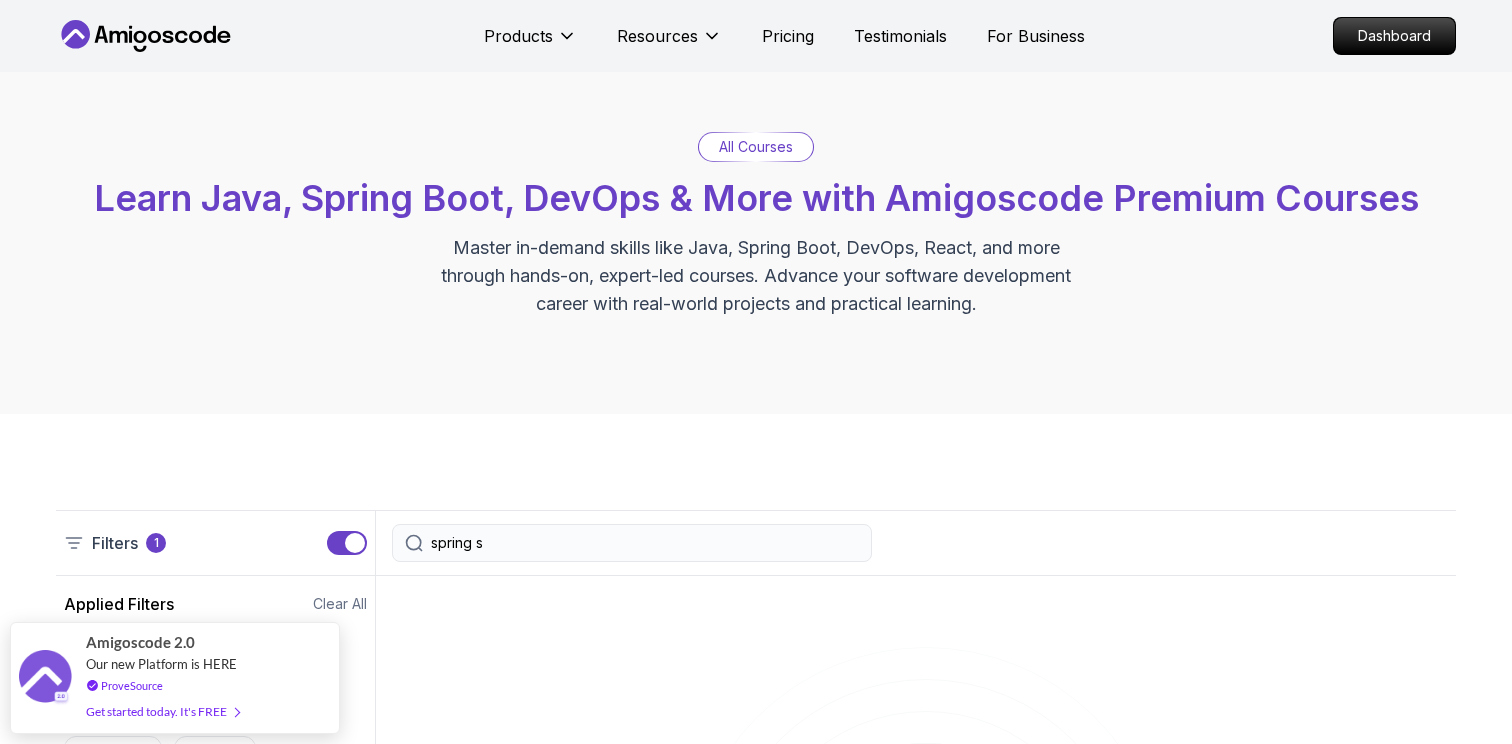 scroll, scrollTop: 0, scrollLeft: 0, axis: both 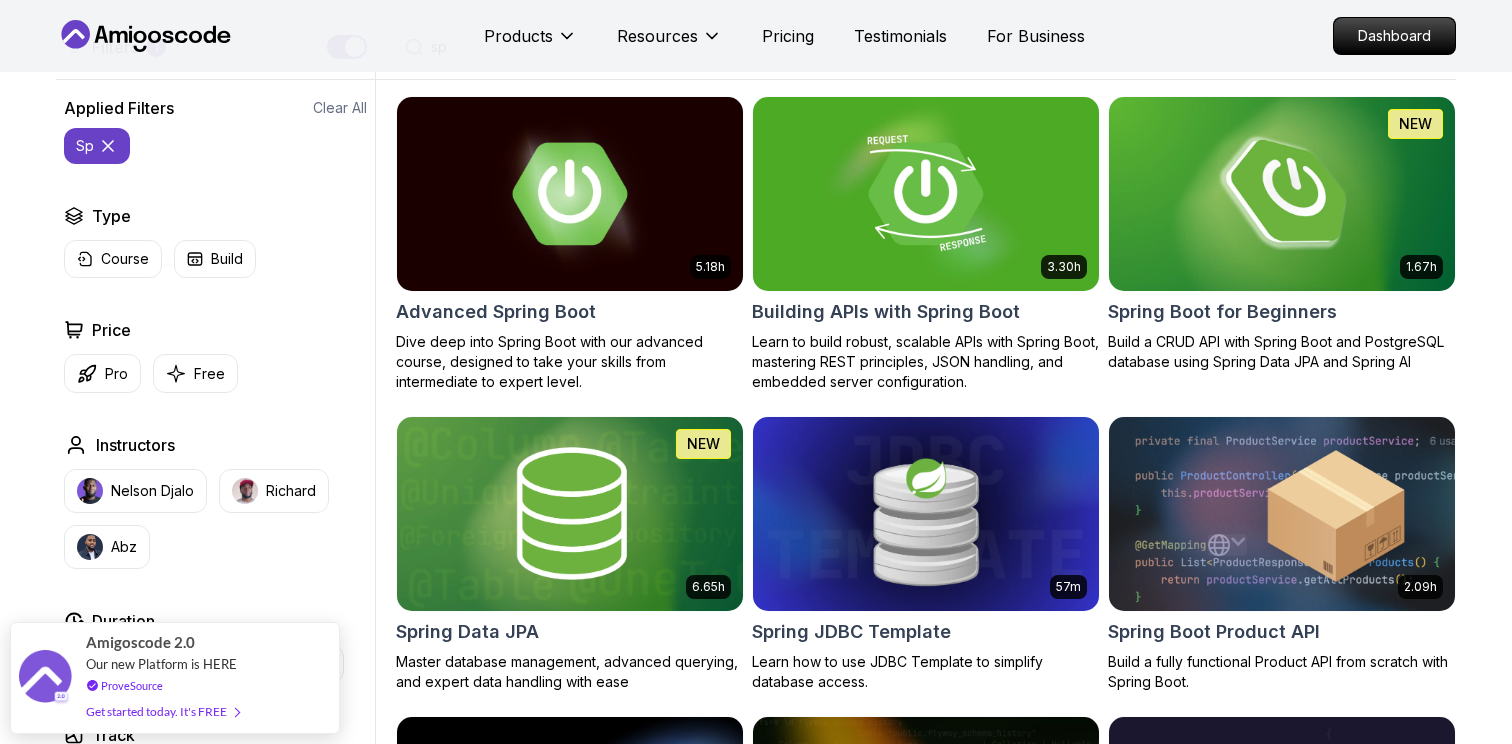 type on "s" 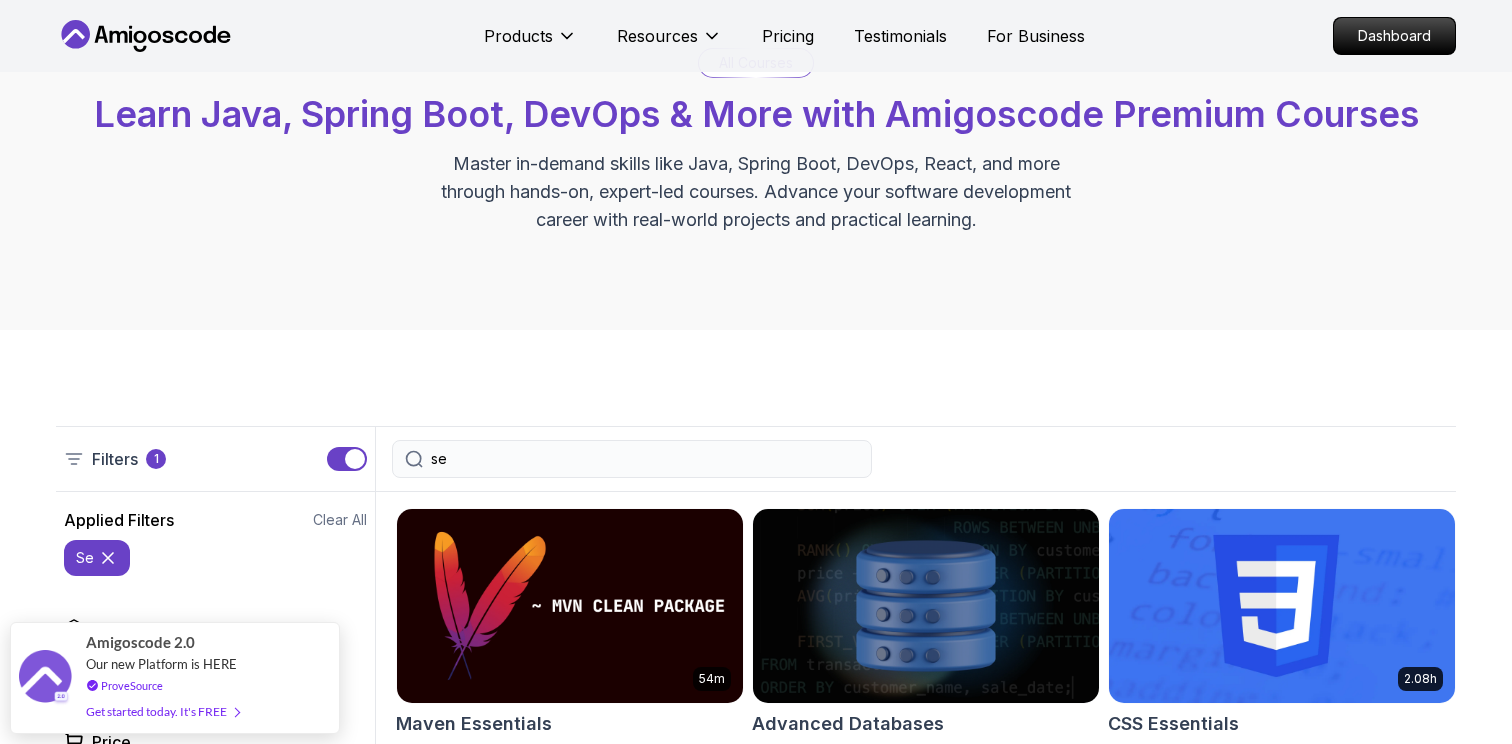 scroll, scrollTop: 119, scrollLeft: 0, axis: vertical 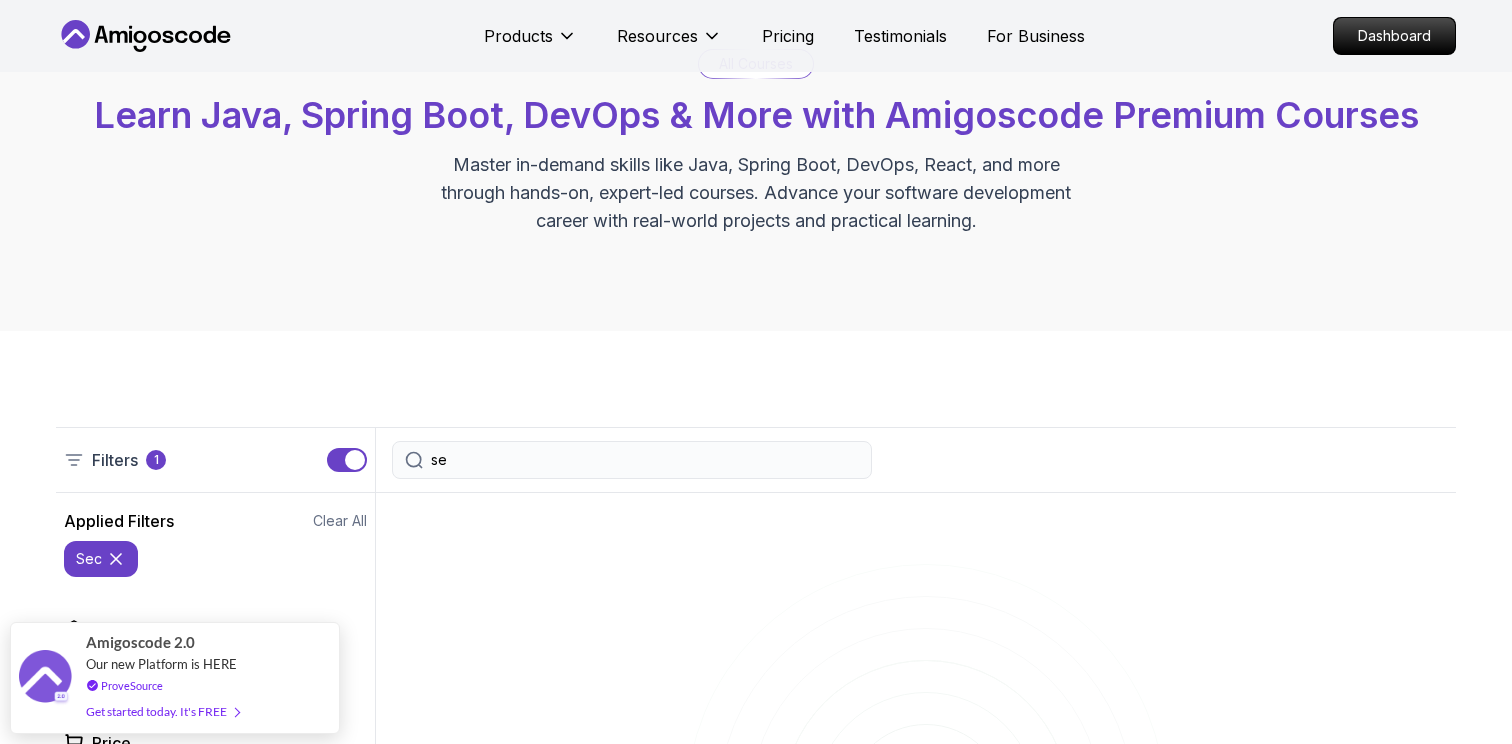type on "s" 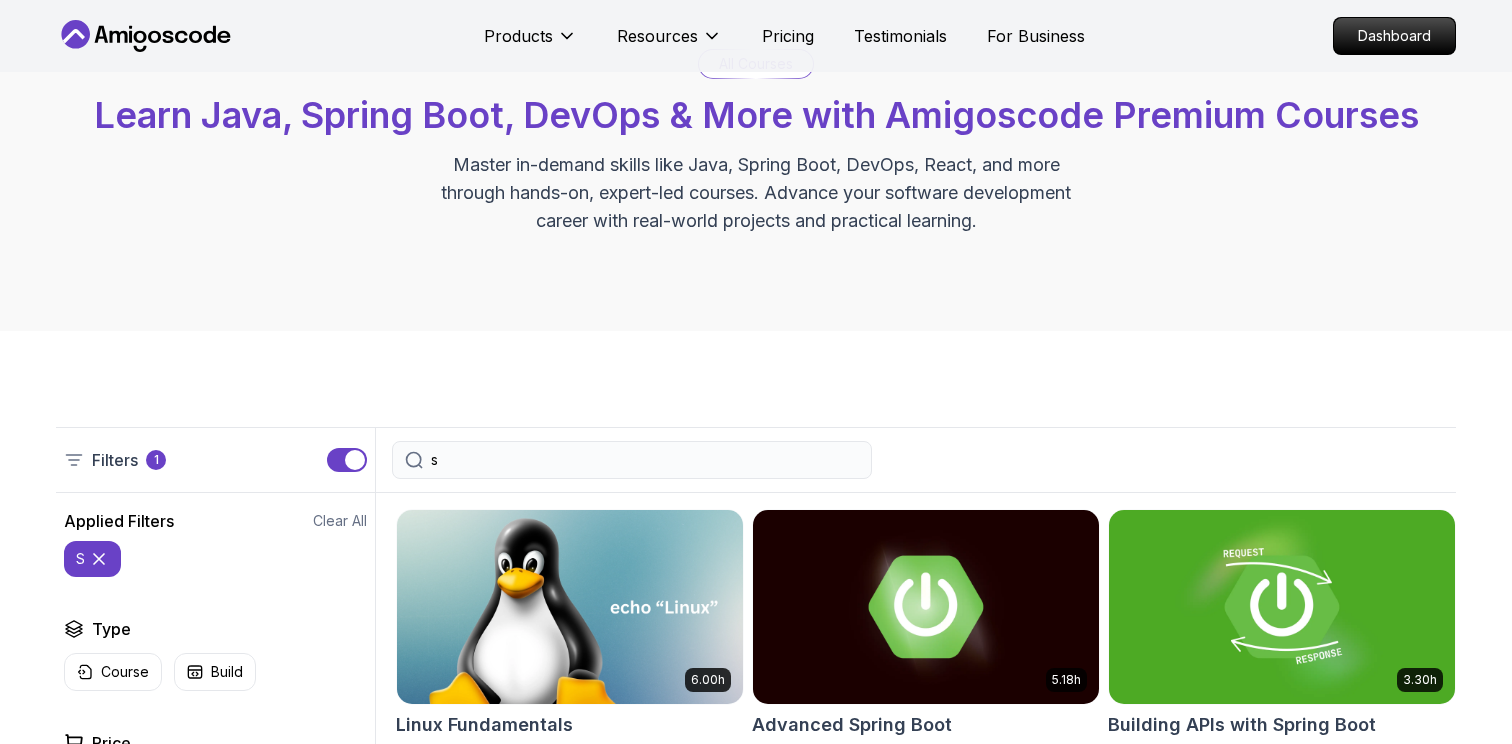 type 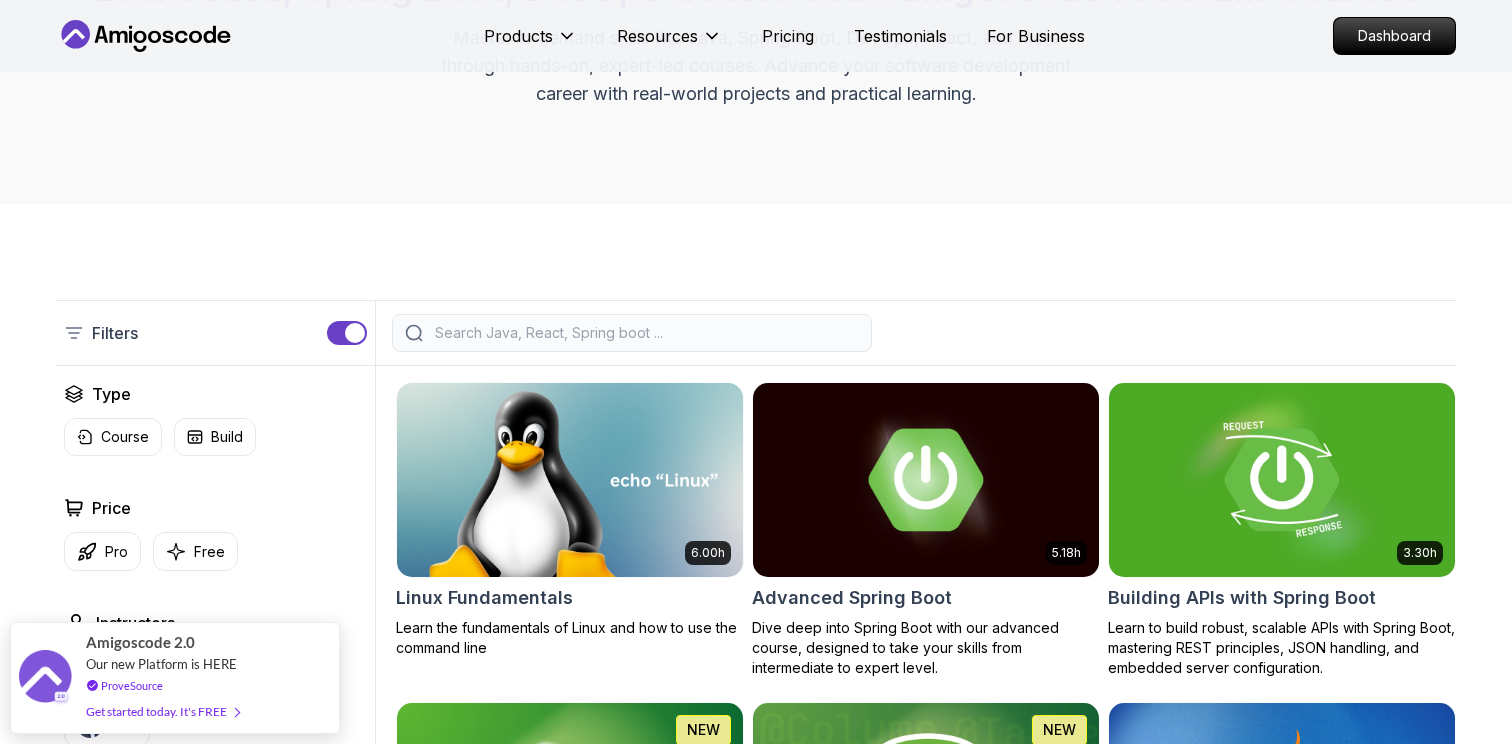 scroll, scrollTop: 234, scrollLeft: 0, axis: vertical 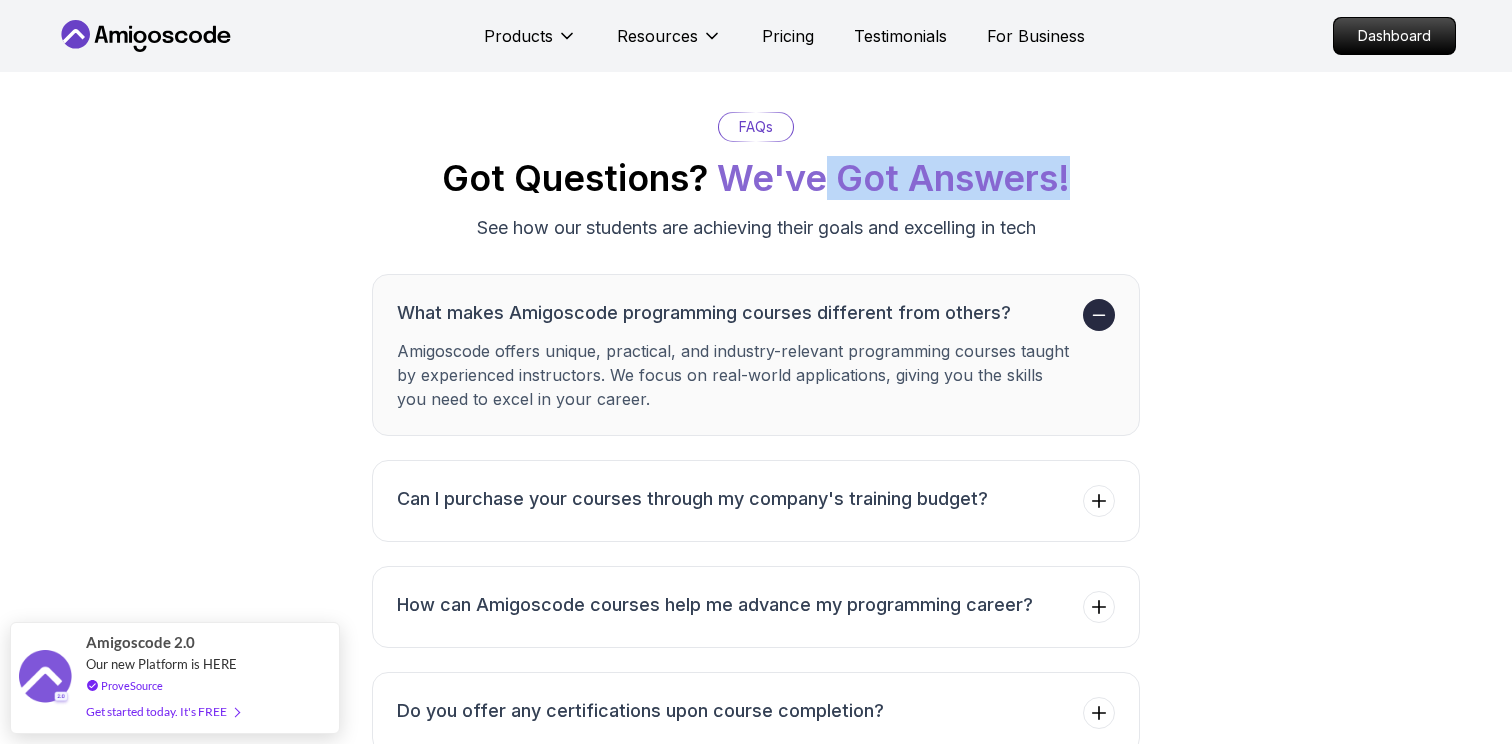 drag, startPoint x: 820, startPoint y: 188, endPoint x: 1092, endPoint y: 187, distance: 272.00183 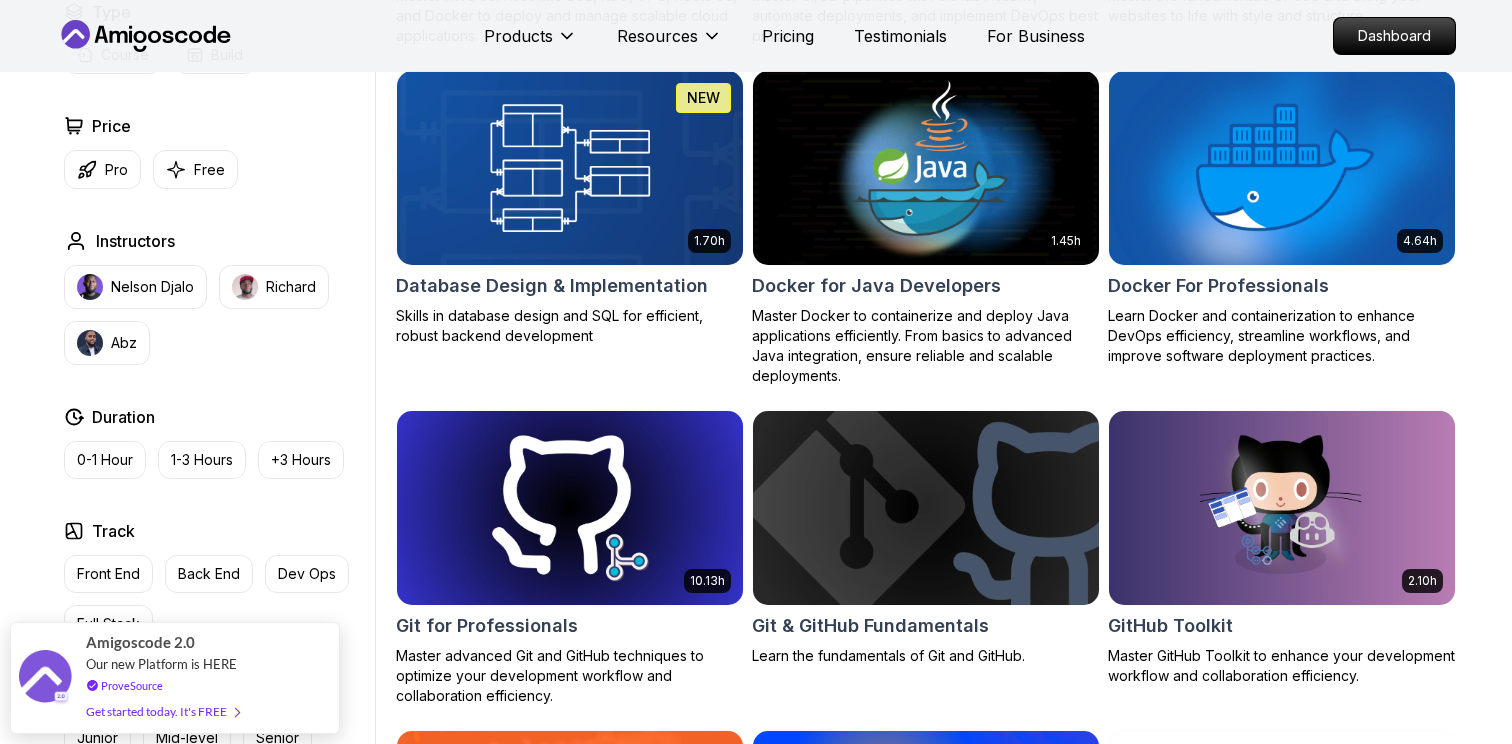 scroll, scrollTop: 1192, scrollLeft: 0, axis: vertical 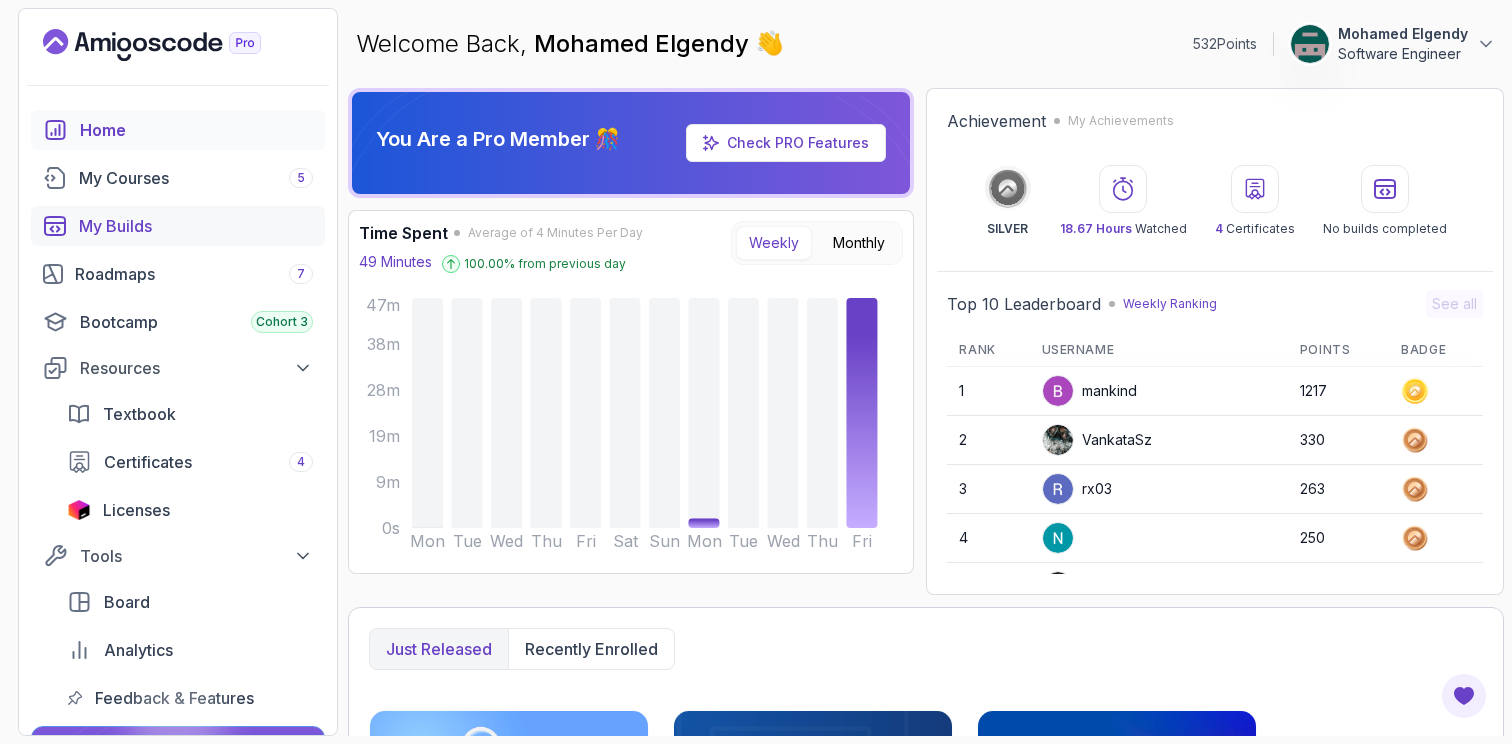 click on "My Builds" at bounding box center (196, 226) 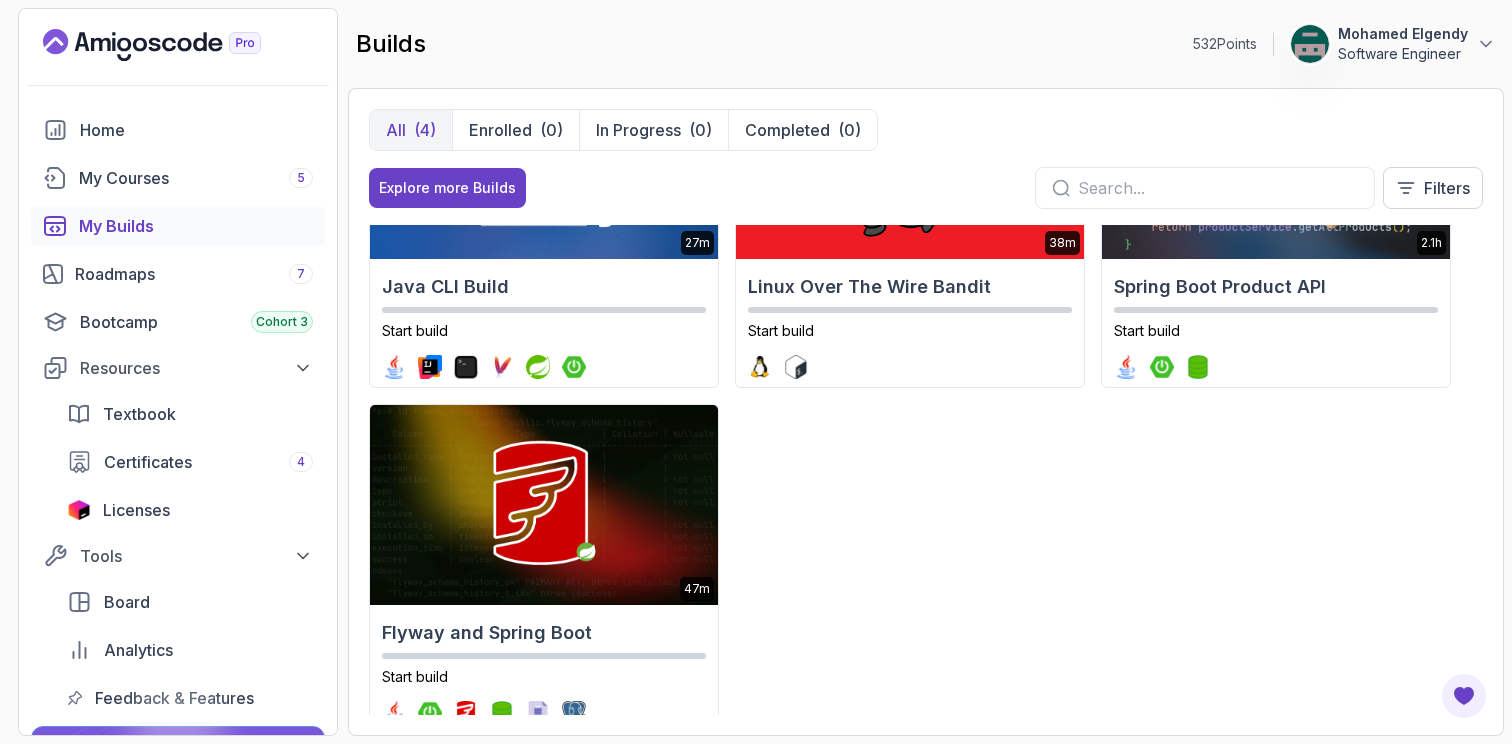 scroll, scrollTop: 210, scrollLeft: 0, axis: vertical 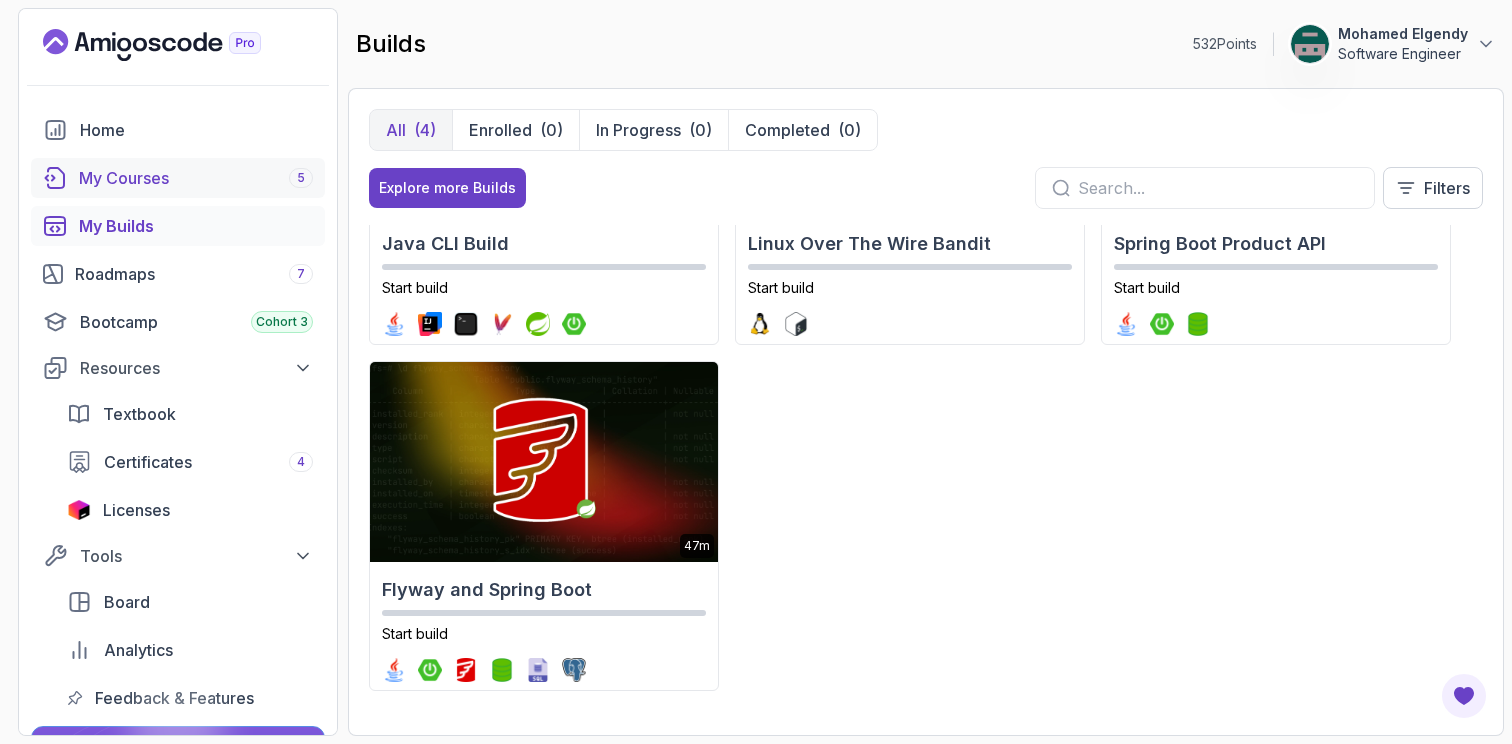 click on "My Courses 5" at bounding box center [196, 178] 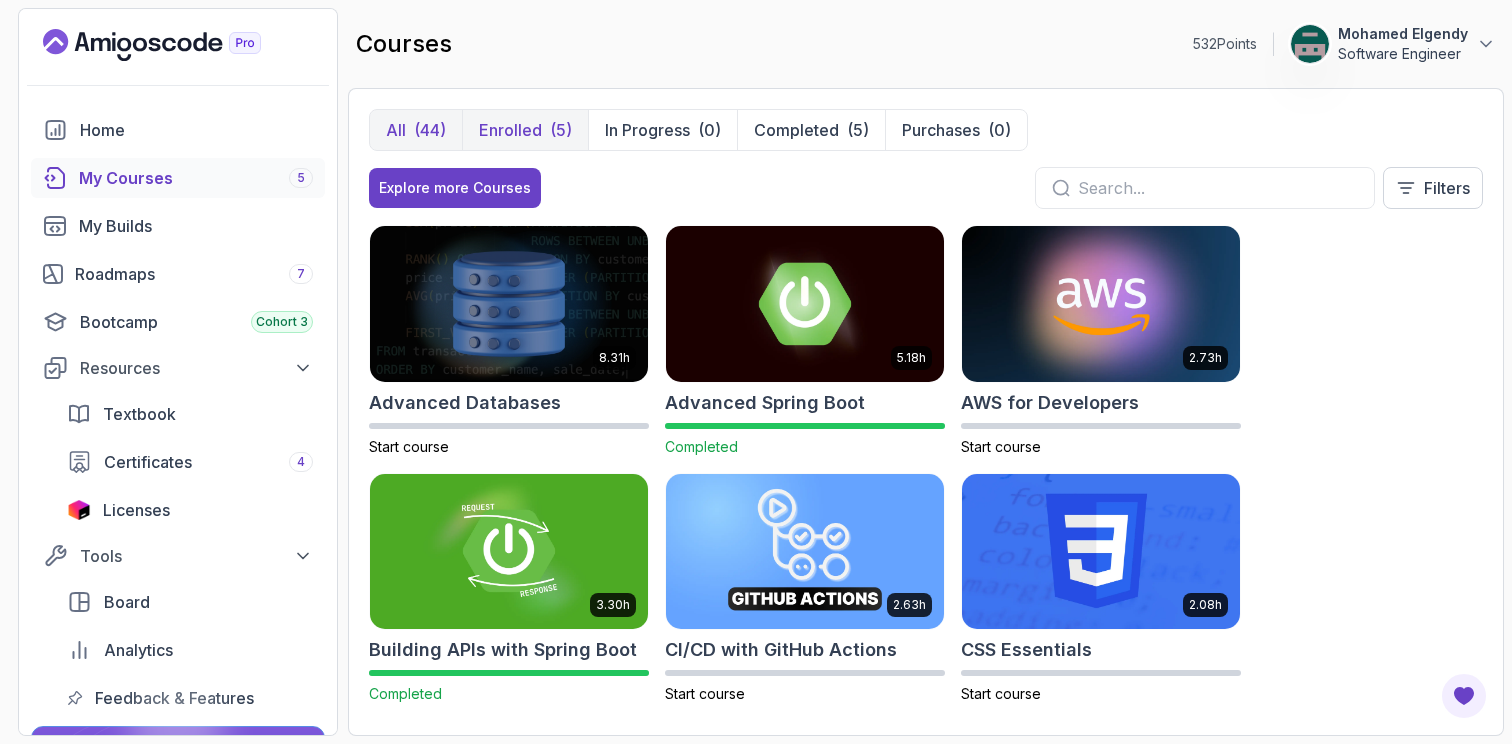 click on "Enrolled" at bounding box center [510, 130] 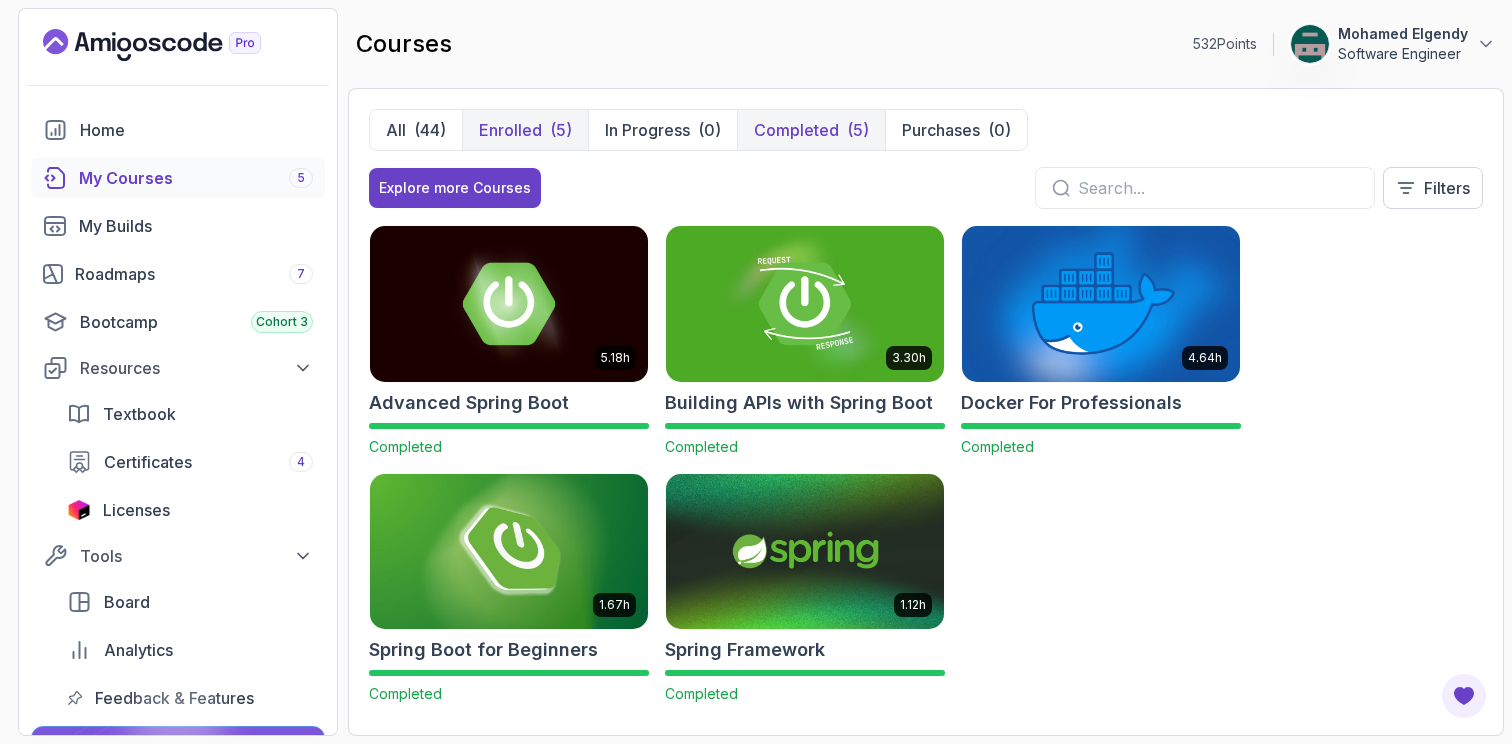 click on "Completed" at bounding box center (796, 130) 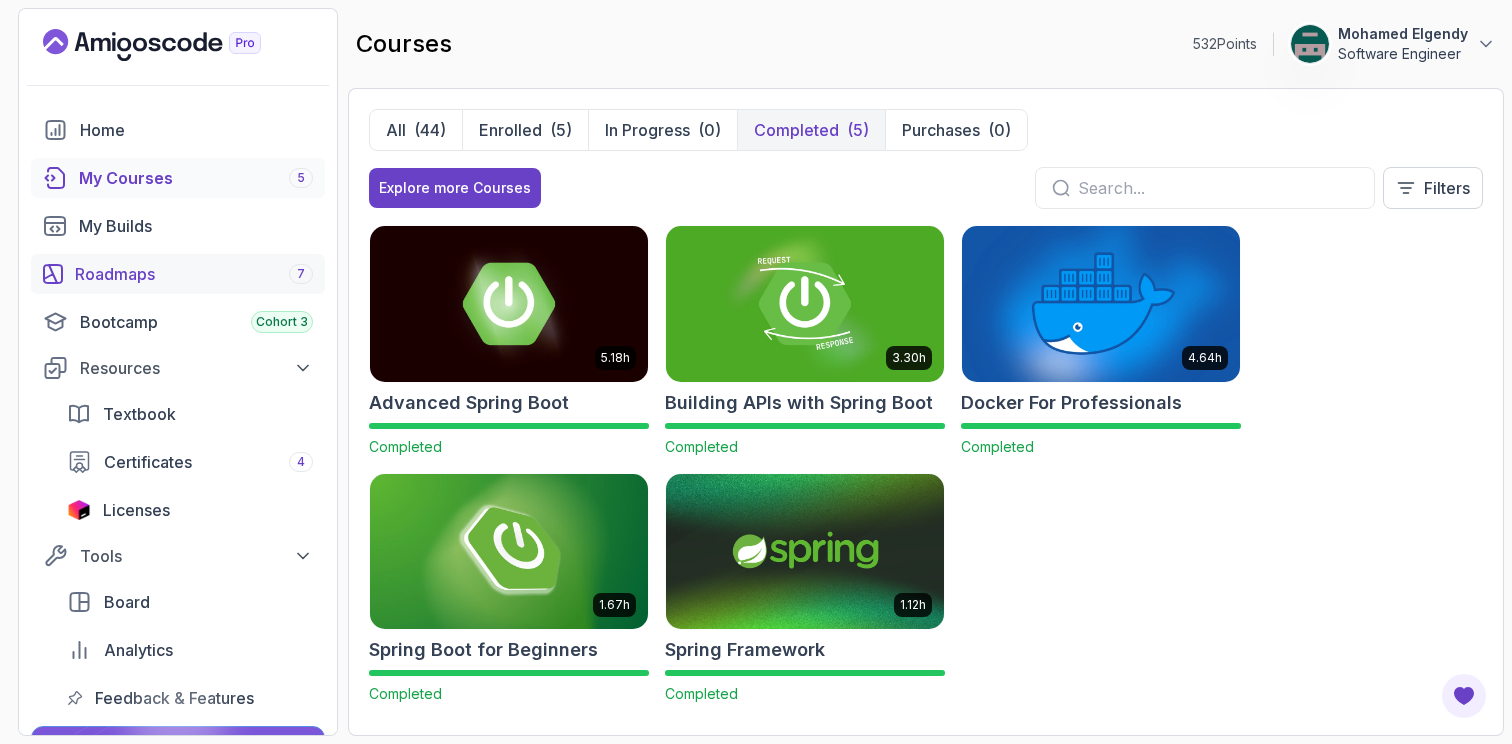 click on "Roadmaps 7" at bounding box center (194, 274) 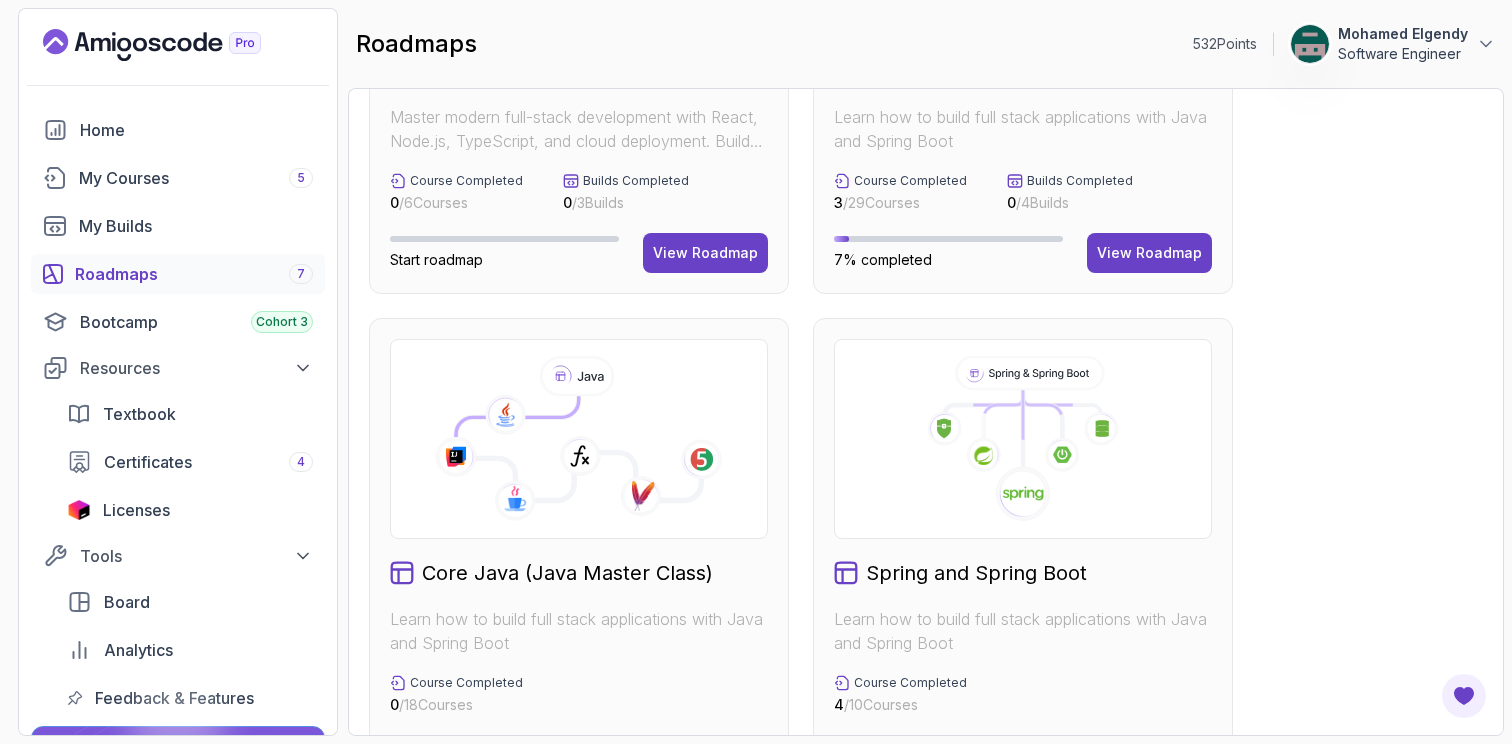 scroll, scrollTop: 266, scrollLeft: 0, axis: vertical 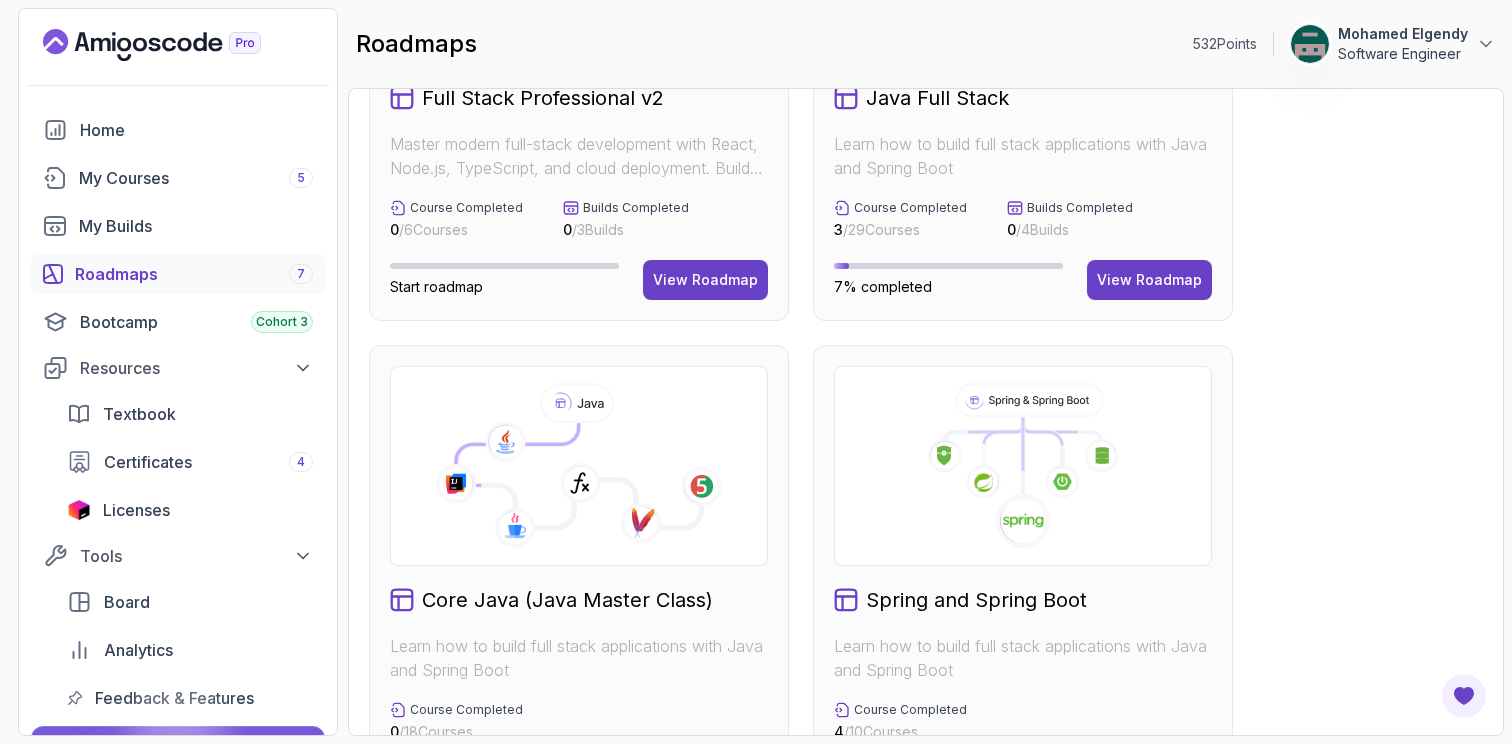 click 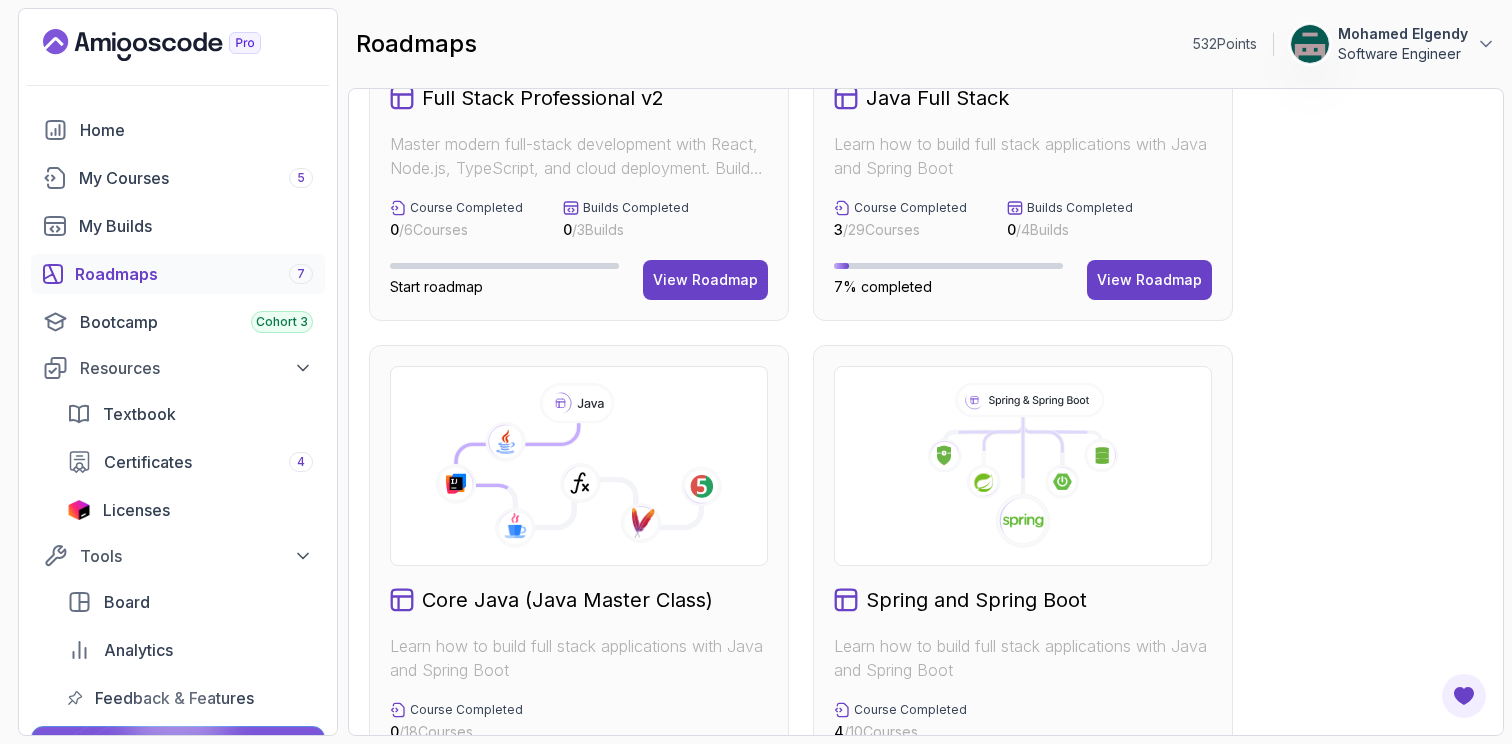 click 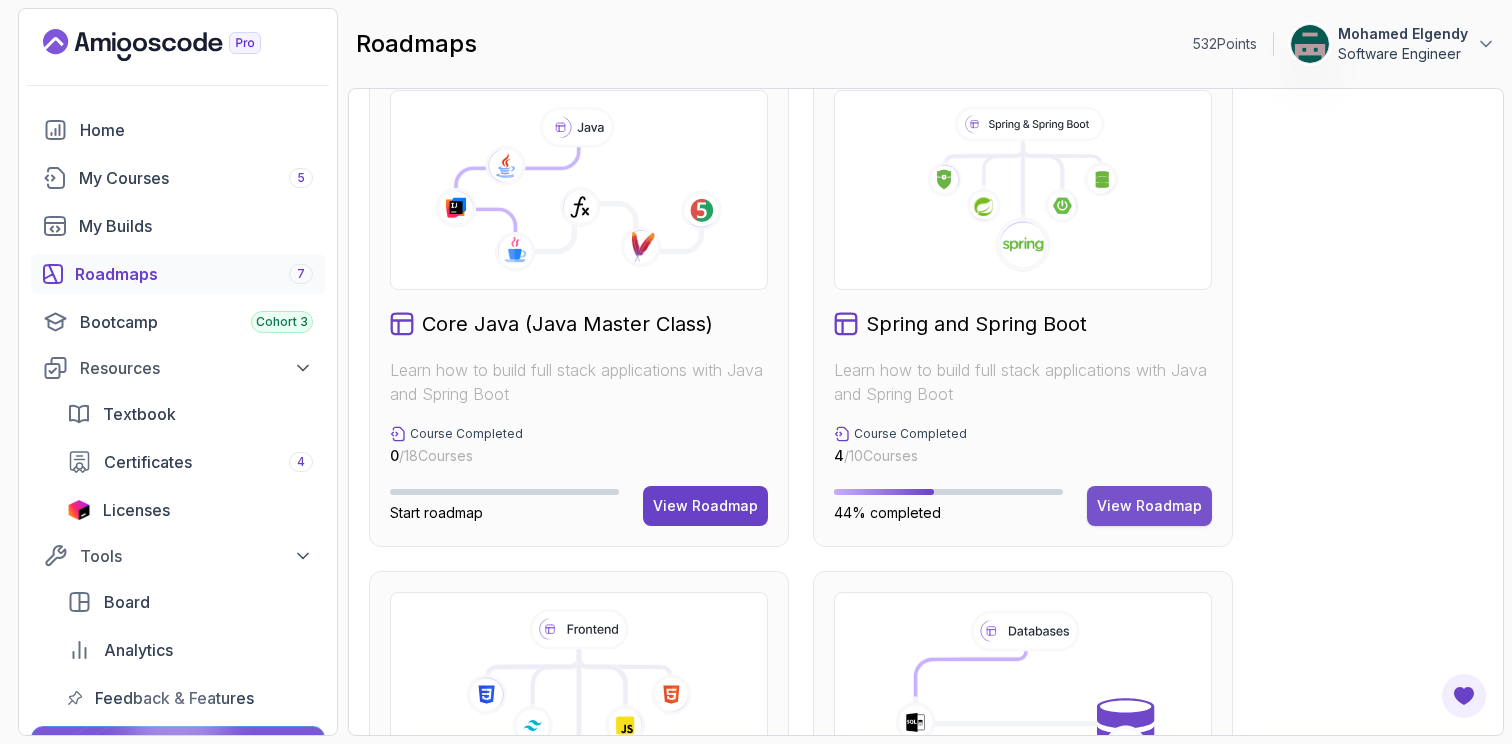 click on "View Roadmap" at bounding box center (1149, 506) 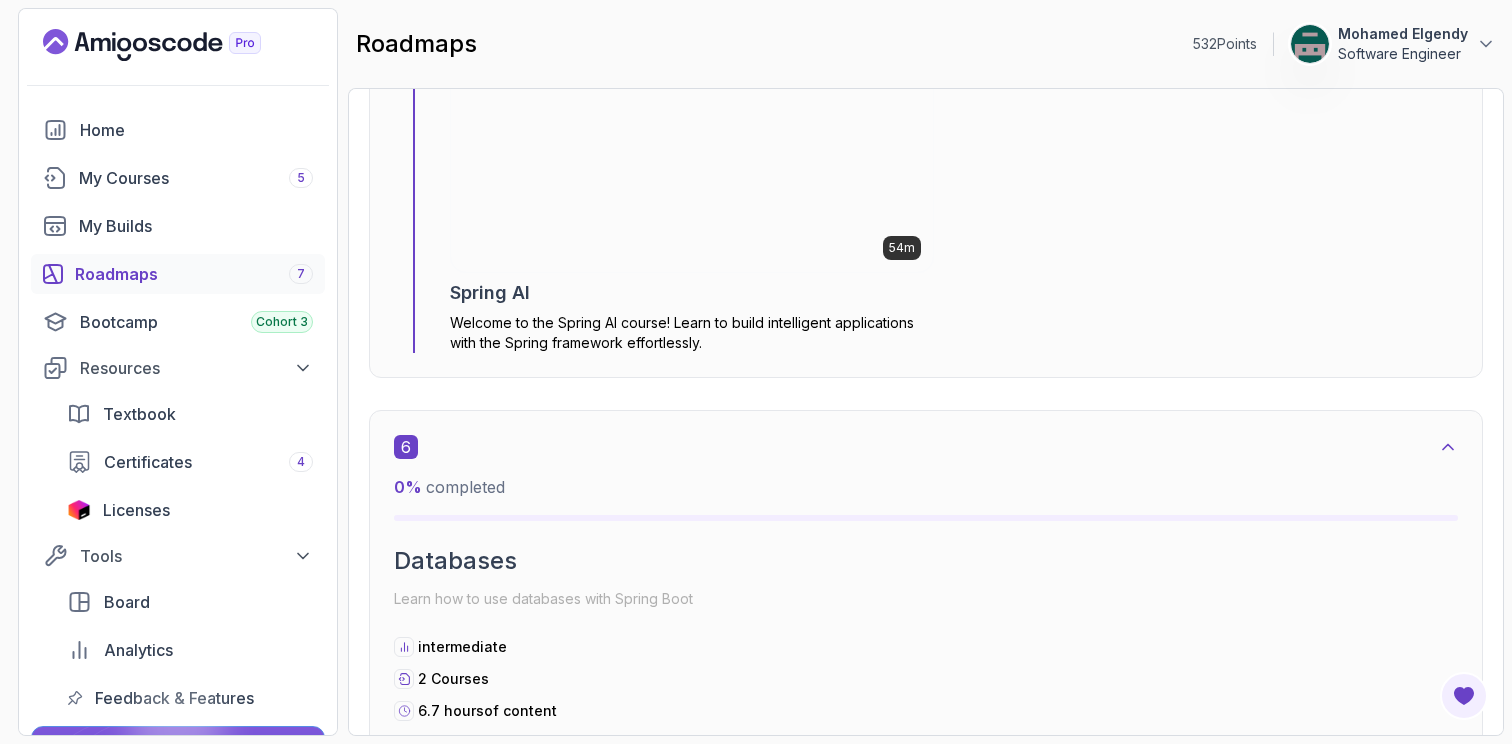 scroll, scrollTop: 4025, scrollLeft: 0, axis: vertical 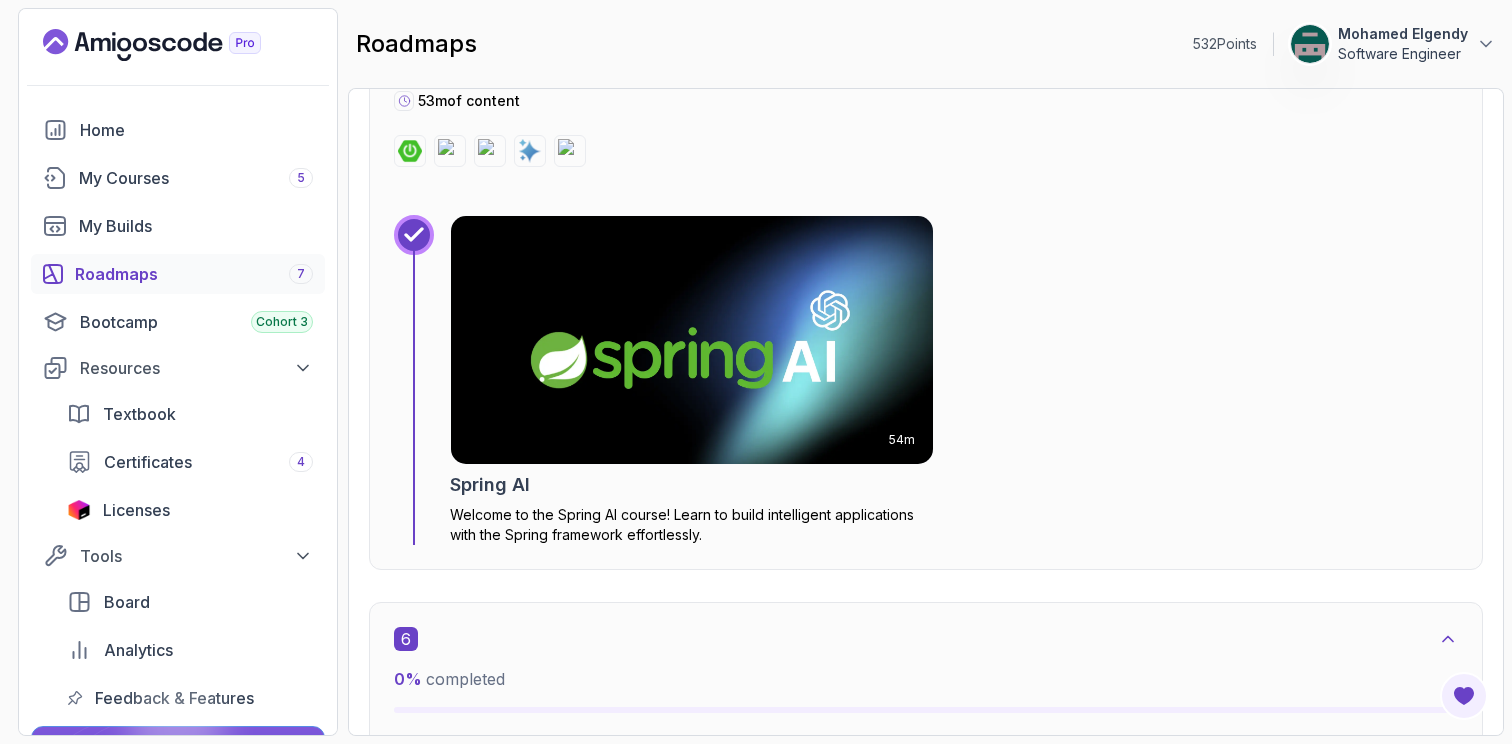 click at bounding box center [692, 340] 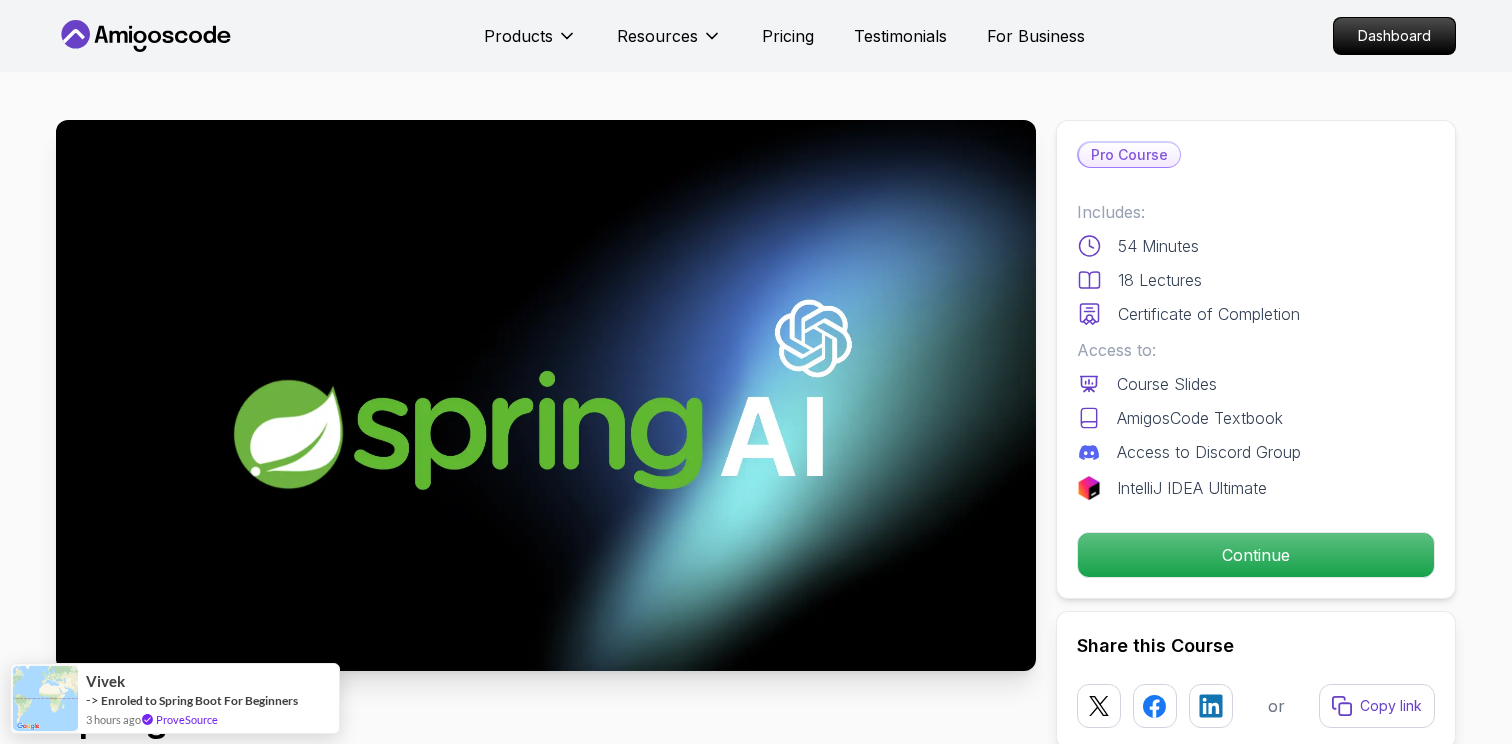 click on "Products Resources Pricing Testimonials For Business Dashboard Products Resources Pricing Testimonials For Business Dashboard Spring AI Welcome to the Spring AI course! Learn to build intelligent applications with the Spring framework effortlessly. Mama Samba Braima Djalo  /   Instructor Pro Course Includes: 54 Minutes 18 Lectures Certificate of Completion Access to: Course Slides AmigosCode Textbook Access to Discord Group IntelliJ IDEA Ultimate Continue Share this Course or Copy link Got a Team of 5 or More? With one subscription, give your entire team access to all courses and features. Check our Business Plan Mama Samba Braima Djalo  /   Instructor What you will learn spring-boot spring-ai spring-framework ai openai AI Fundamentals - Grasp the core concepts of Artificial Intelligence and how it integrates with Spring. OpenAI Integration - Learn to set up OpenAI API keys and configure models for text, image, and audio processing. Harness AI Power with Spring AI: Your Gateway to Intelligent Applications" at bounding box center [756, 3339] 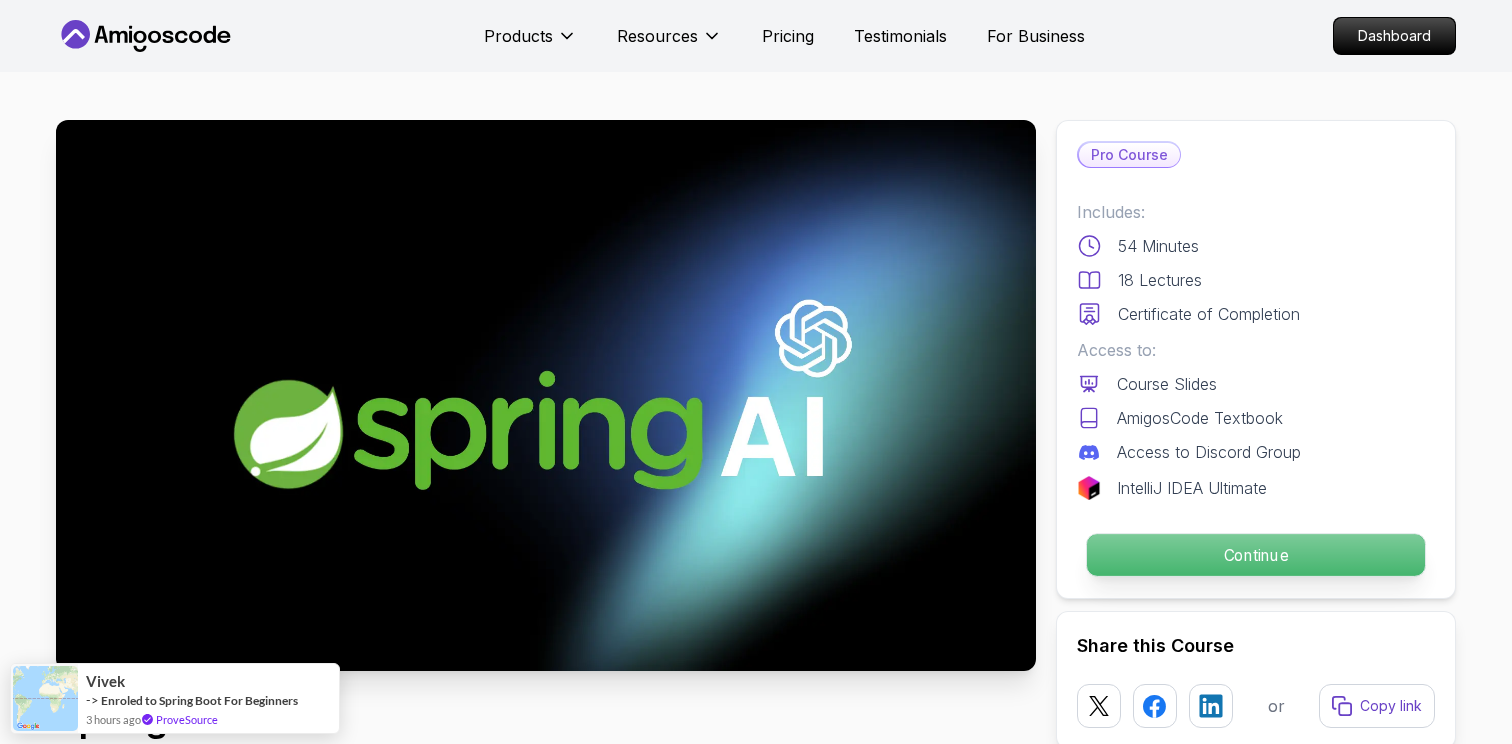 click on "Continue" at bounding box center [1256, 555] 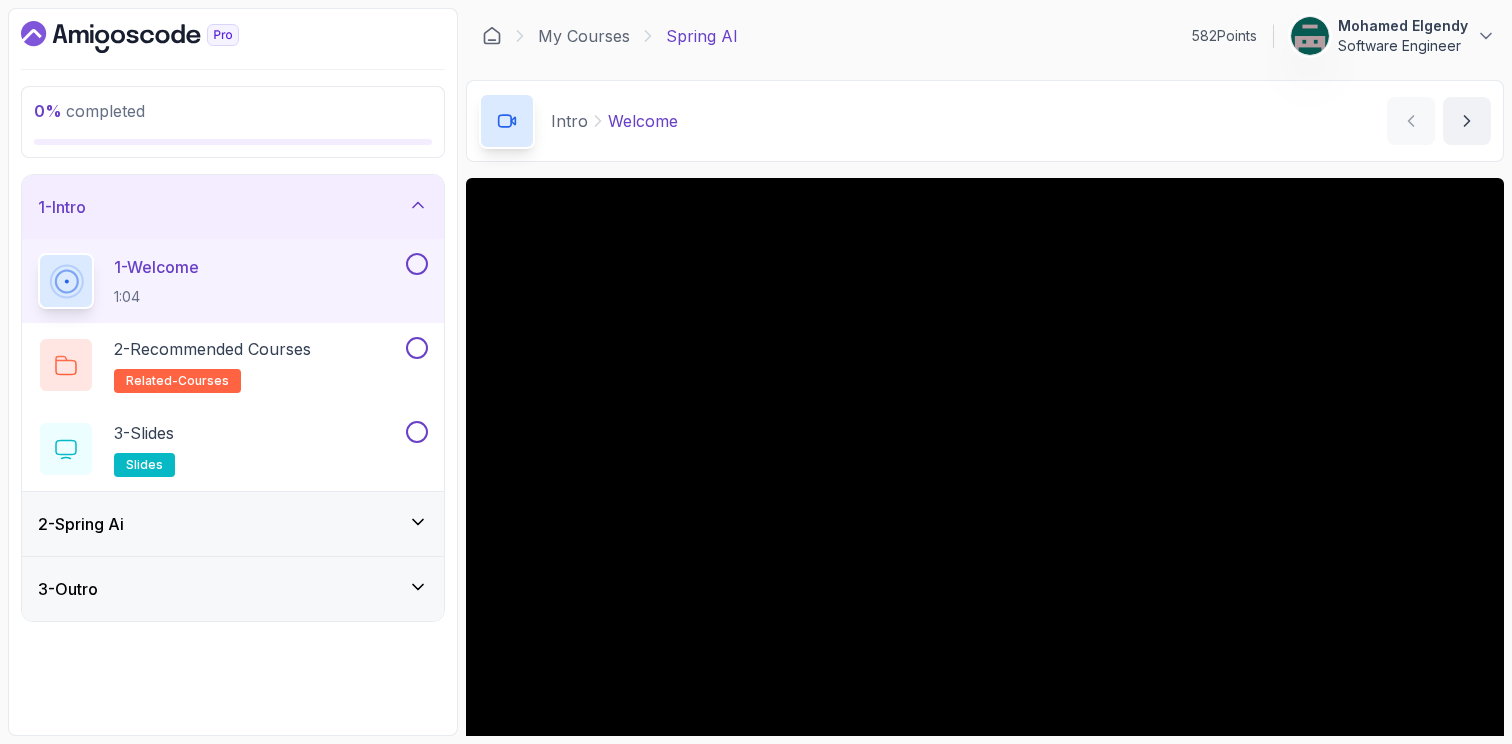 click 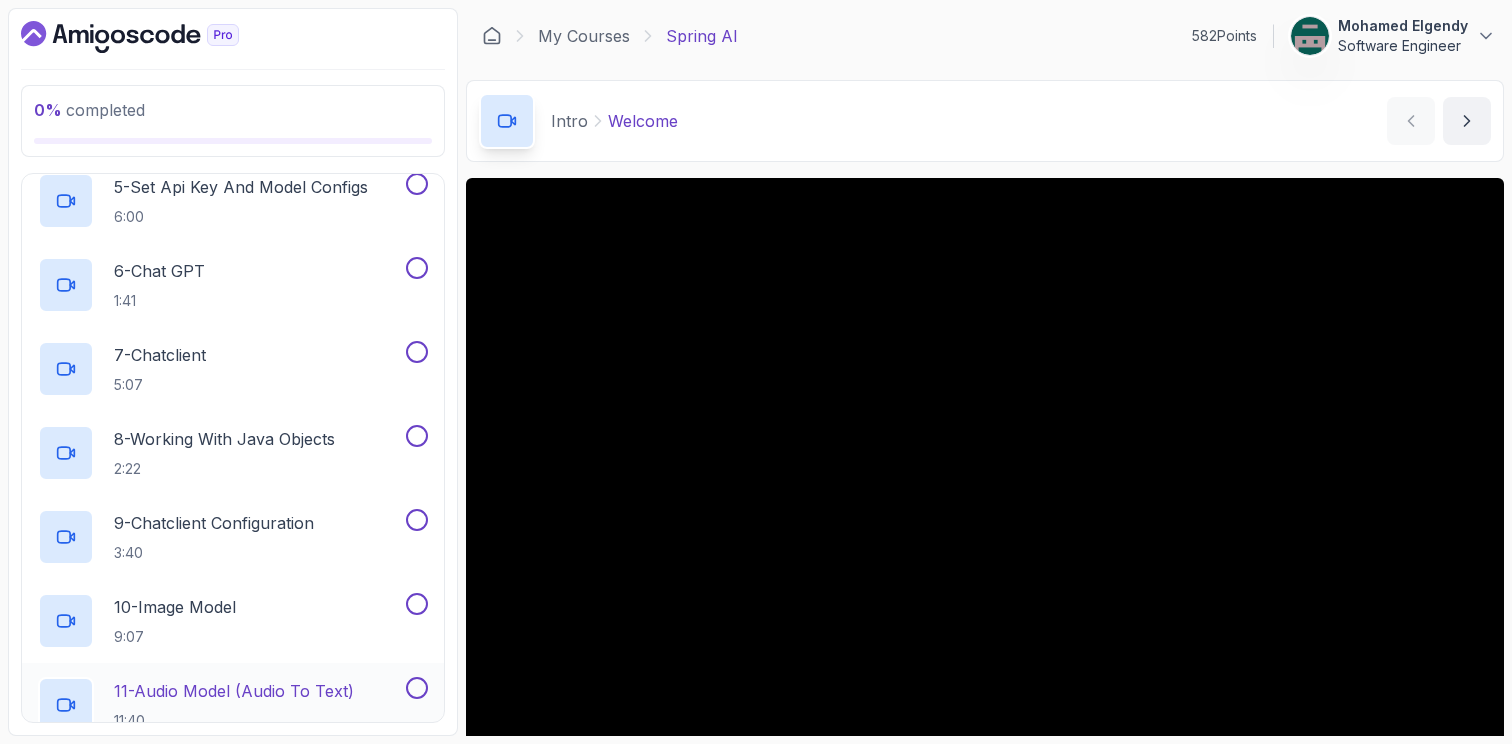scroll, scrollTop: 0, scrollLeft: 0, axis: both 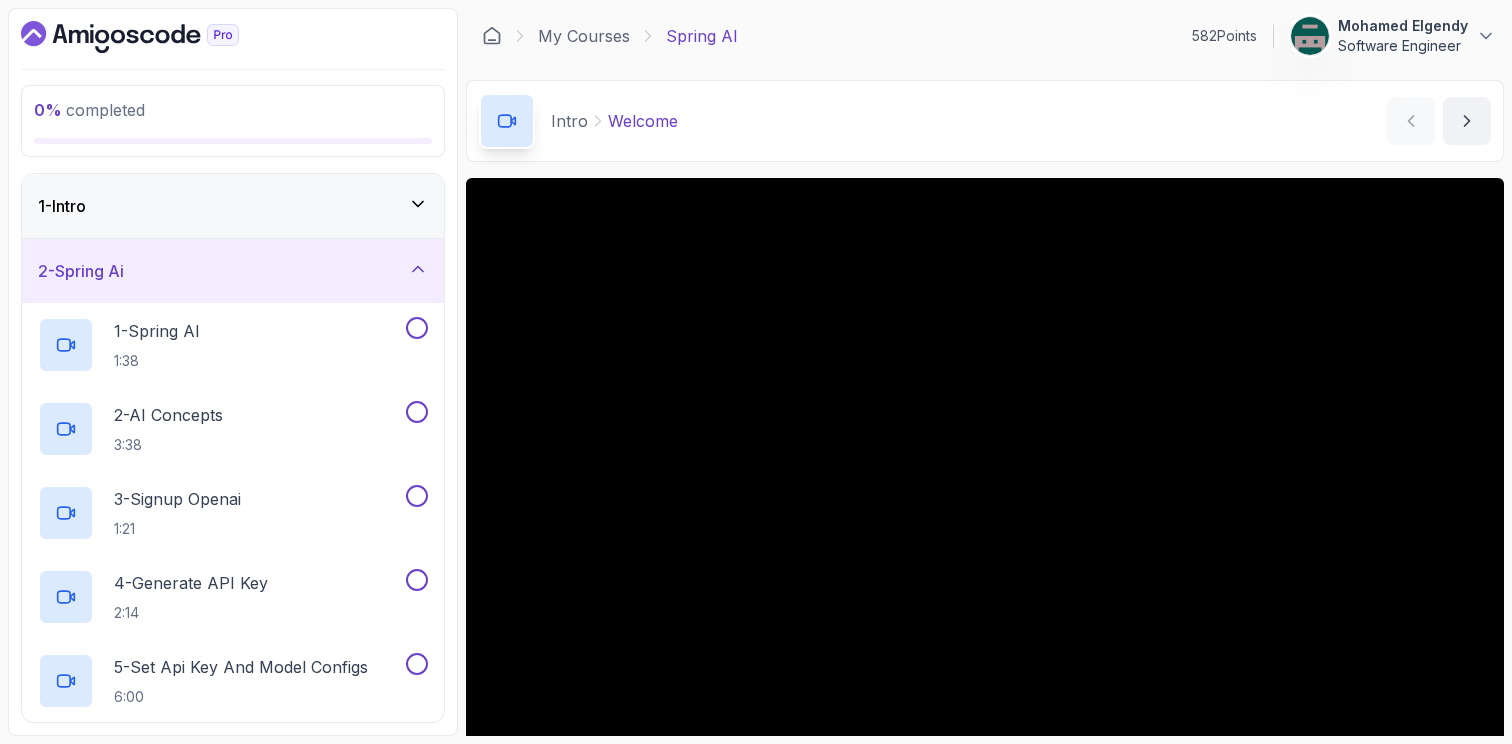 click 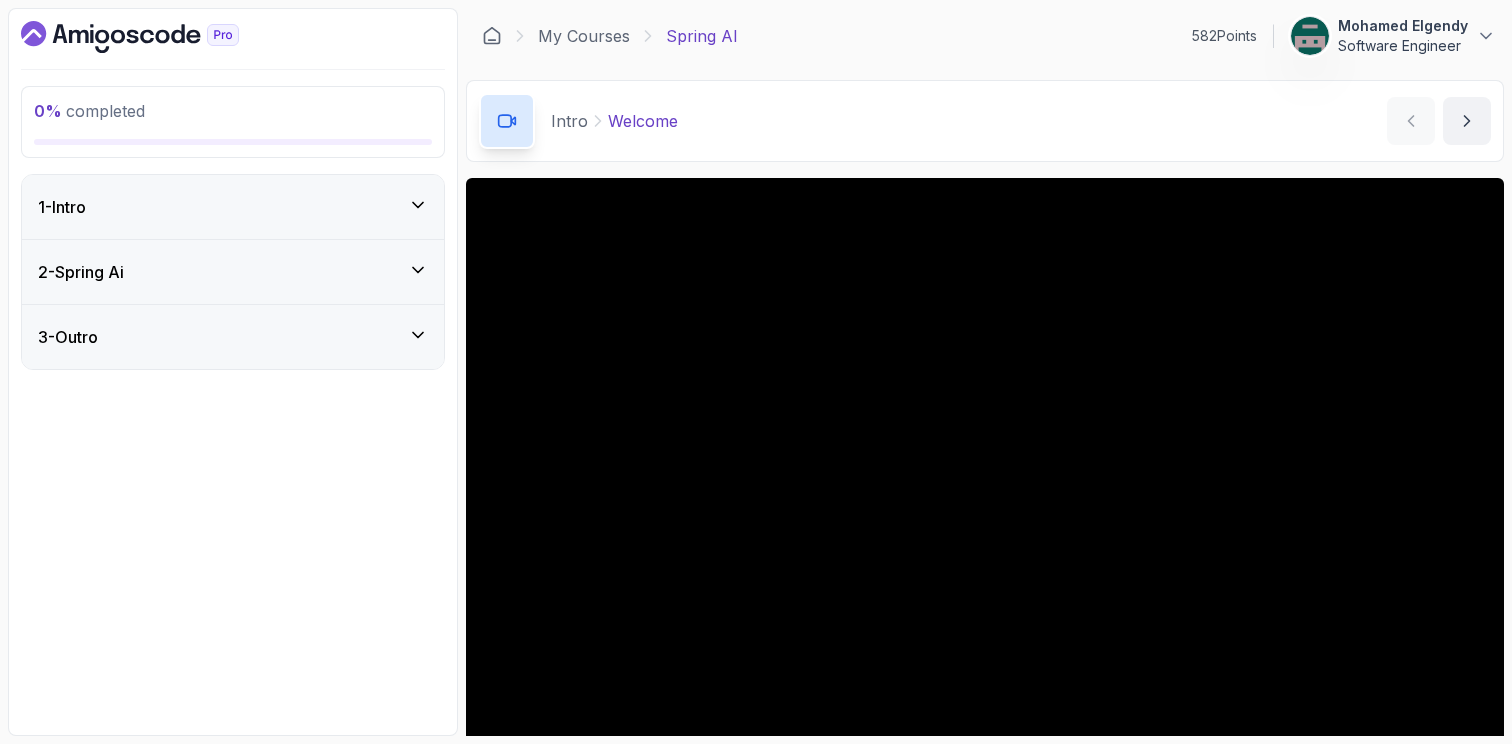 click 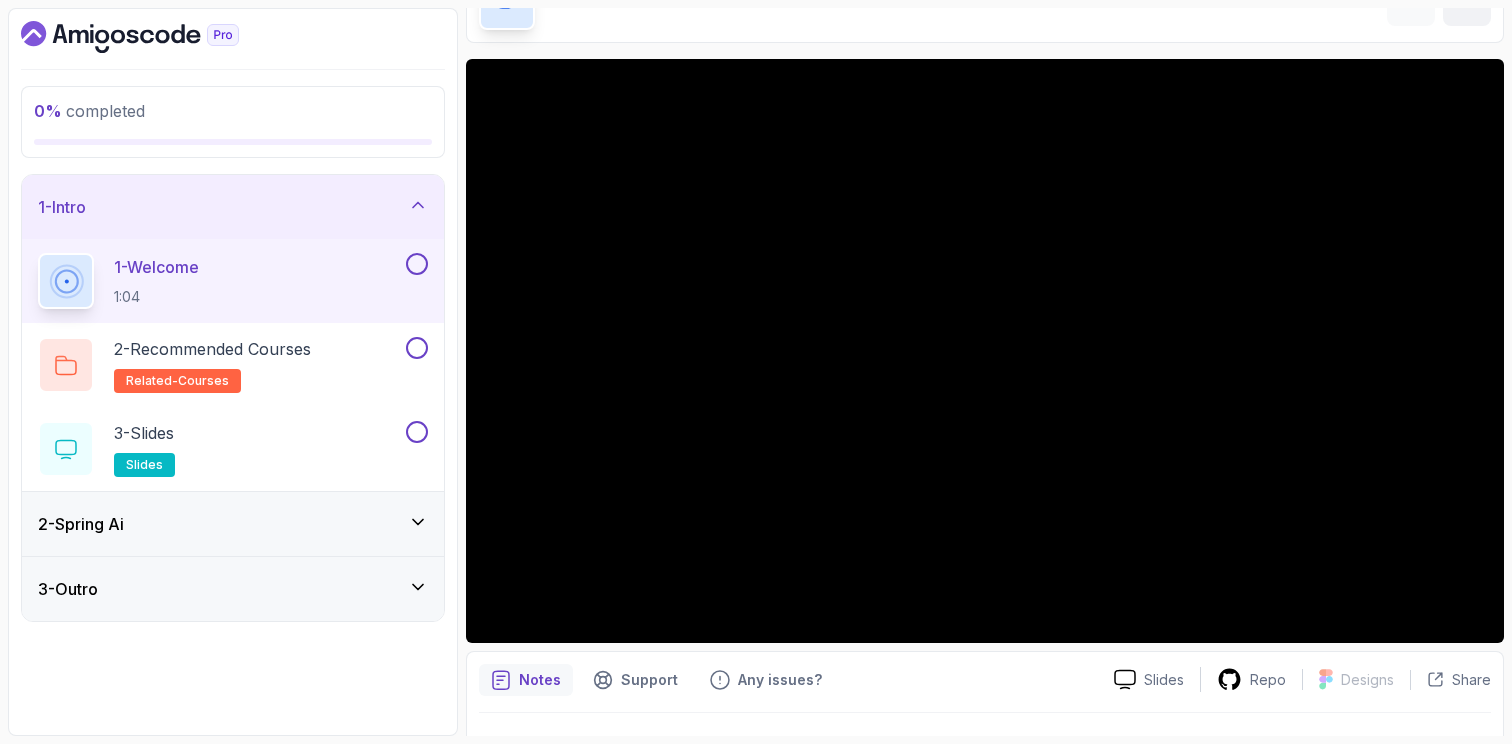 scroll, scrollTop: 0, scrollLeft: 0, axis: both 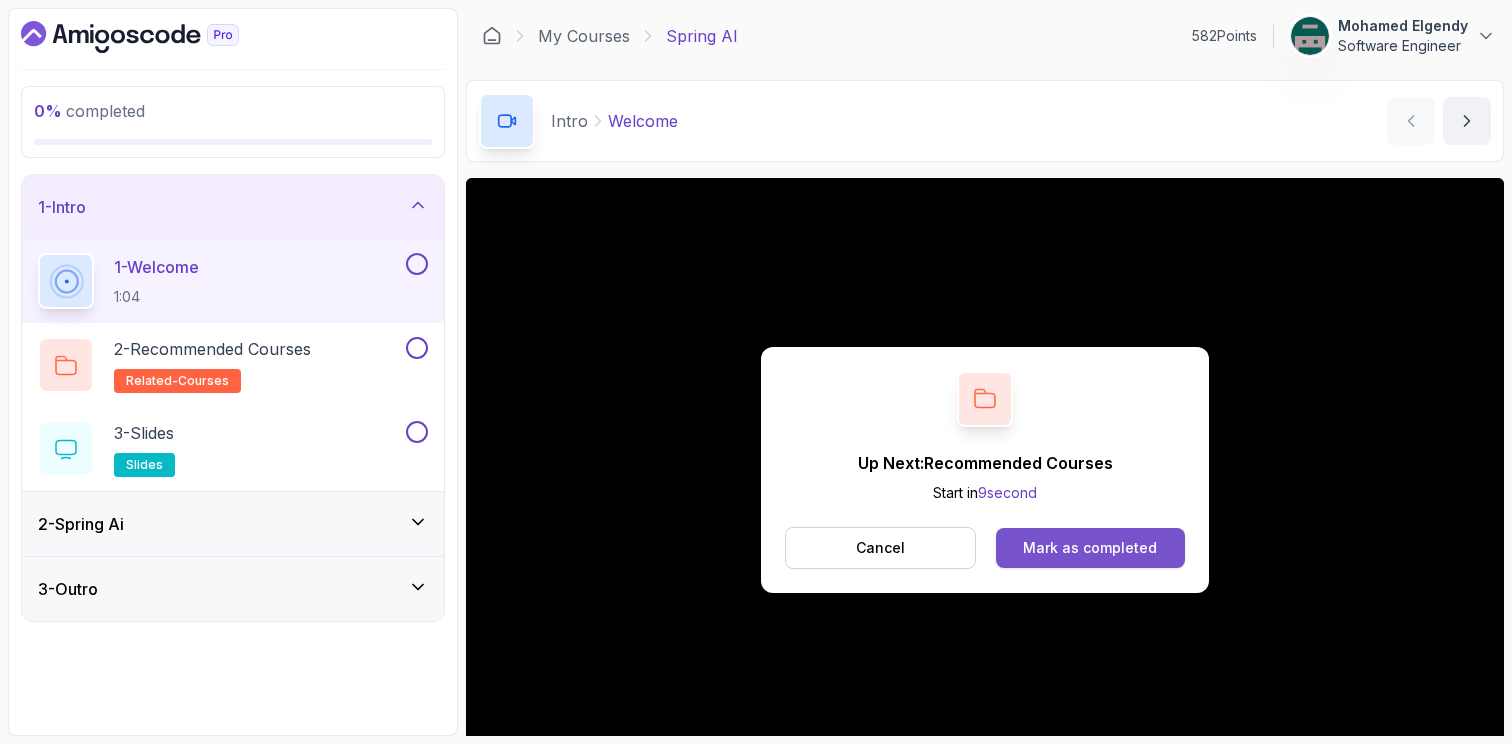 click on "Mark as completed" at bounding box center (1090, 548) 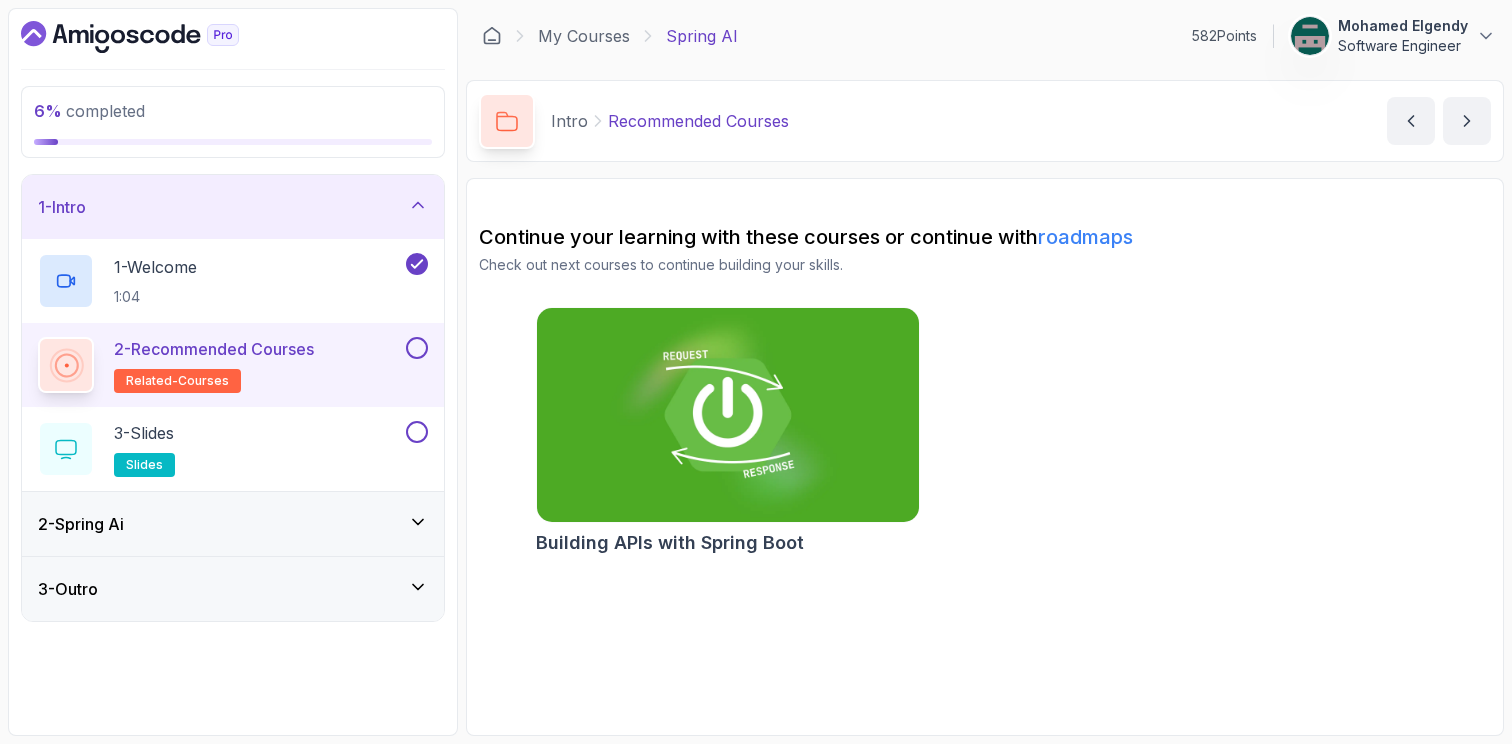 click at bounding box center [417, 348] 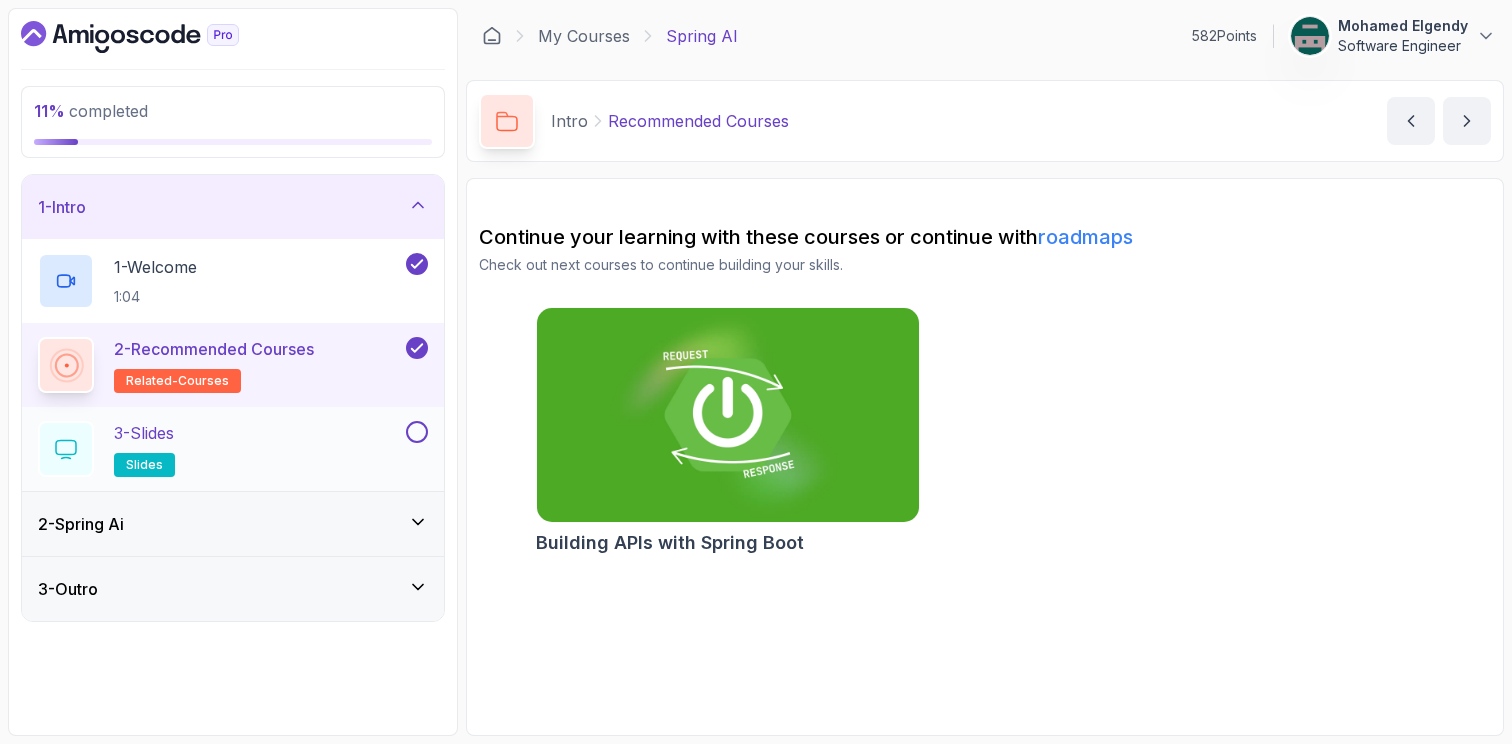 click on "3  -  Slides slides" at bounding box center (220, 449) 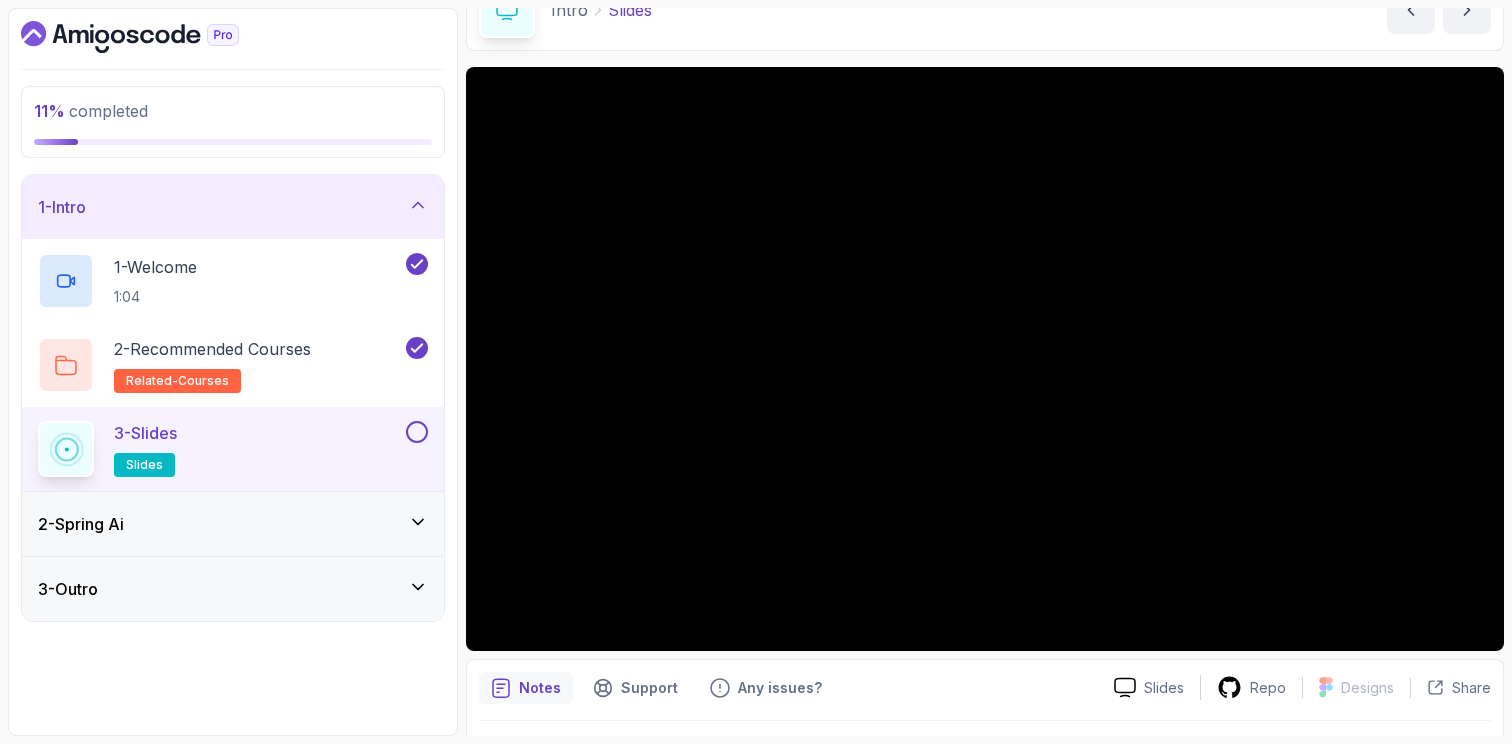 scroll, scrollTop: 120, scrollLeft: 0, axis: vertical 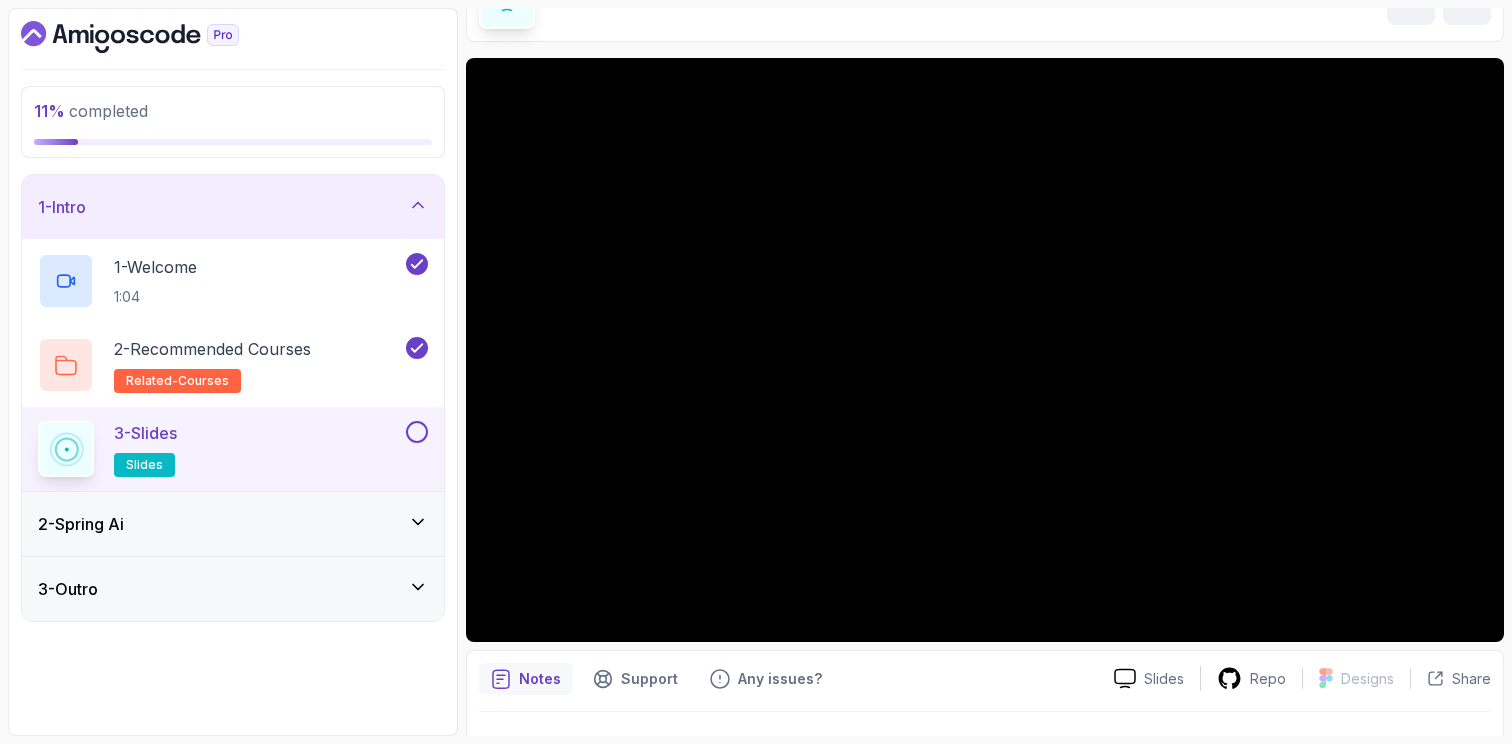 type 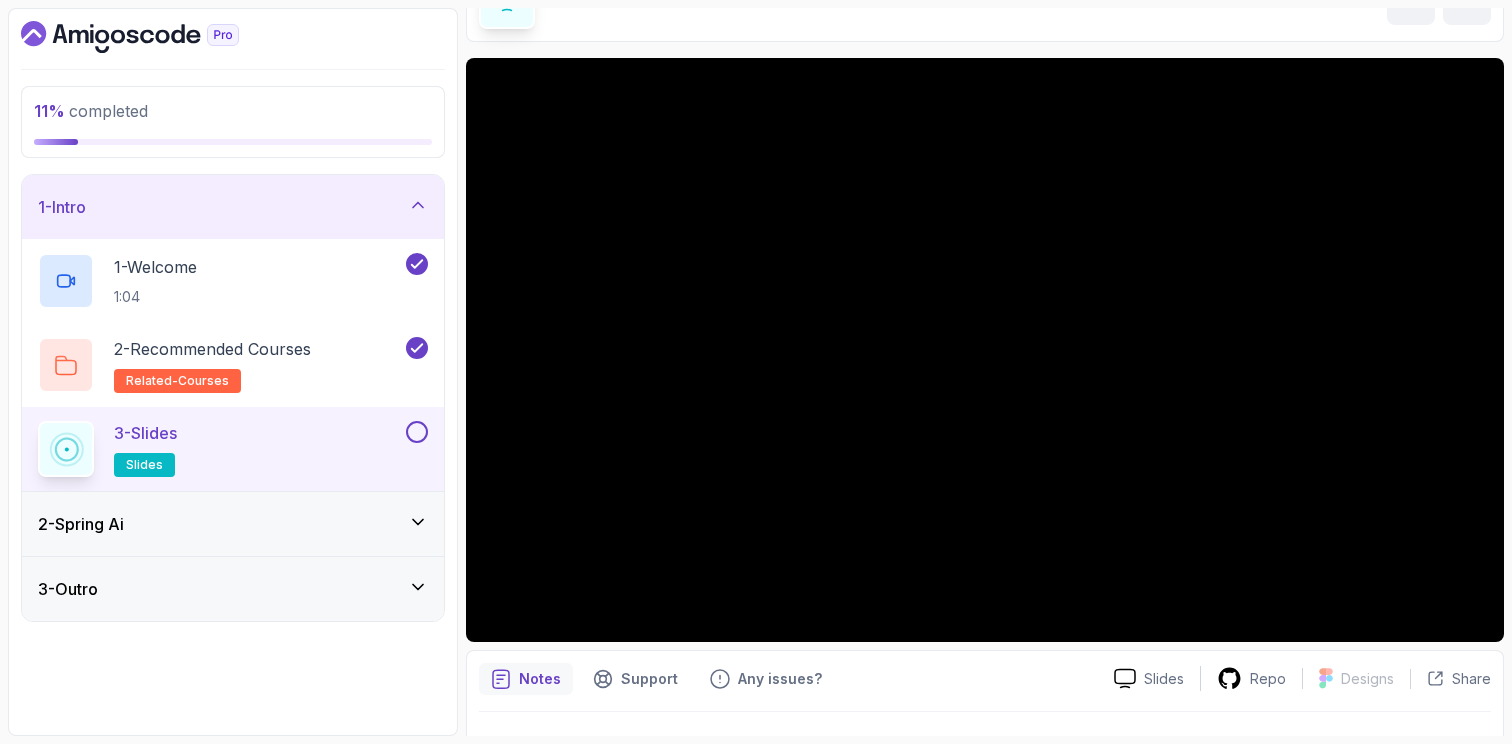 click at bounding box center [417, 432] 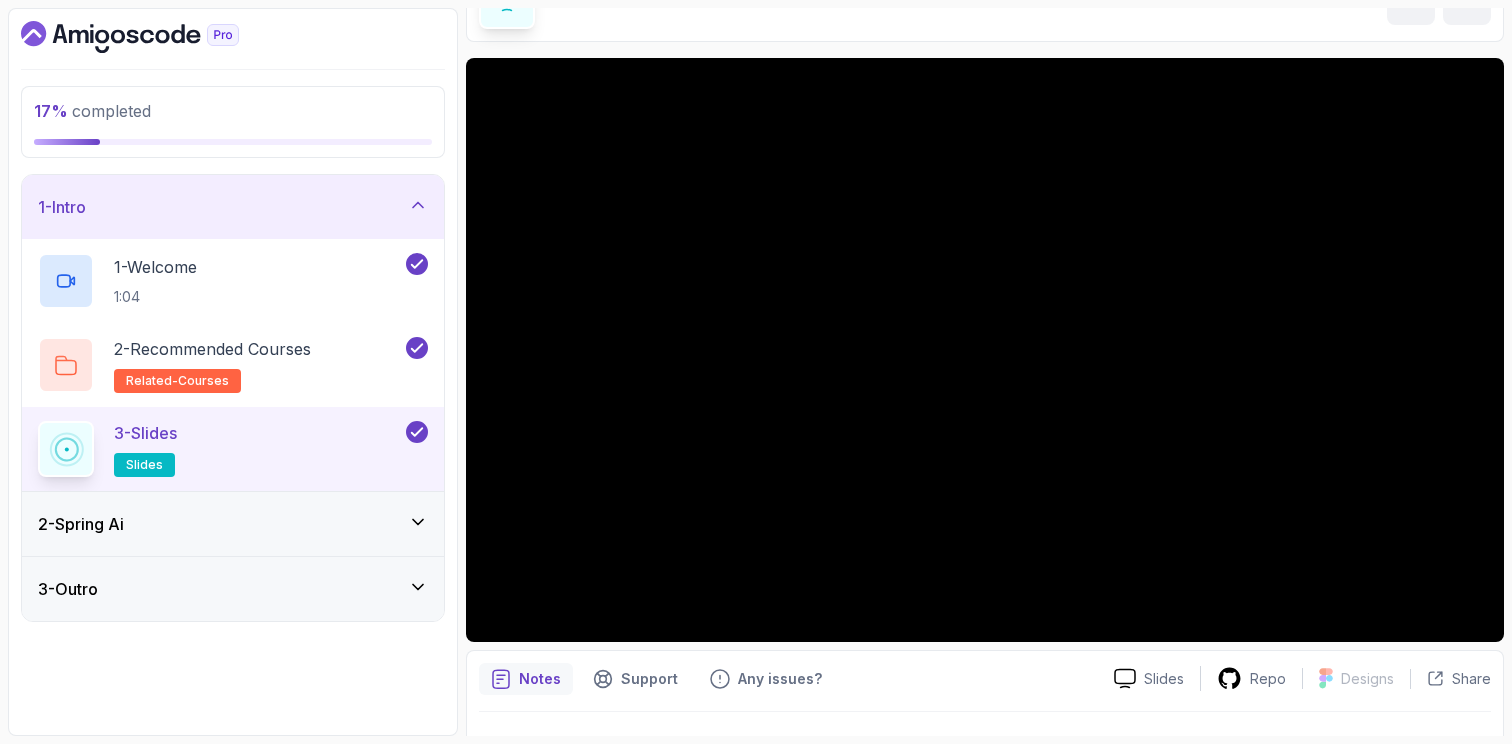 click 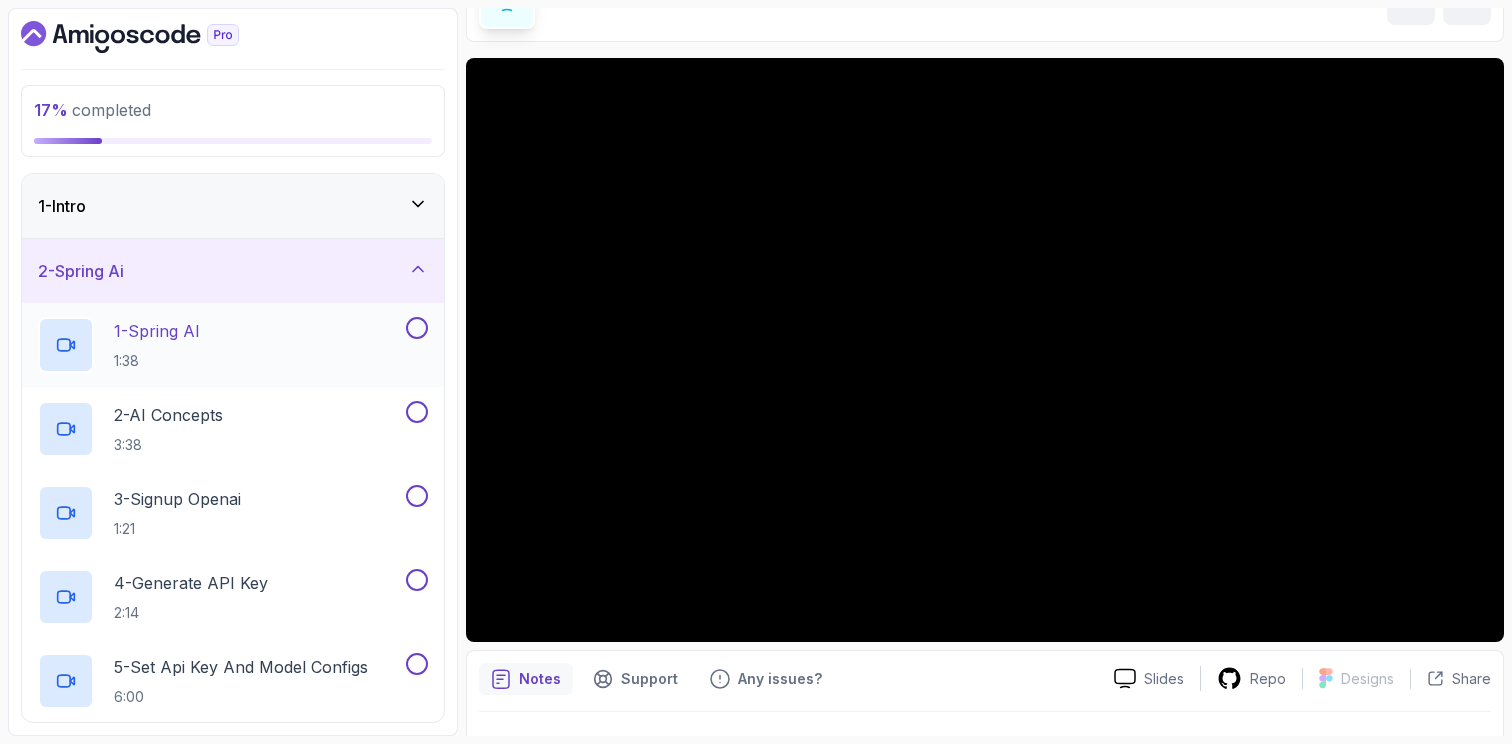 click on "1  -  Spring AI 1:38" at bounding box center [220, 345] 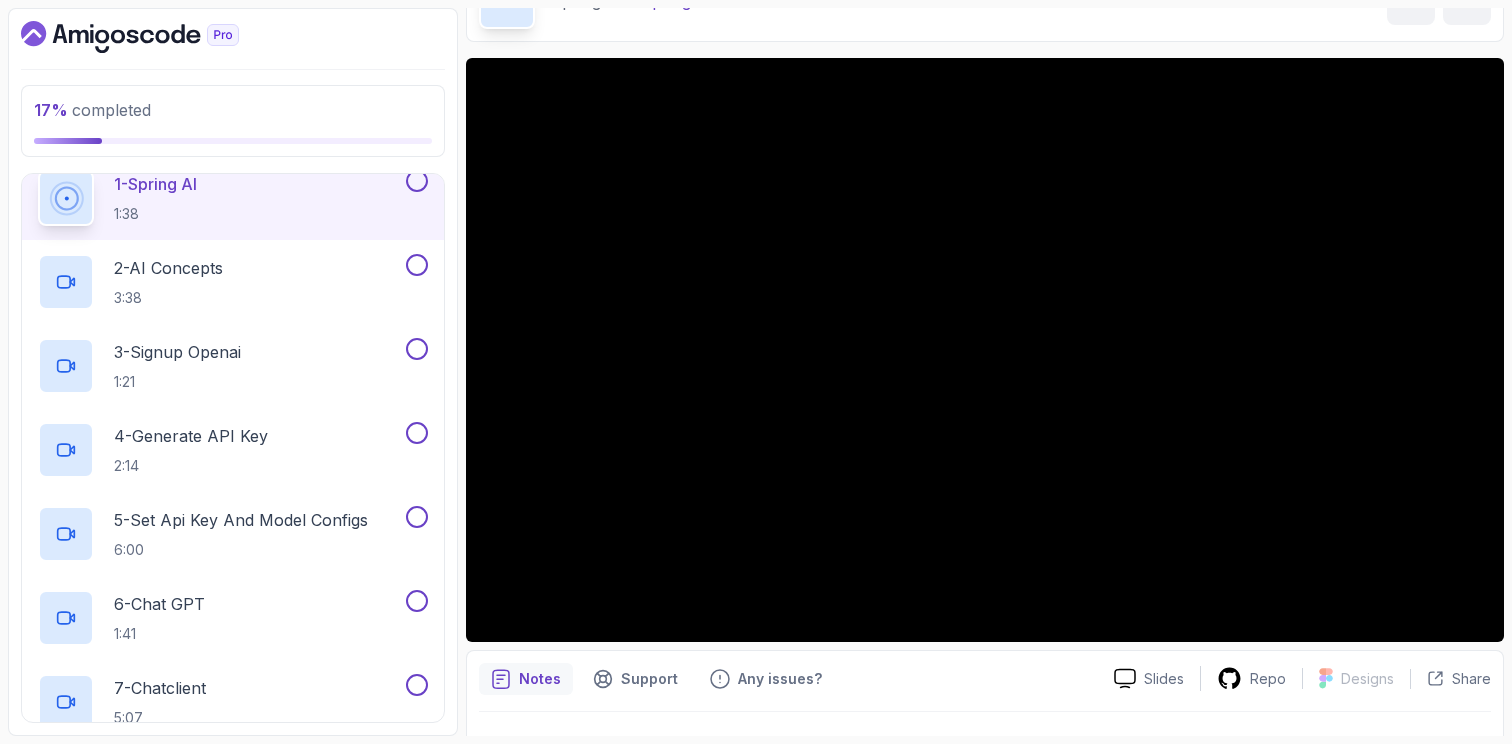 scroll, scrollTop: 67, scrollLeft: 0, axis: vertical 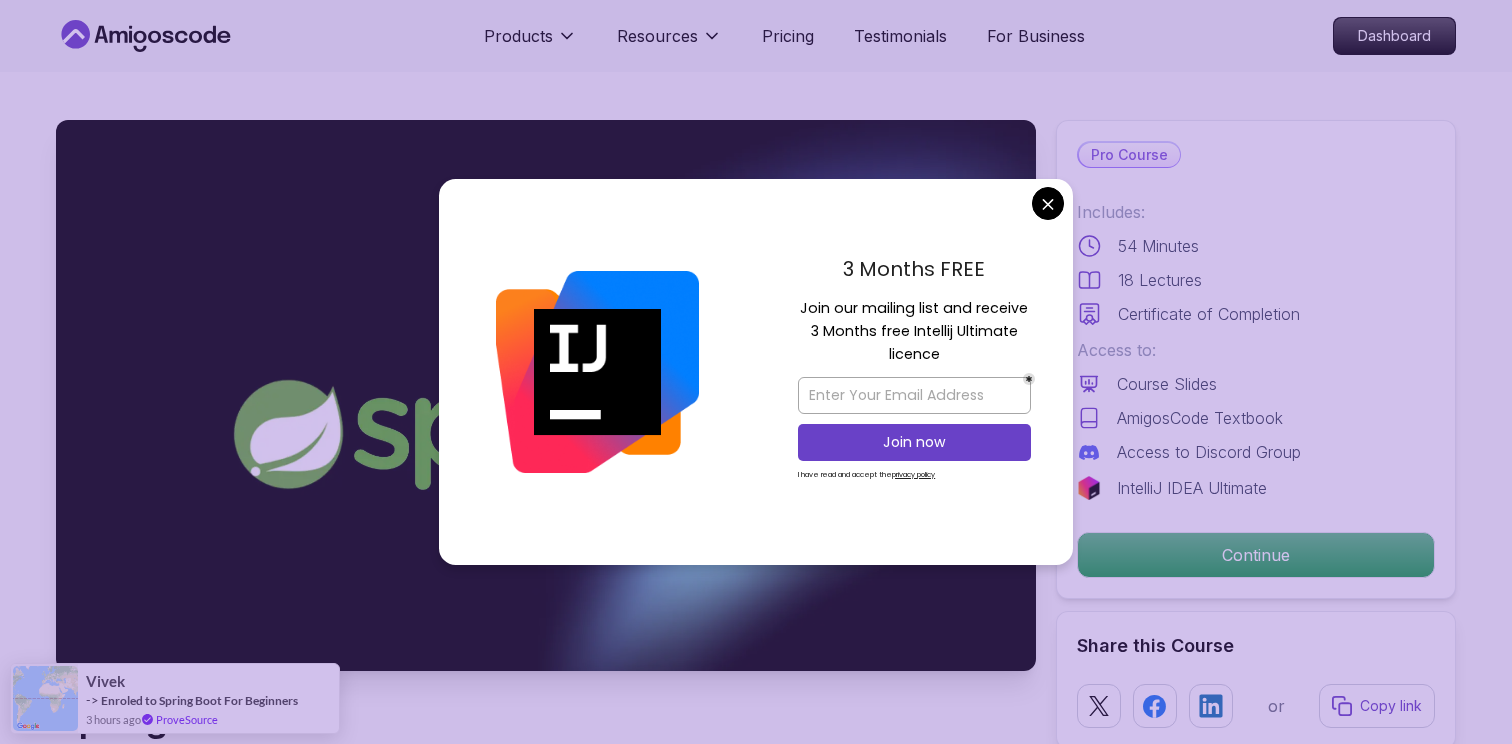 click on "Products Resources Pricing Testimonials For Business Dashboard Products Resources Pricing Testimonials For Business Dashboard Spring AI Welcome to the Spring AI course! Learn to build intelligent applications with the Spring framework effortlessly. Mama Samba Braima Djalo  /   Instructor Pro Course Includes: 54 Minutes 18 Lectures Certificate of Completion Access to: Course Slides AmigosCode Textbook Access to Discord Group IntelliJ IDEA Ultimate Continue Share this Course or Copy link Got a Team of 5 or More? With one subscription, give your entire team access to all courses and features. Check our Business Plan Mama Samba Braima Djalo  /   Instructor What you will learn spring-boot spring-ai spring-framework ai openai AI Fundamentals - Grasp the core concepts of Artificial Intelligence and how it integrates with Spring. OpenAI Integration - Learn to set up OpenAI API keys and configure models for text, image, and audio processing. Harness AI Power with Spring AI: Your Gateway to Intelligent Applications" at bounding box center (756, 3339) 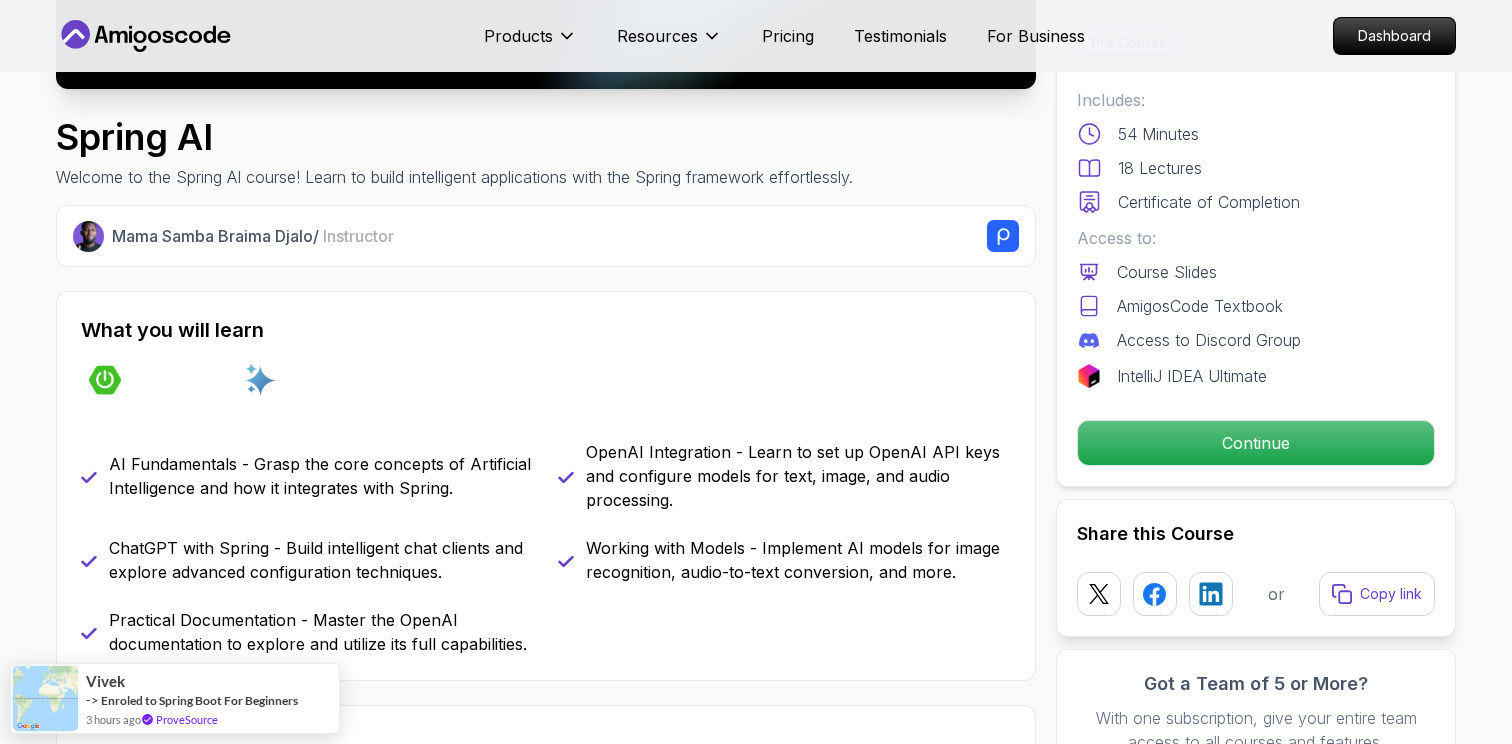 scroll, scrollTop: 0, scrollLeft: 0, axis: both 